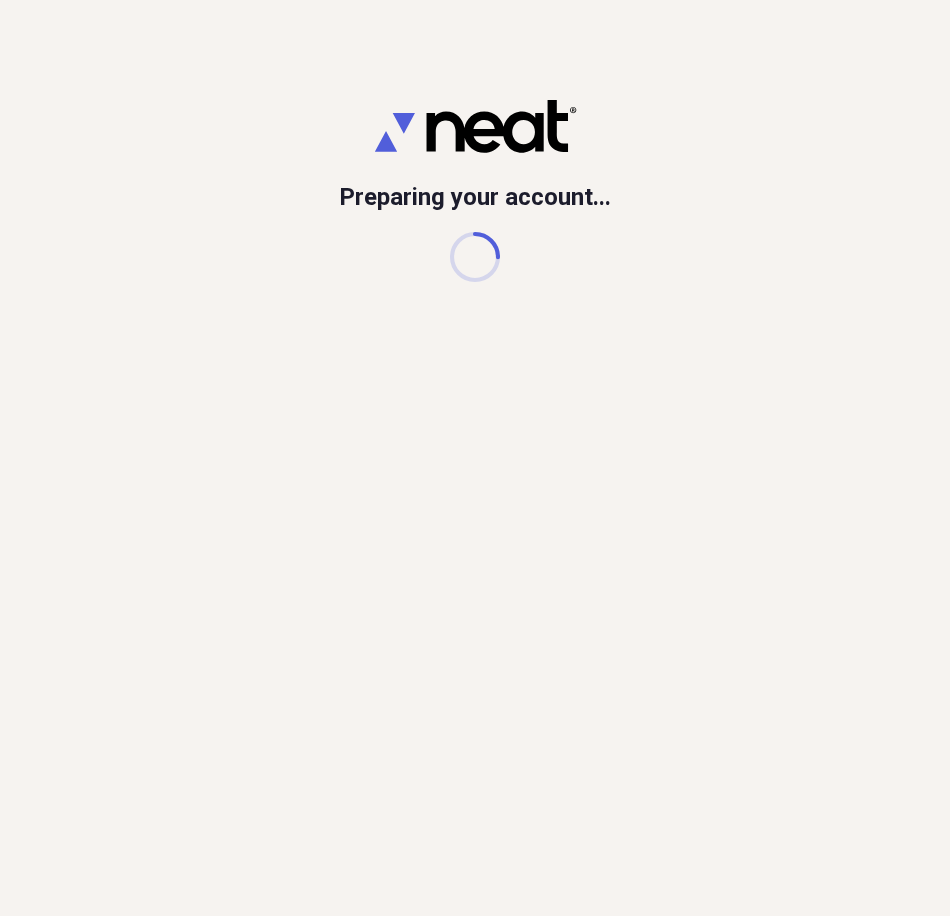 scroll, scrollTop: 0, scrollLeft: 0, axis: both 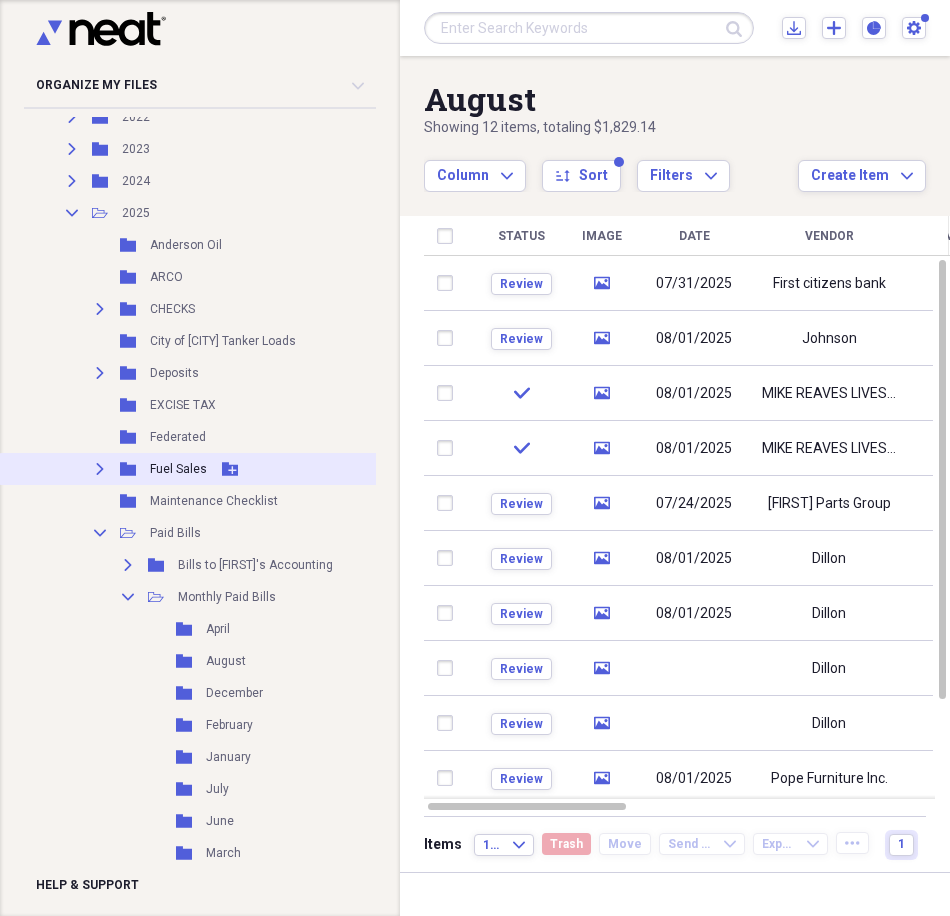 click on "Expand" 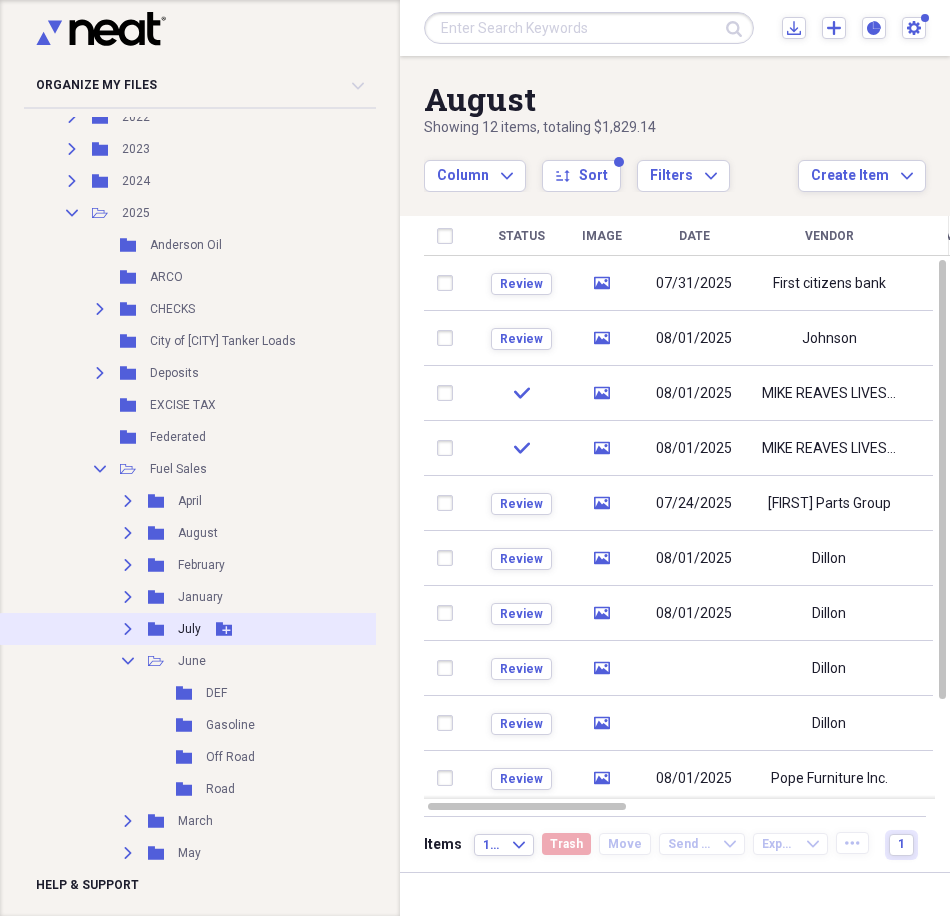 click on "Expand" 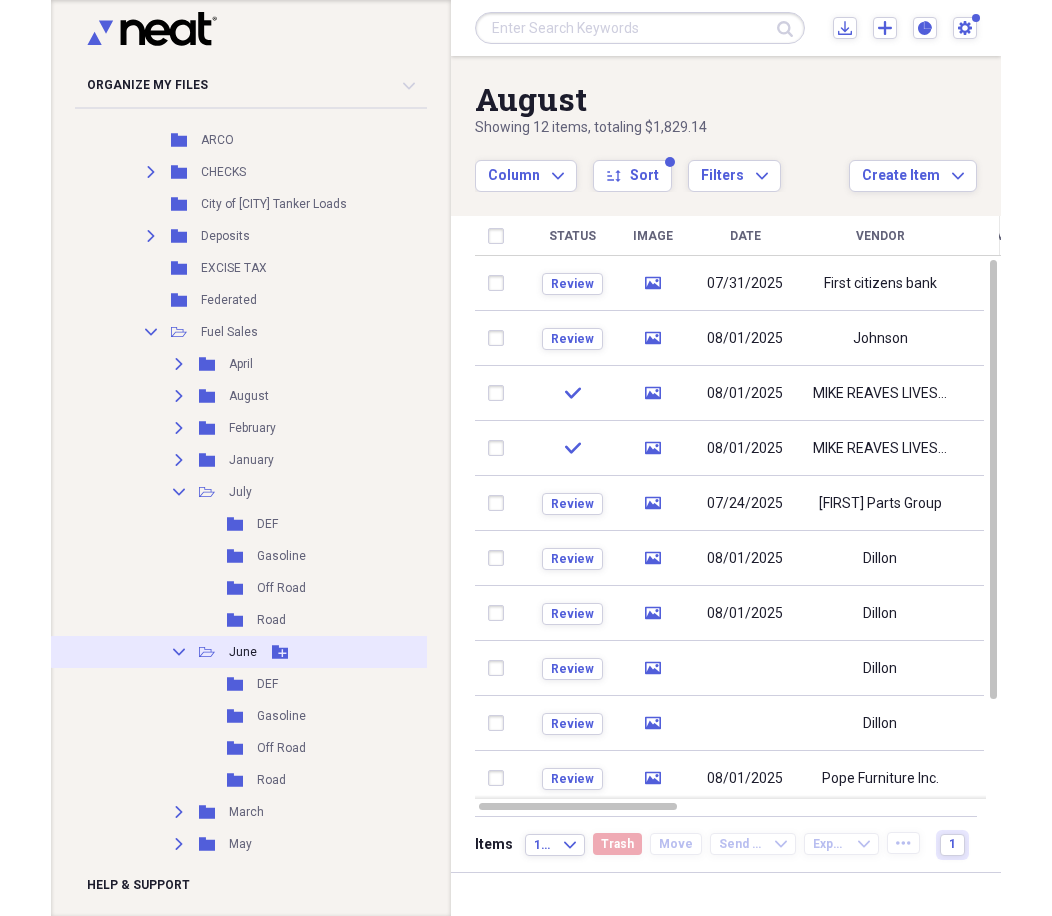 scroll, scrollTop: 600, scrollLeft: 0, axis: vertical 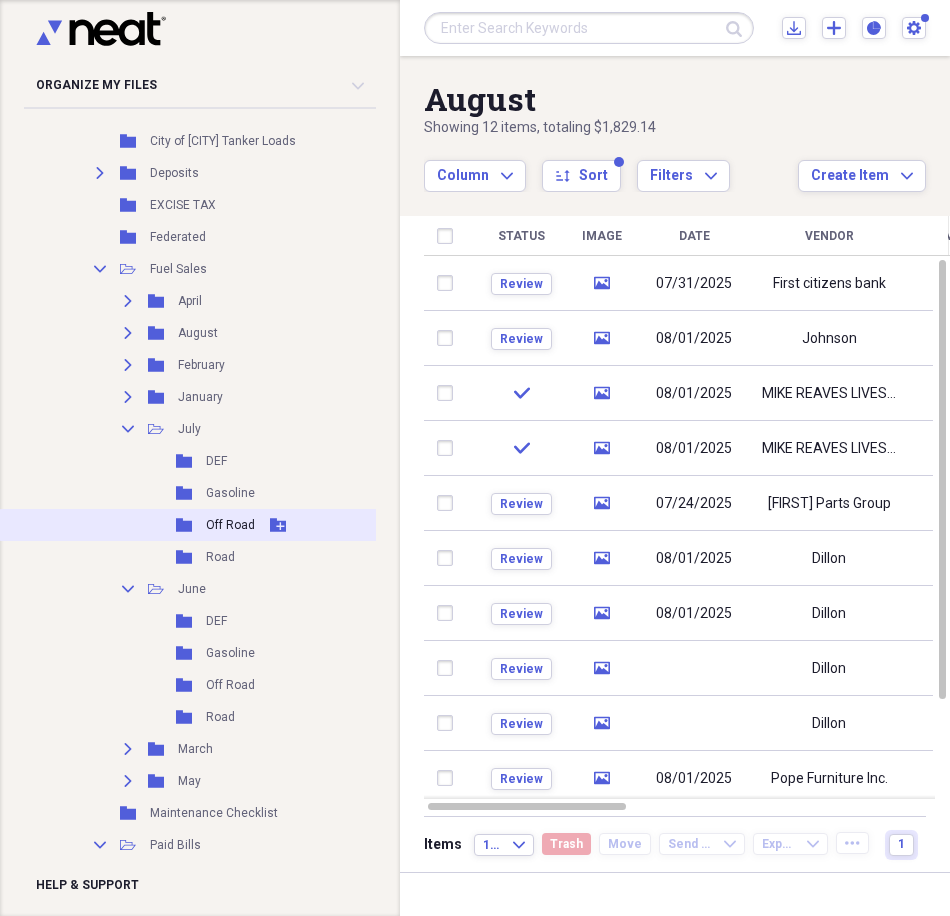 click on "Off Road" at bounding box center (230, 525) 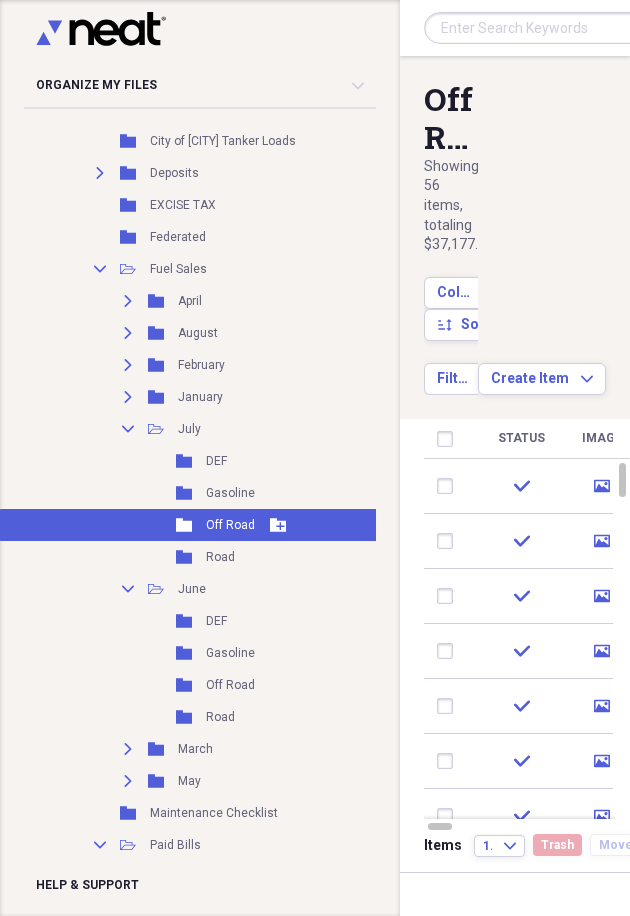 click 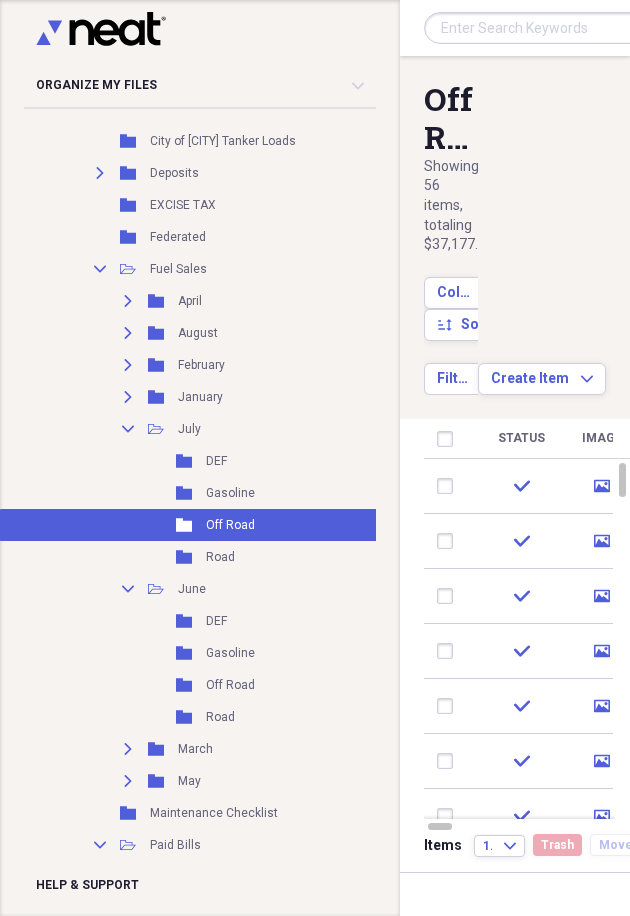 click at bounding box center [315, 0] 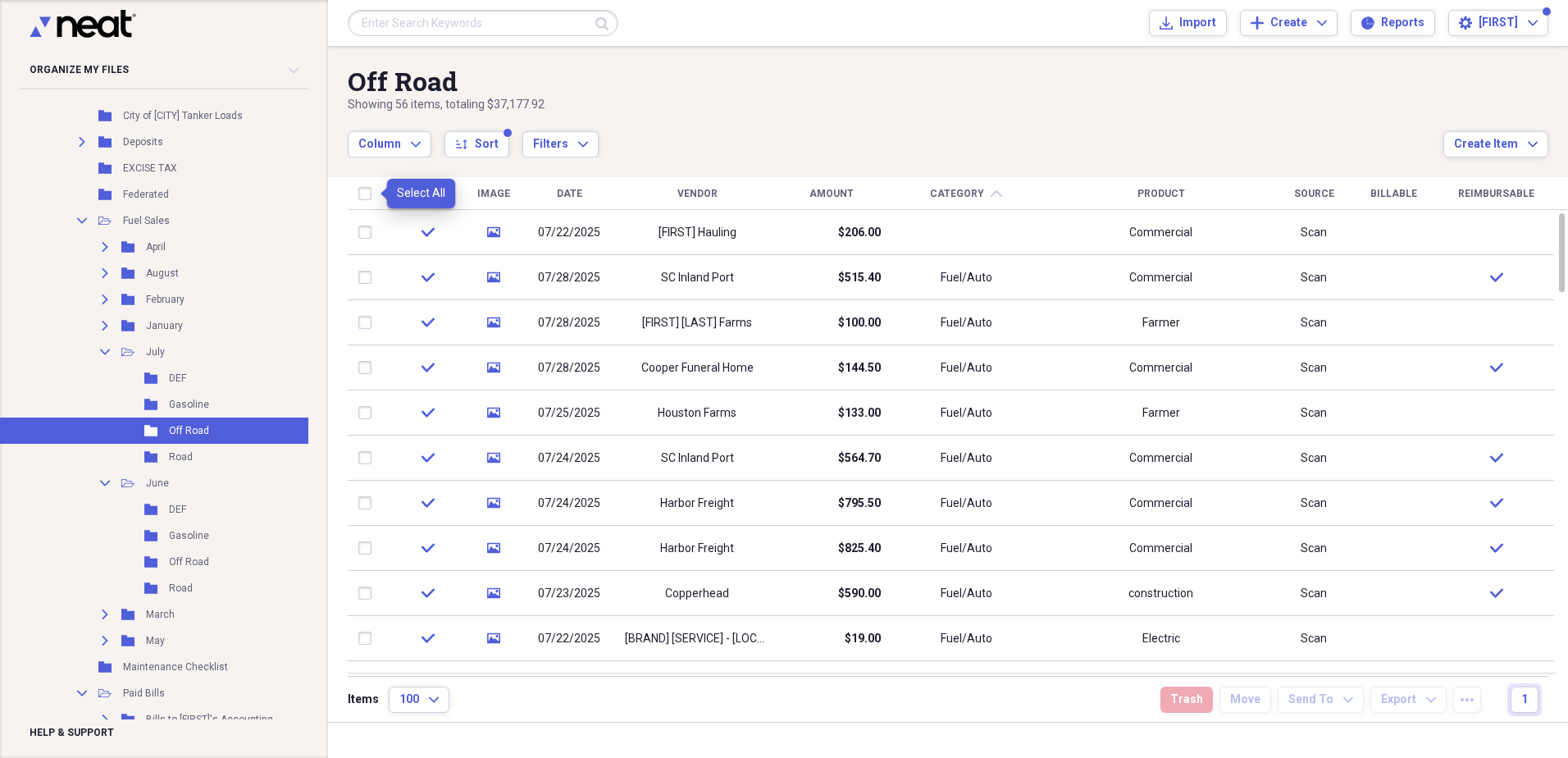 click at bounding box center (368, 194) 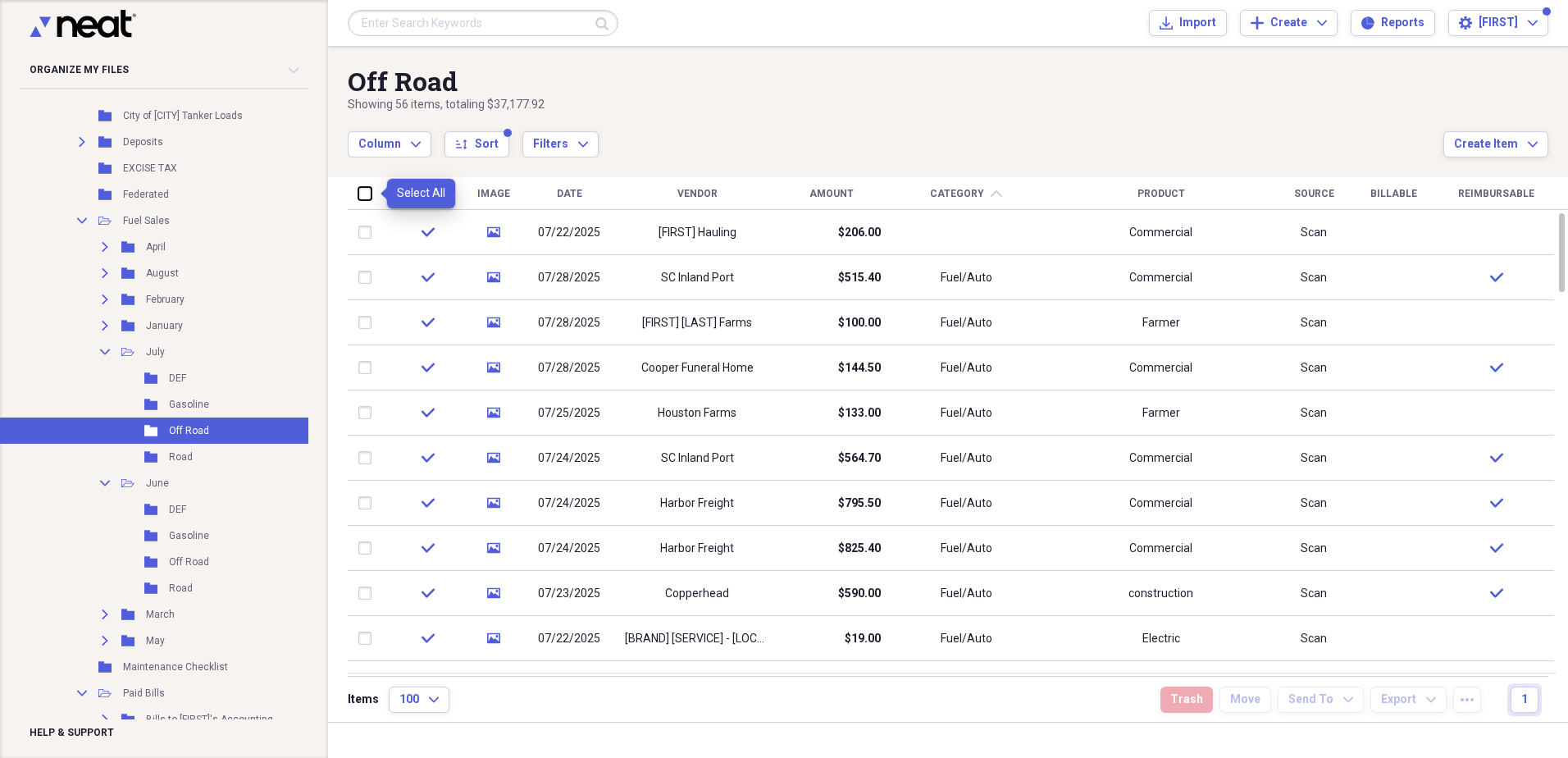 click at bounding box center (358, 193) 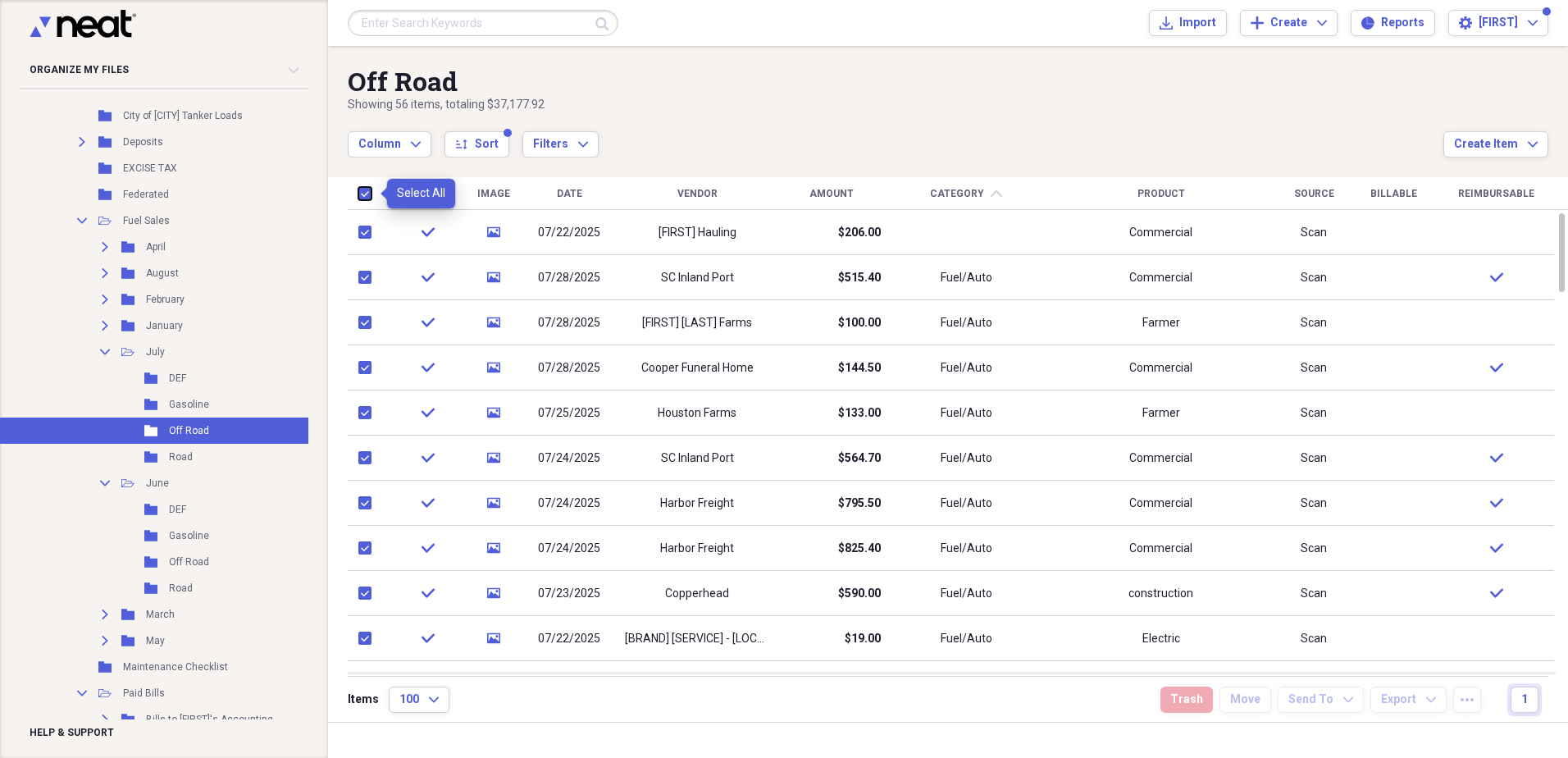 checkbox on "true" 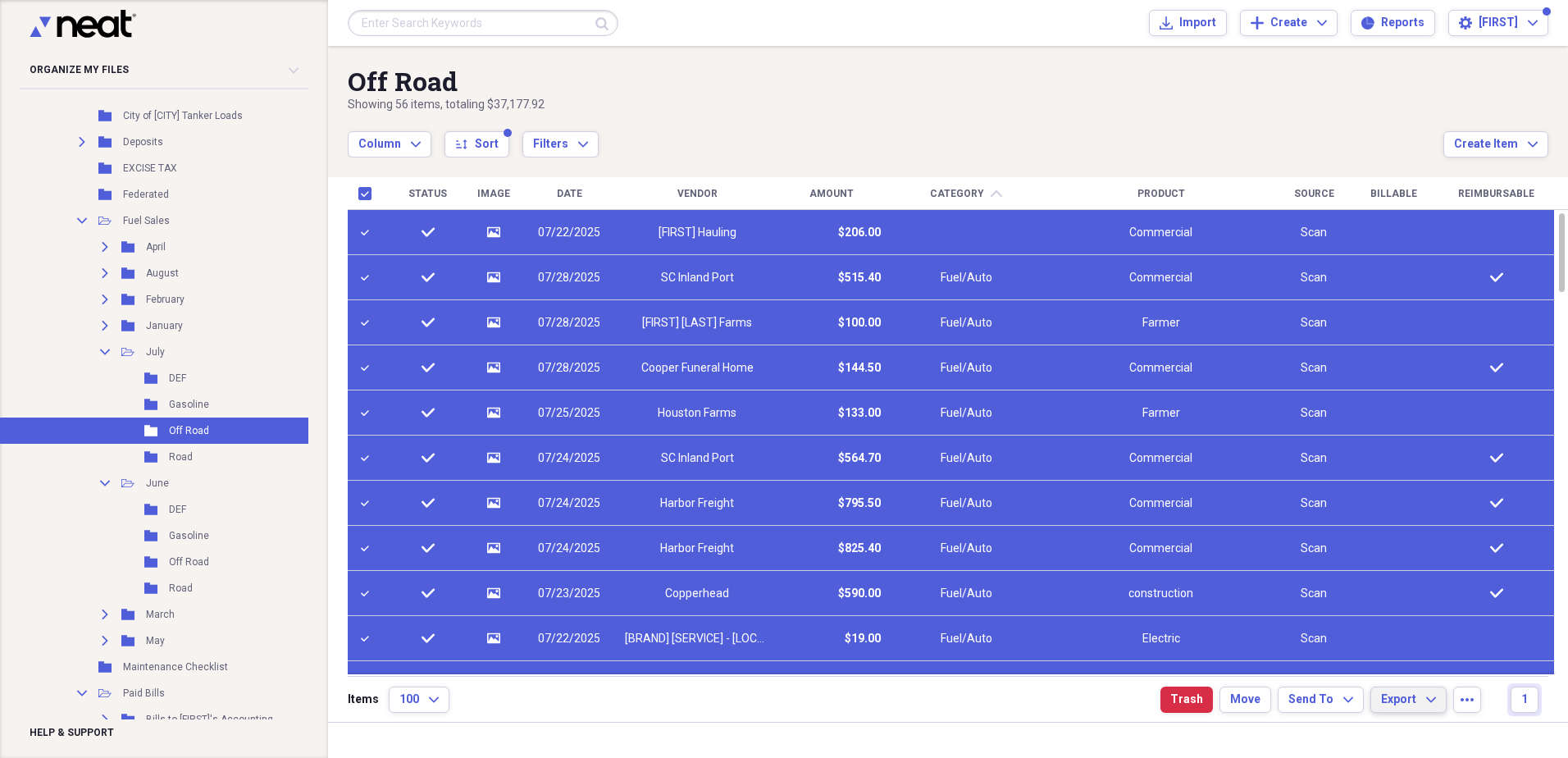 click on "Export Expand" at bounding box center [1408, 700] 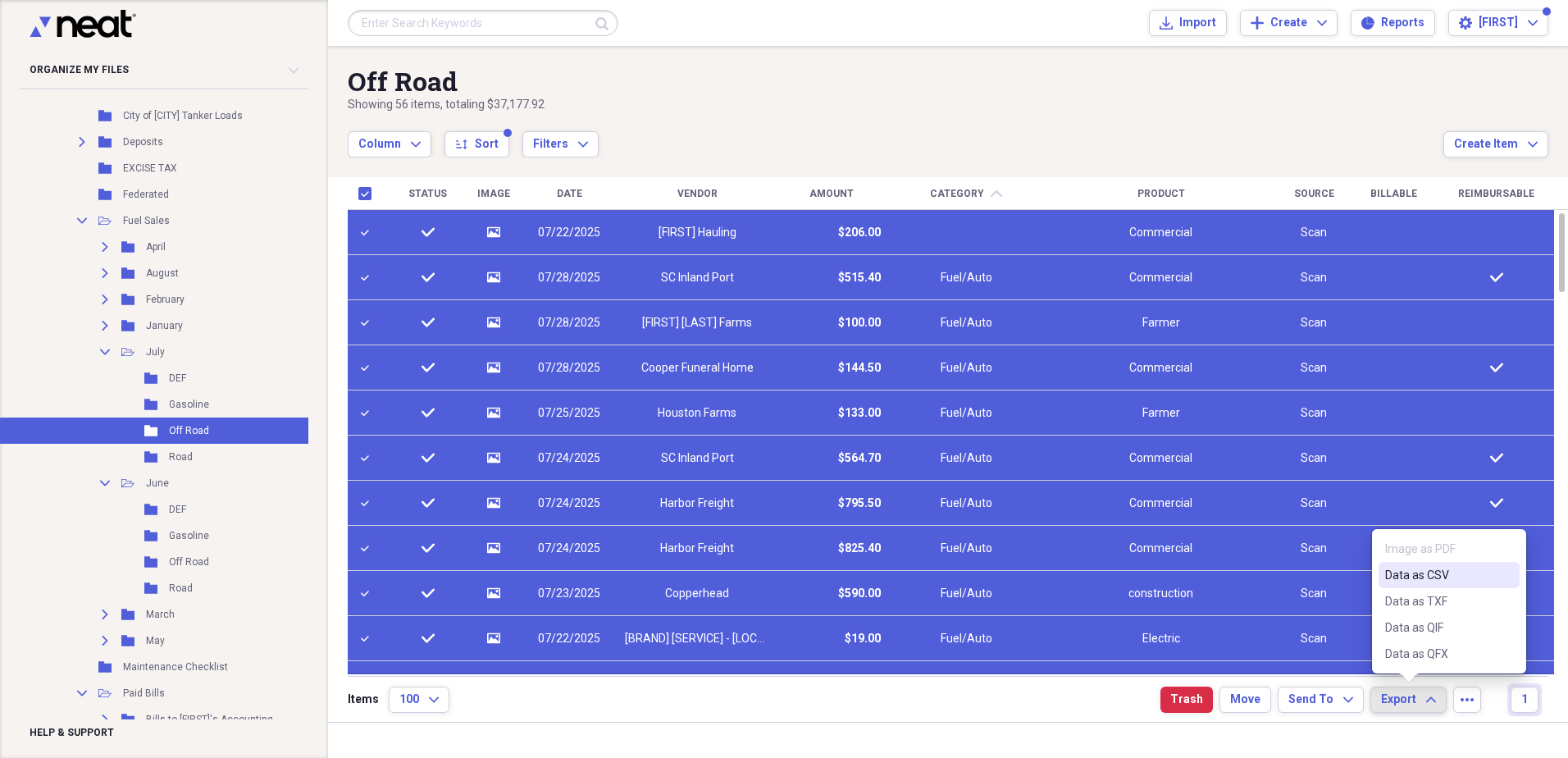 click on "Data as CSV" at bounding box center (1449, 575) 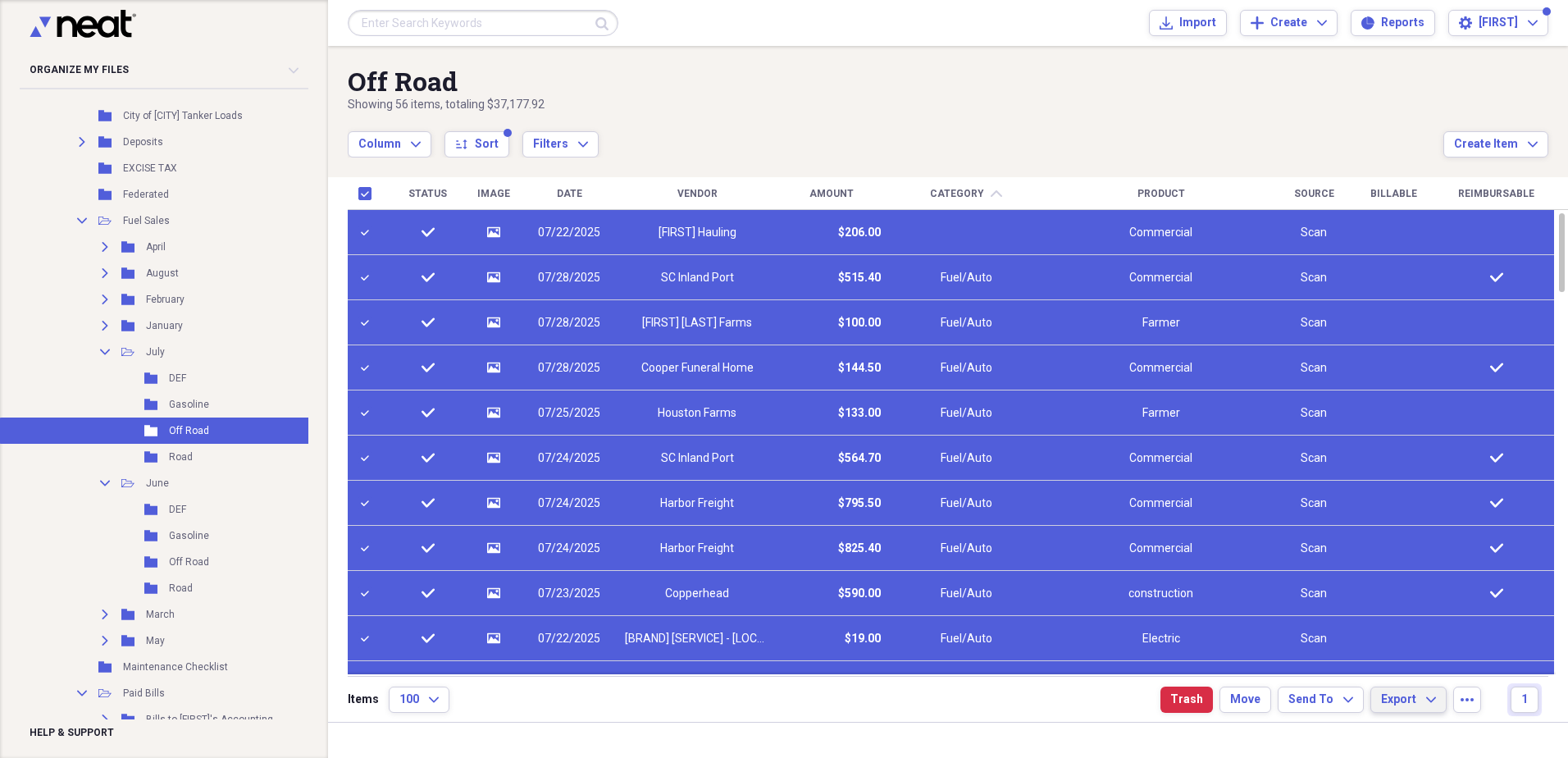type 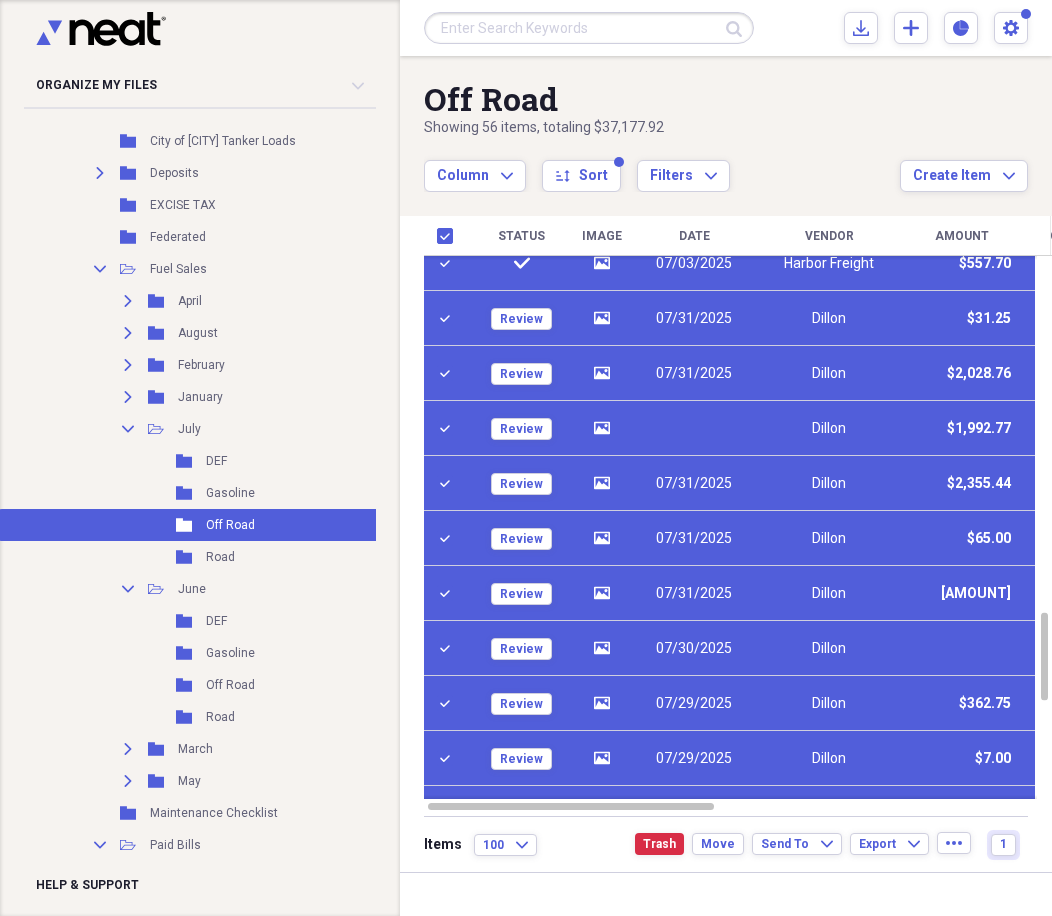 click on "Dillon" at bounding box center (829, 318) 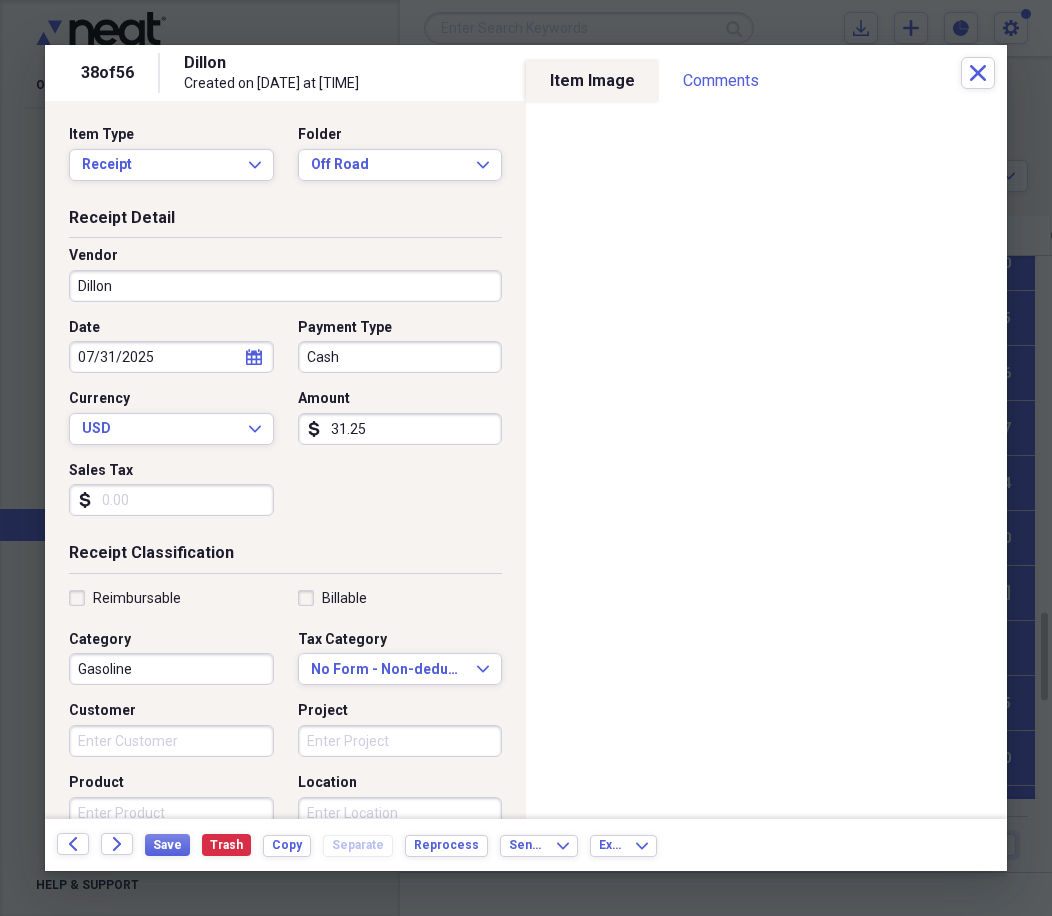 click on "Dillon" at bounding box center [285, 286] 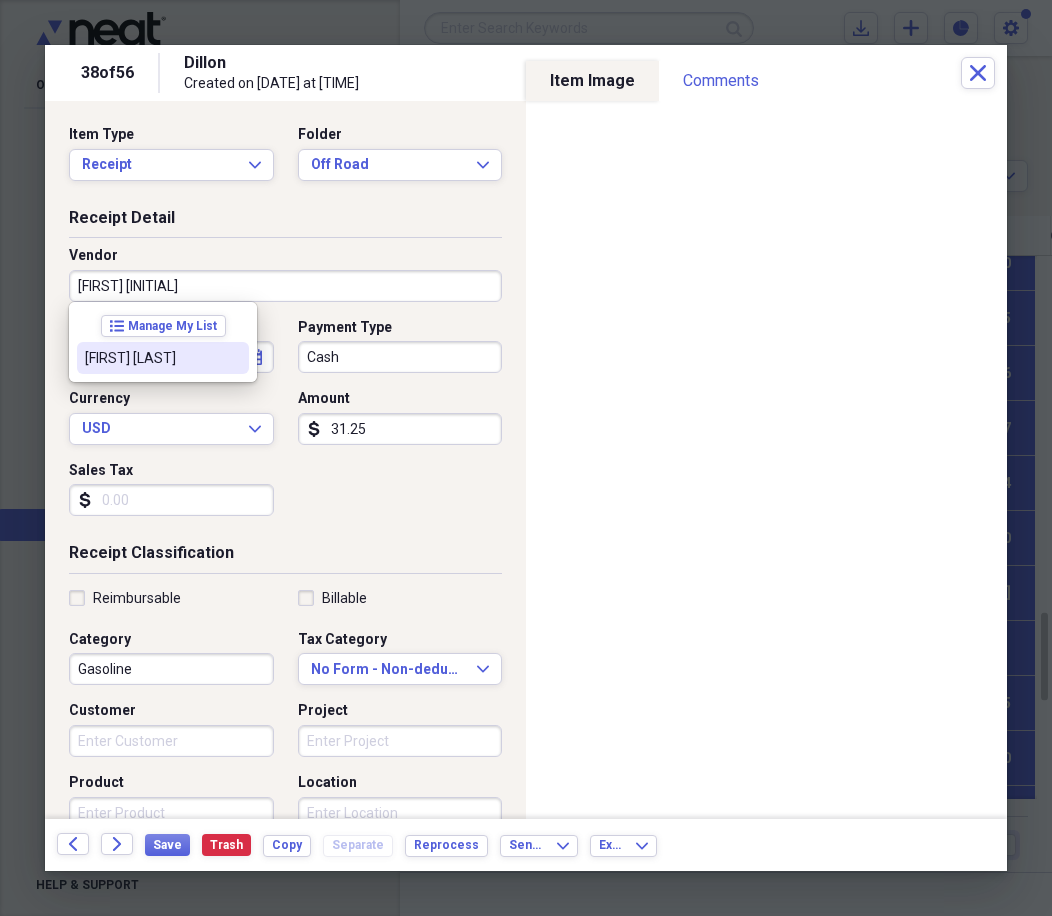 type on "[FIRST] [INITIAL]" 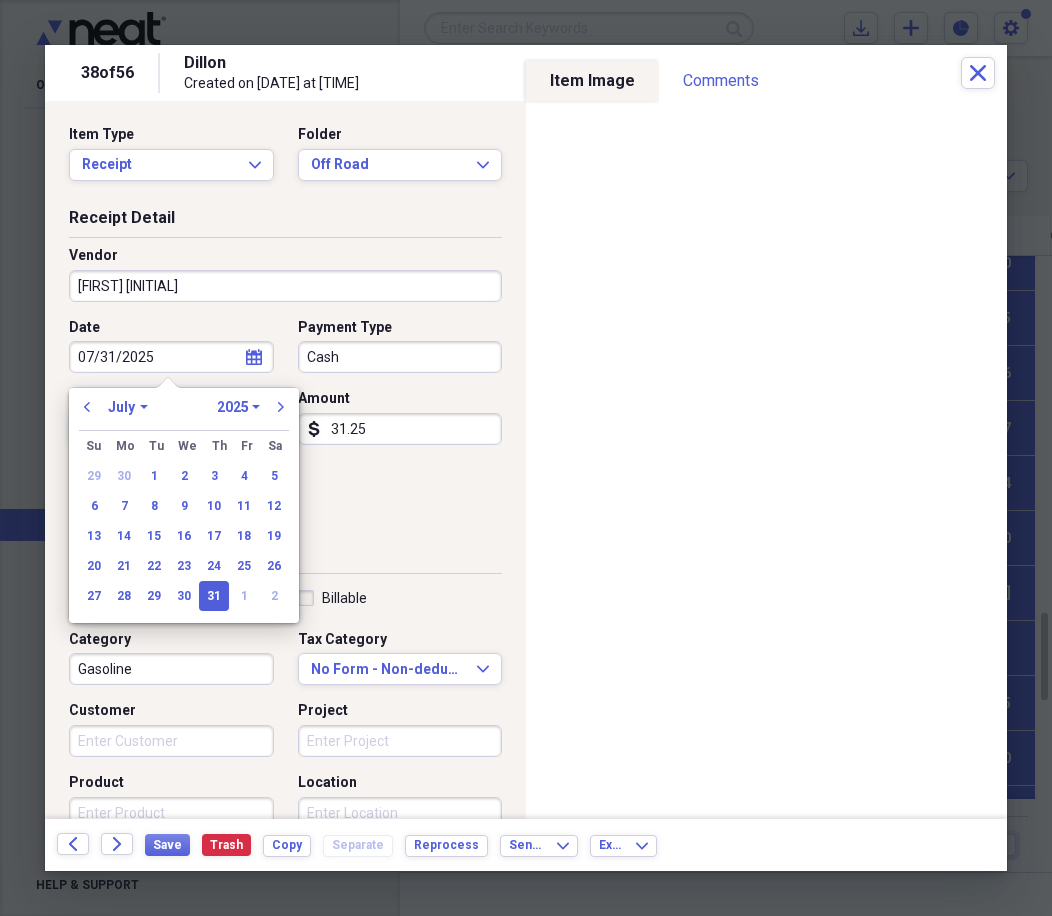 drag, startPoint x: 217, startPoint y: 594, endPoint x: 331, endPoint y: 436, distance: 194.83327 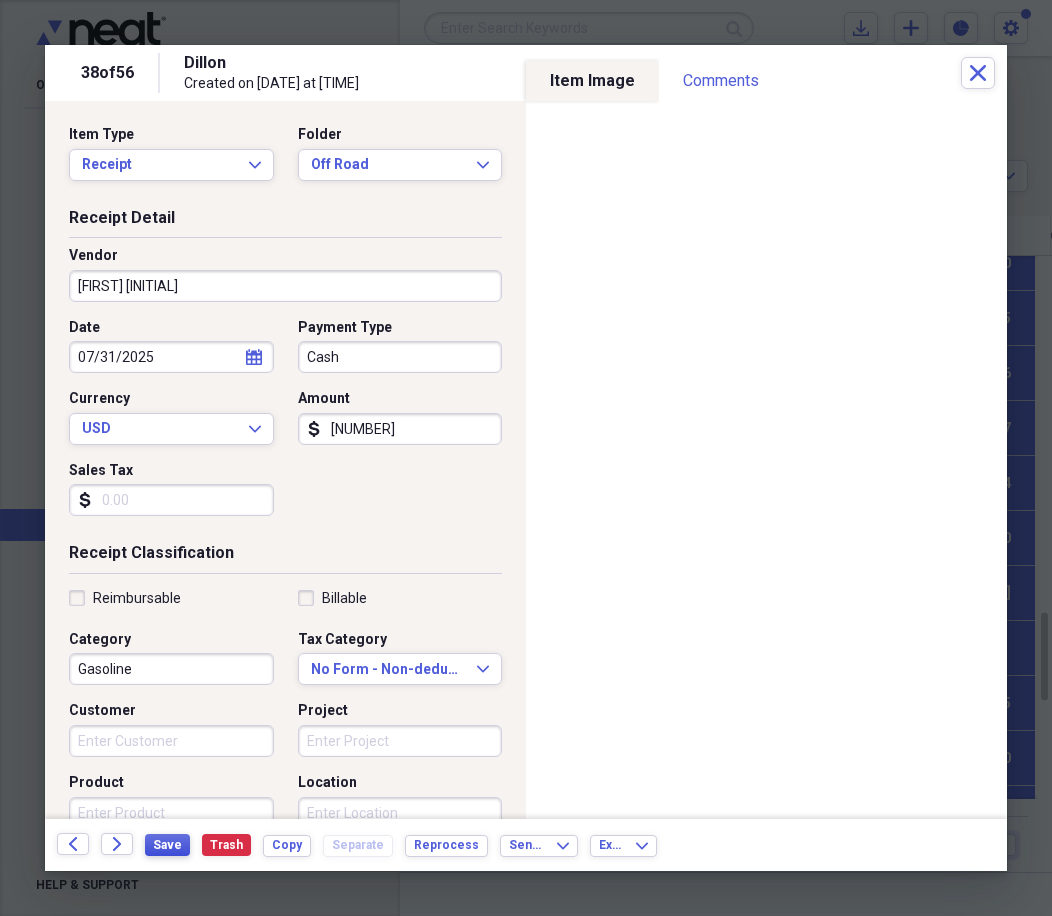 type on "[NUMBER]" 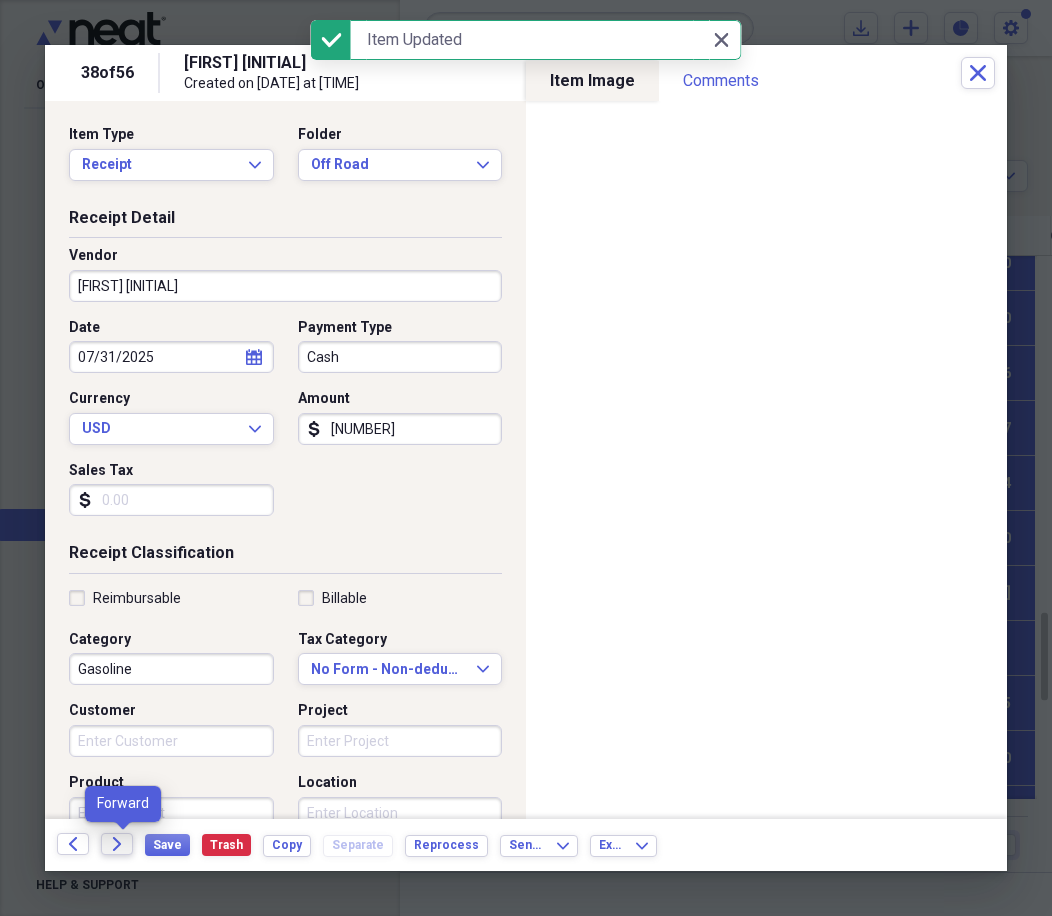 click 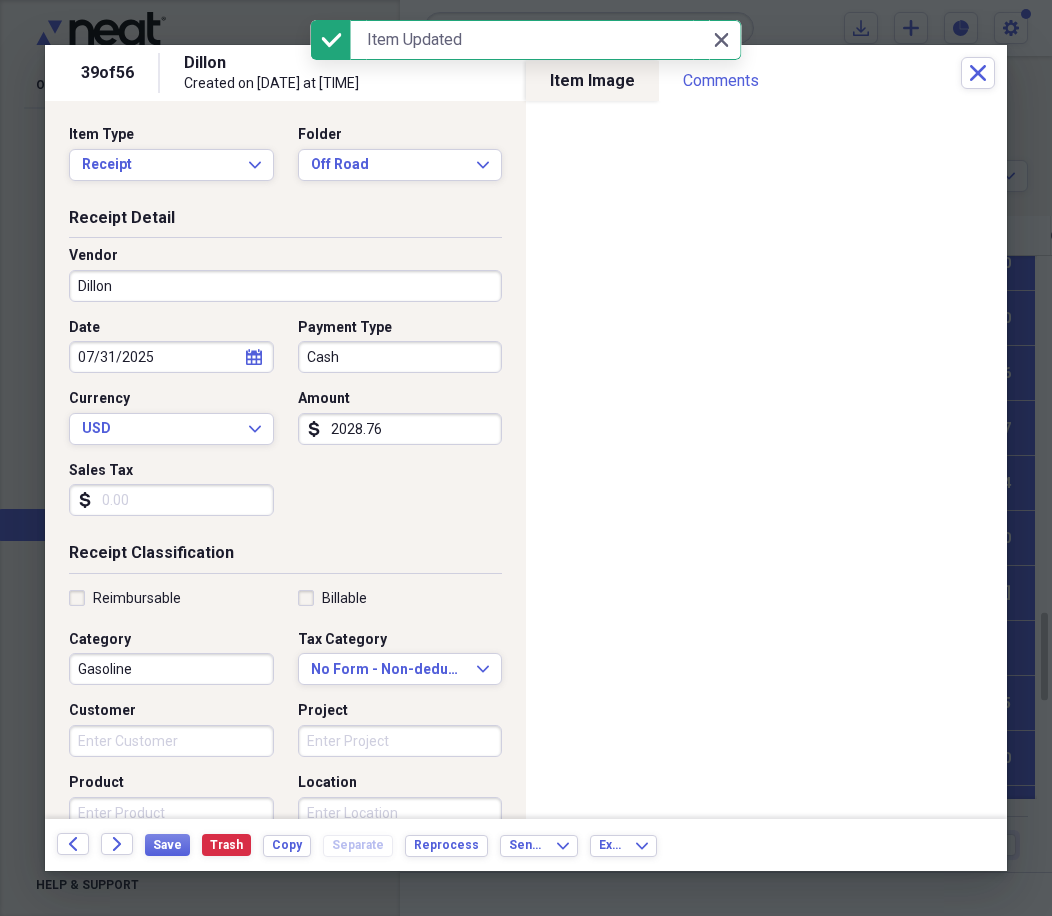 click on "Dillon" at bounding box center (285, 286) 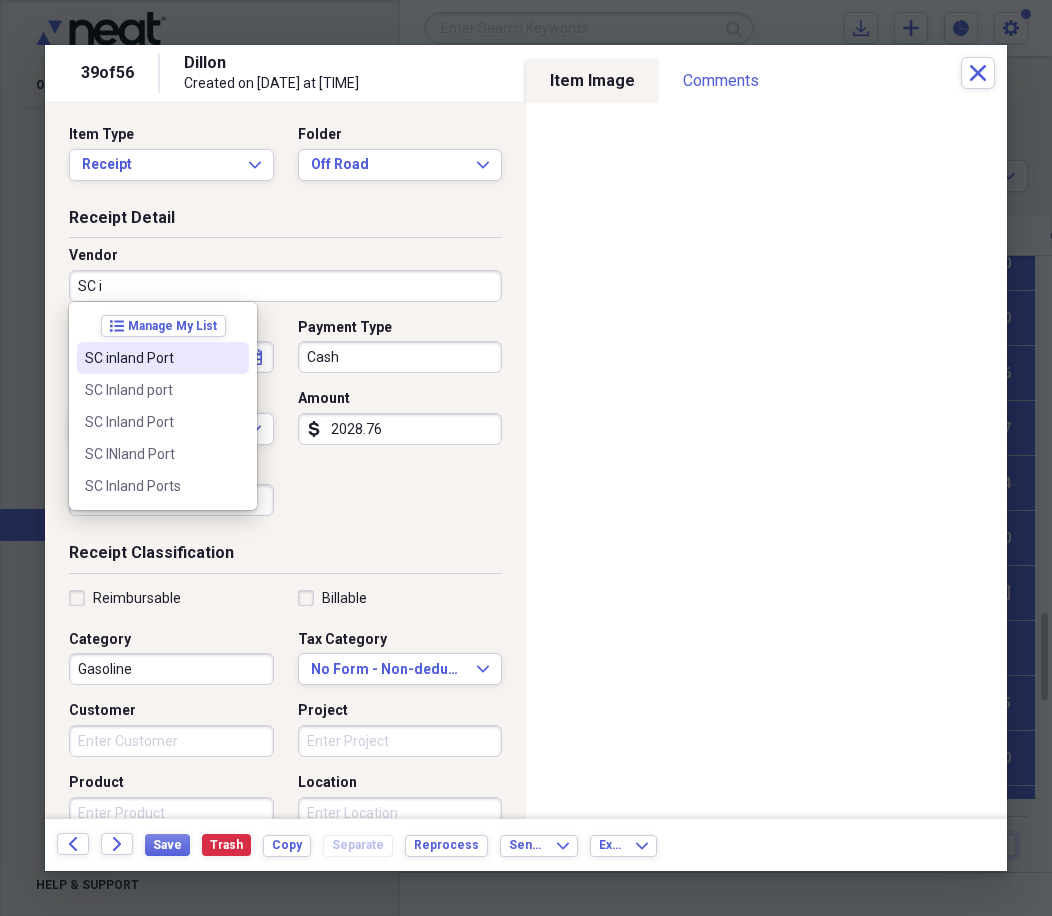 click on "SC inland Port" at bounding box center [151, 358] 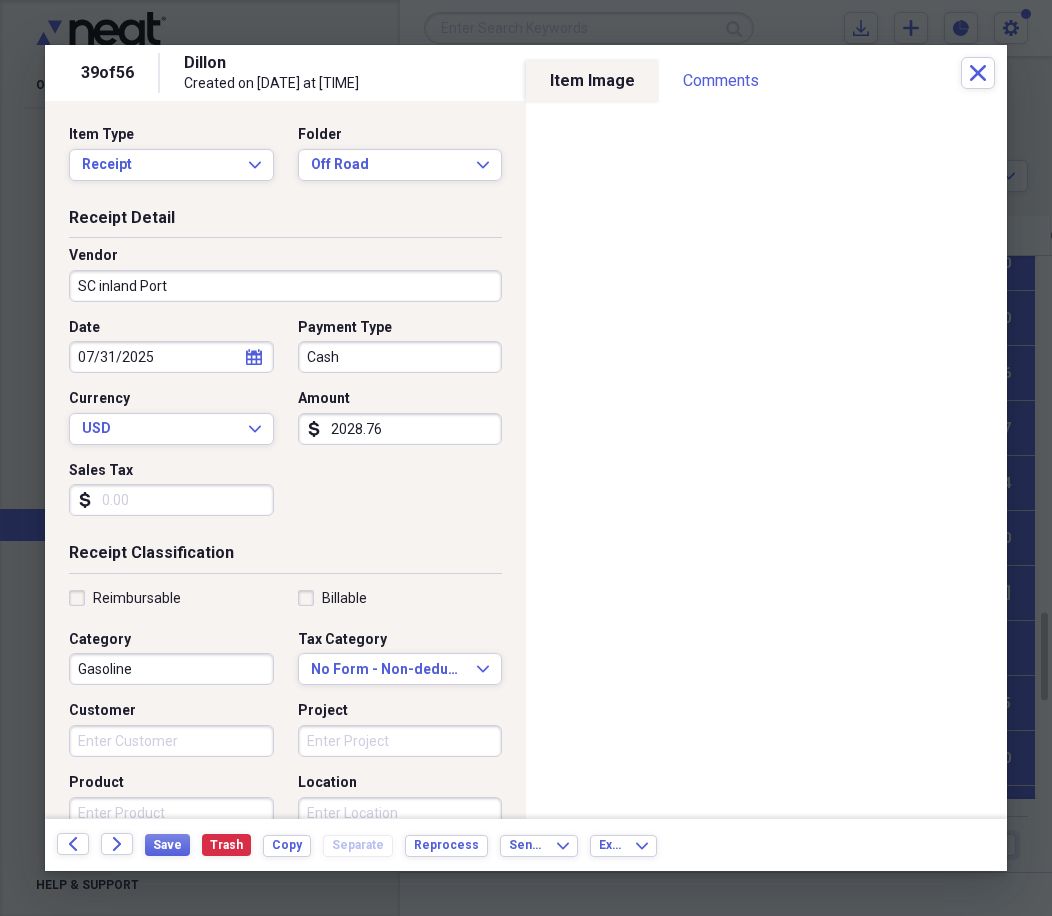 type on "Fuel/Auto" 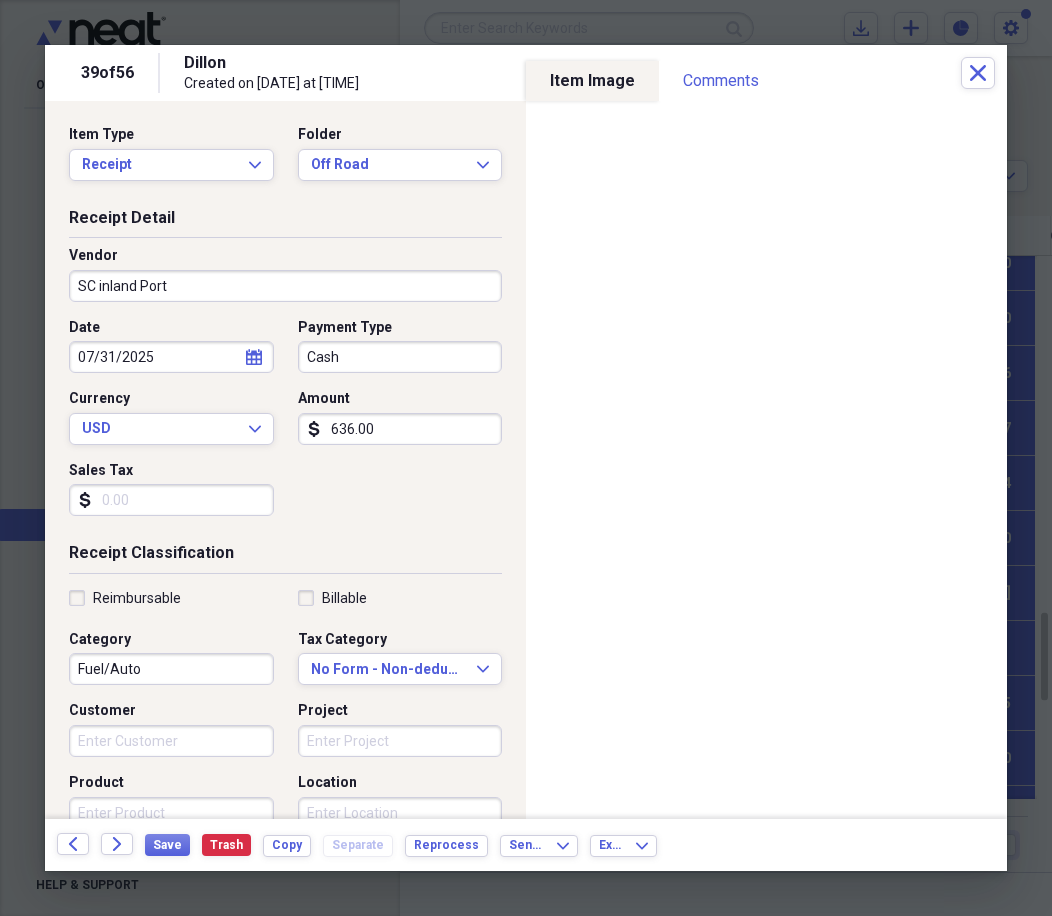 type on "636.00" 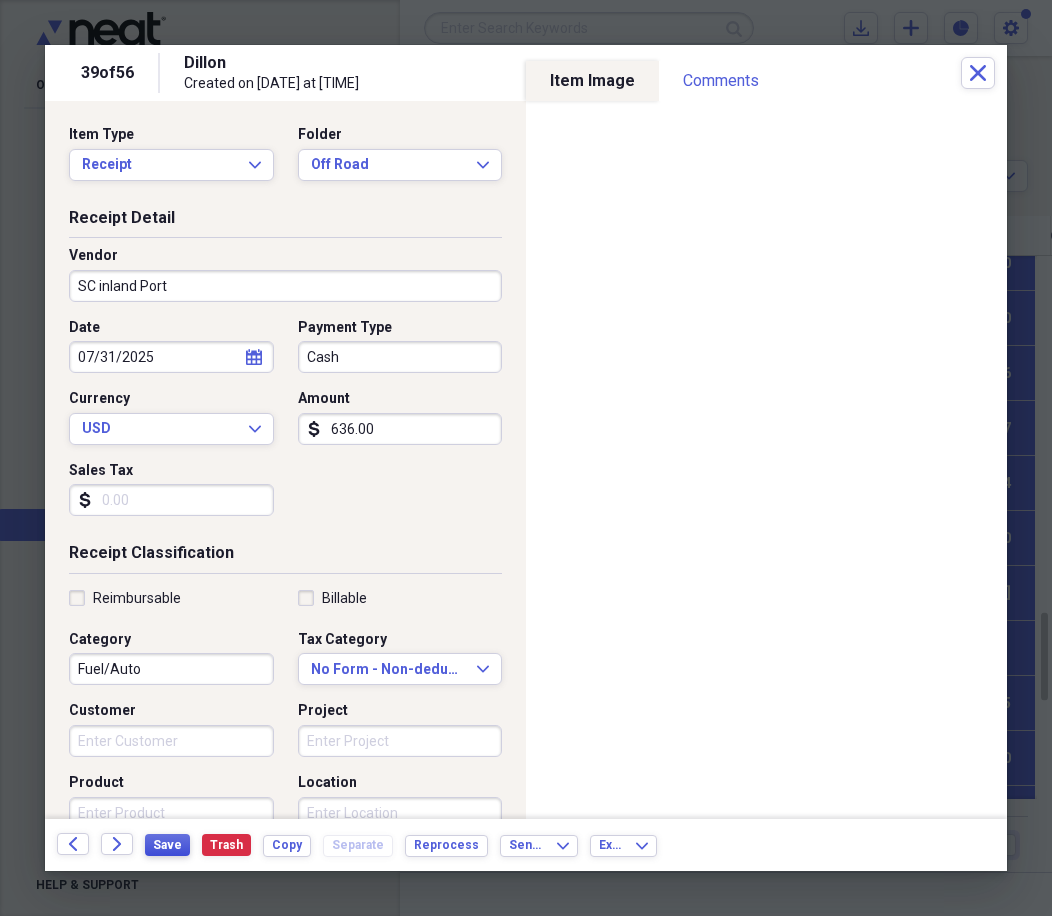 click on "Save" at bounding box center (167, 845) 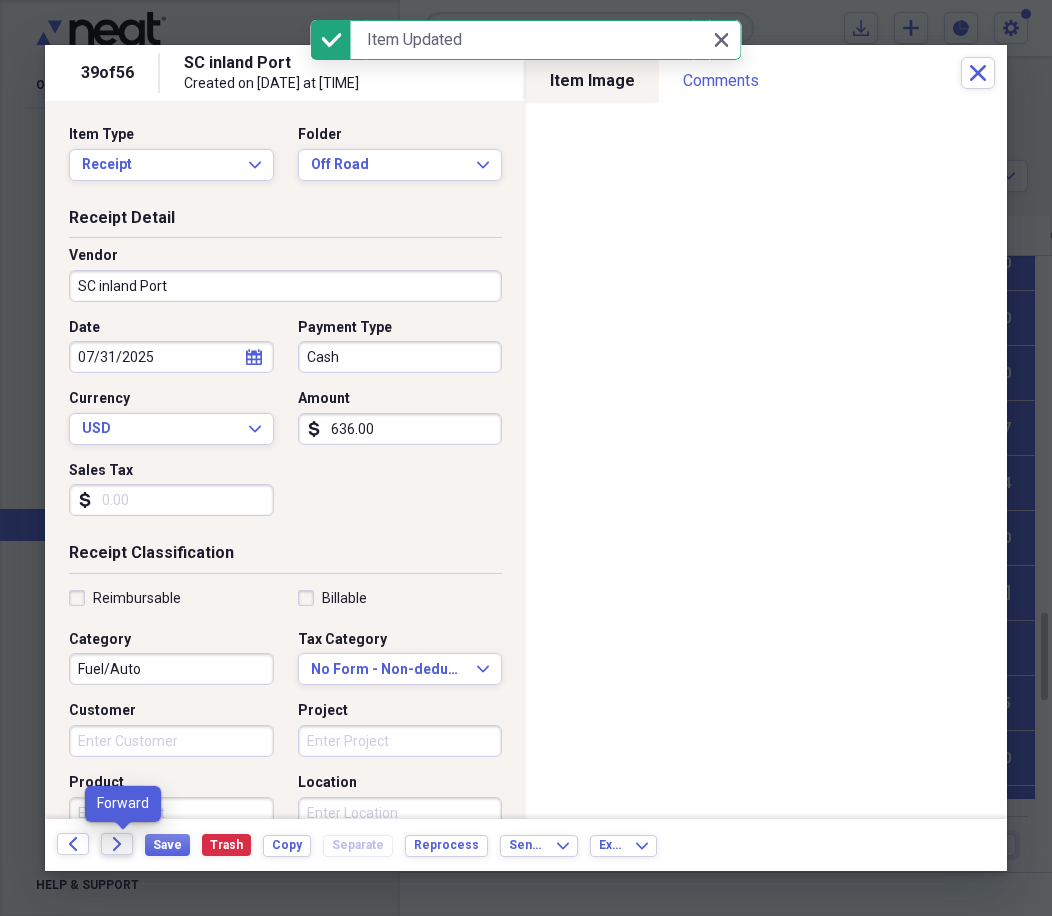 click on "Forward" 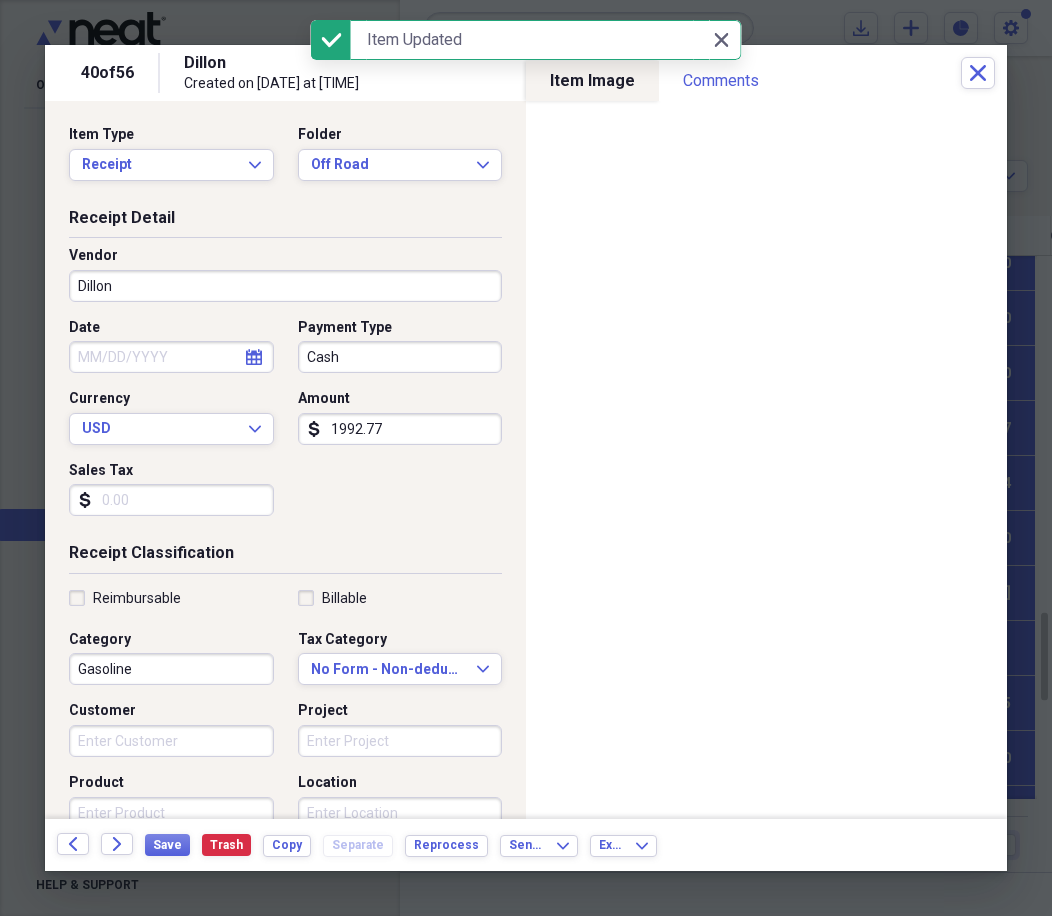 click on "Dillon" at bounding box center (285, 286) 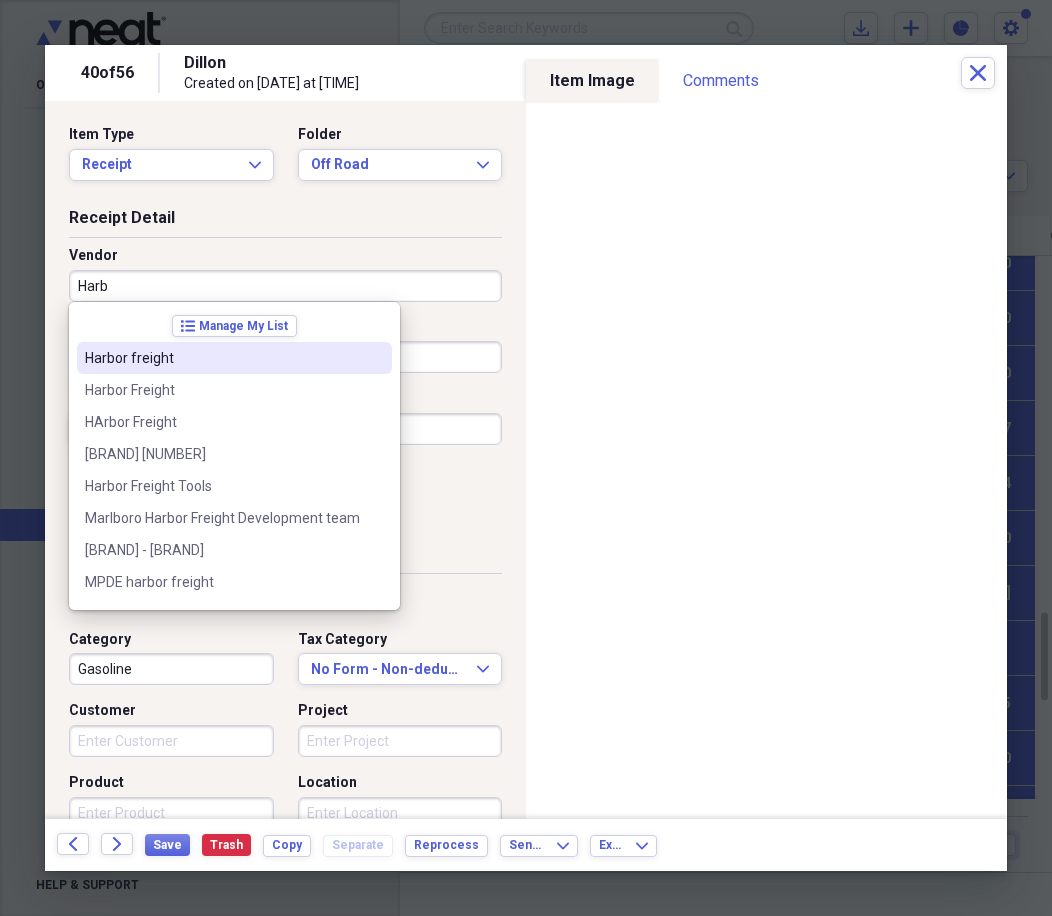 click on "Harbor freight" at bounding box center [234, 358] 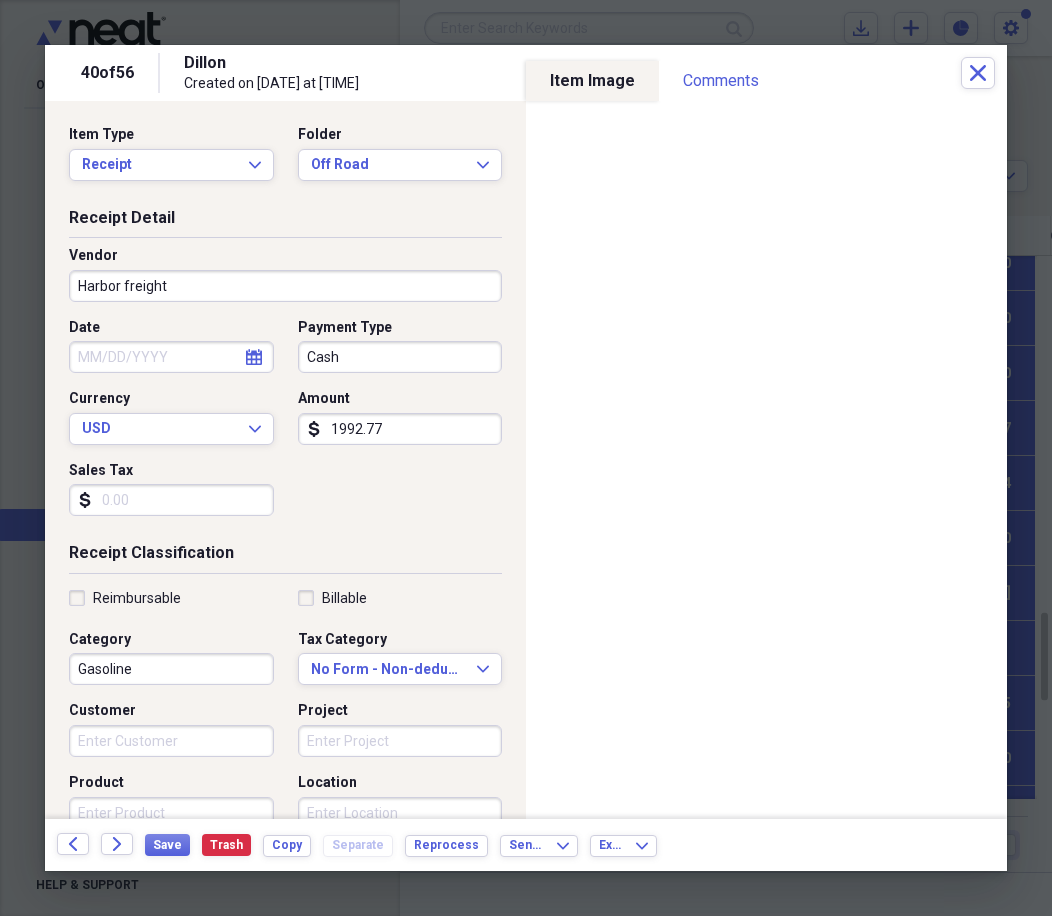 click on "1992.77" at bounding box center [400, 429] 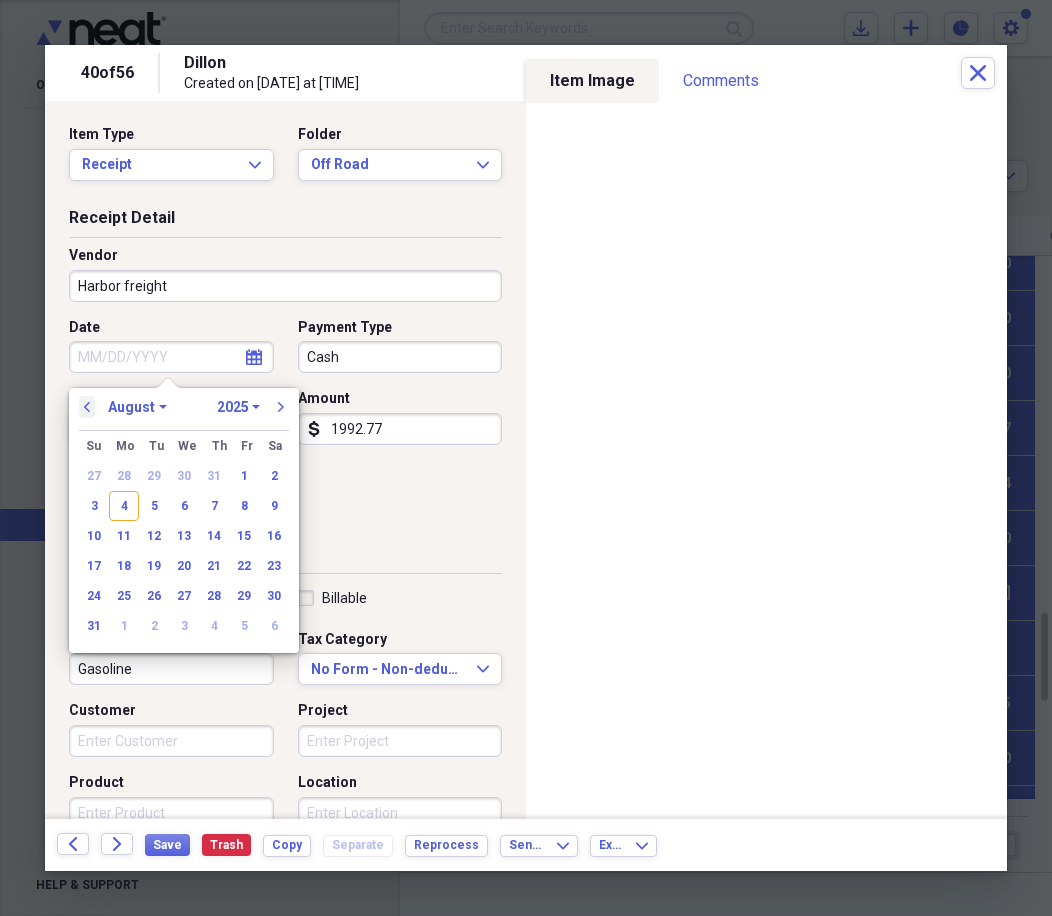 click on "previous" at bounding box center (87, 407) 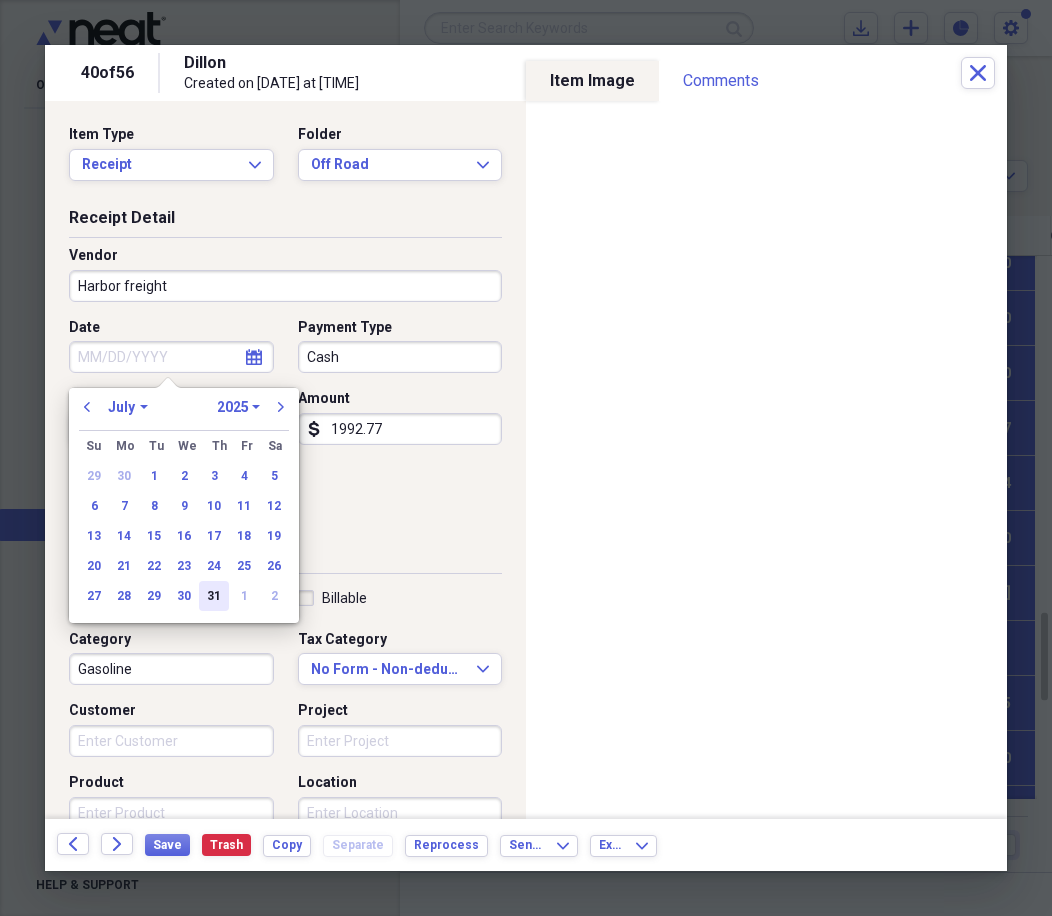 drag, startPoint x: 213, startPoint y: 601, endPoint x: 274, endPoint y: 434, distance: 177.792 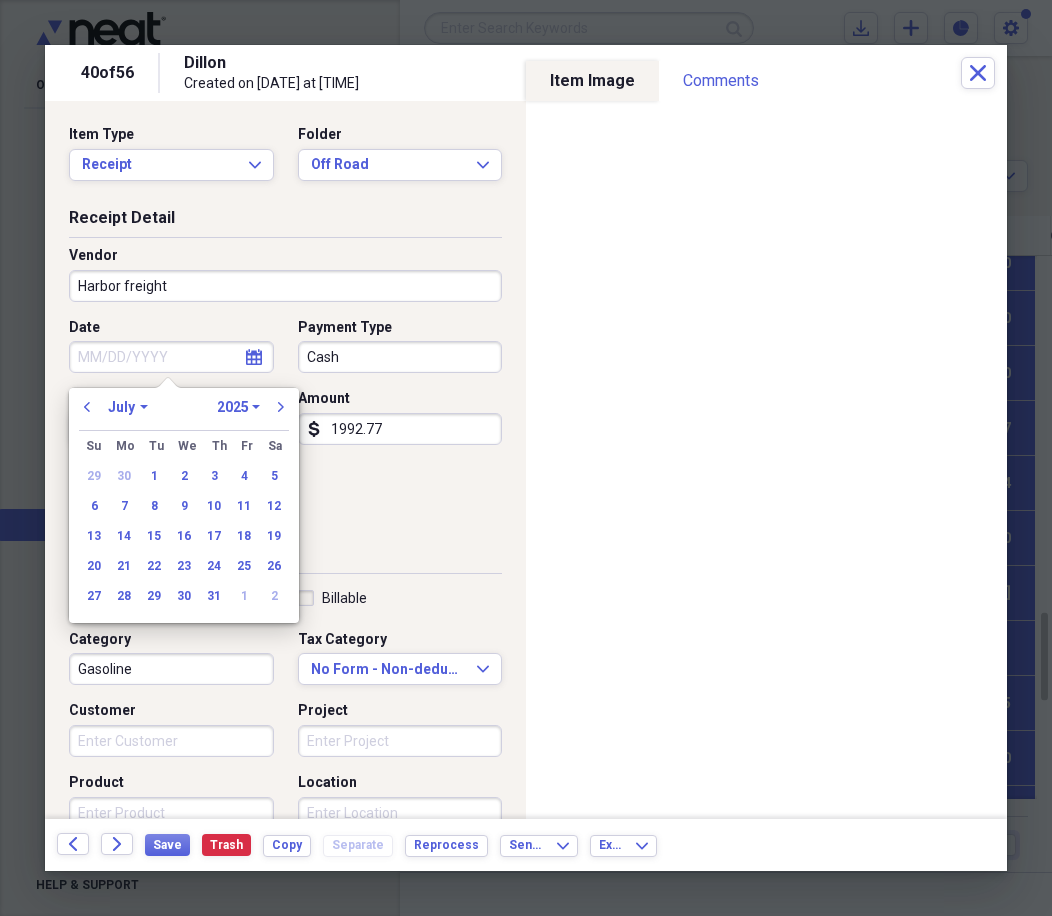 type on "07/31/2025" 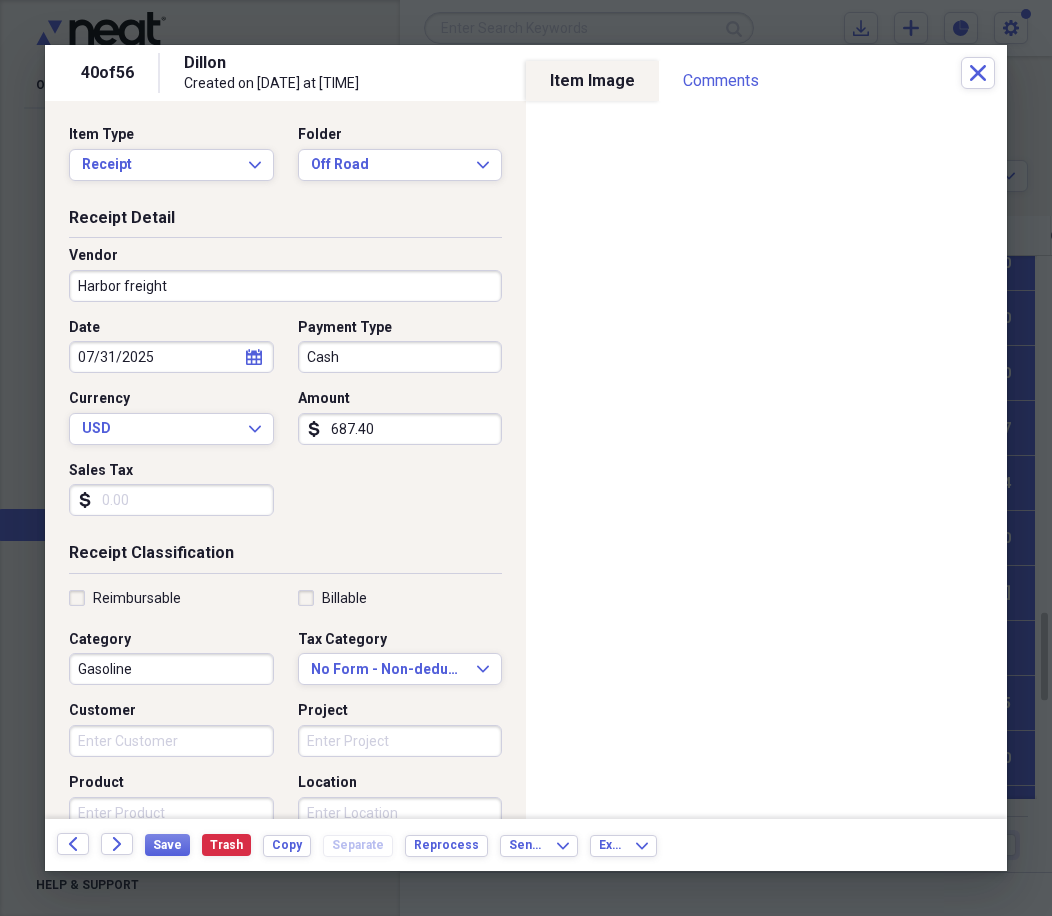 type on "687.40" 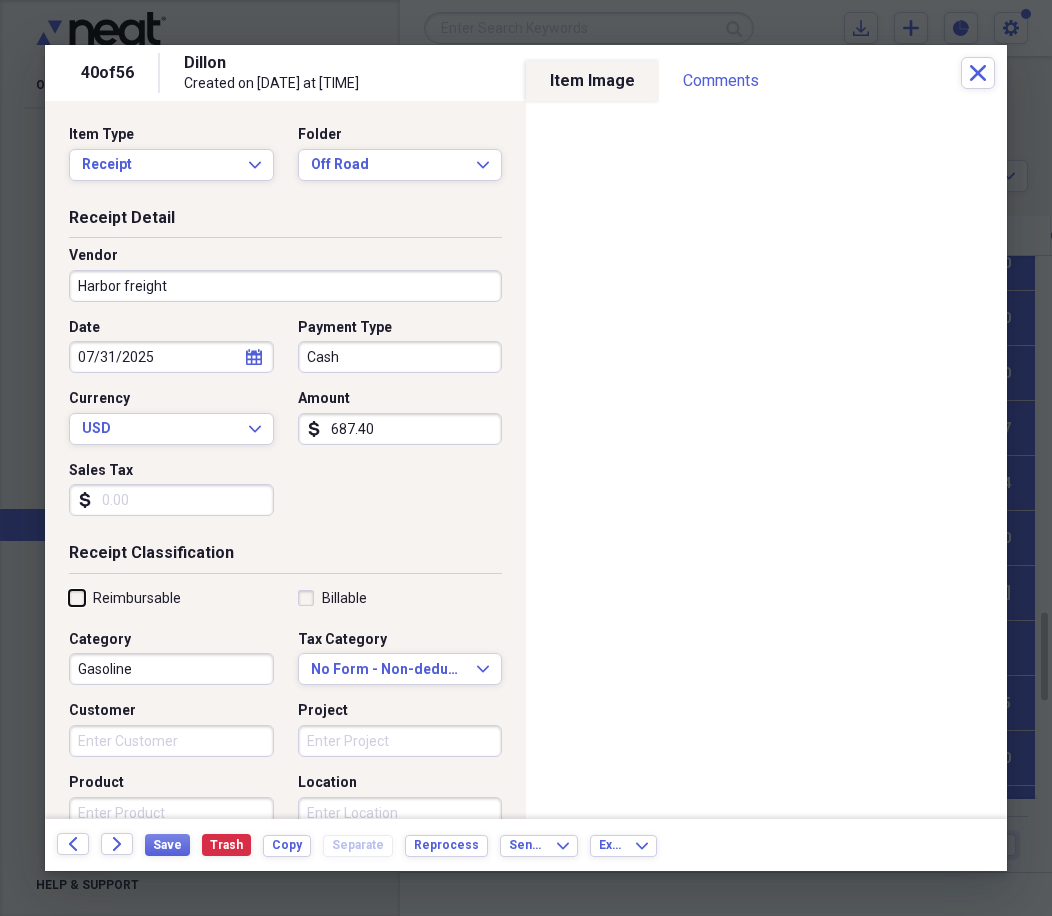click on "Reimbursable" at bounding box center [69, 597] 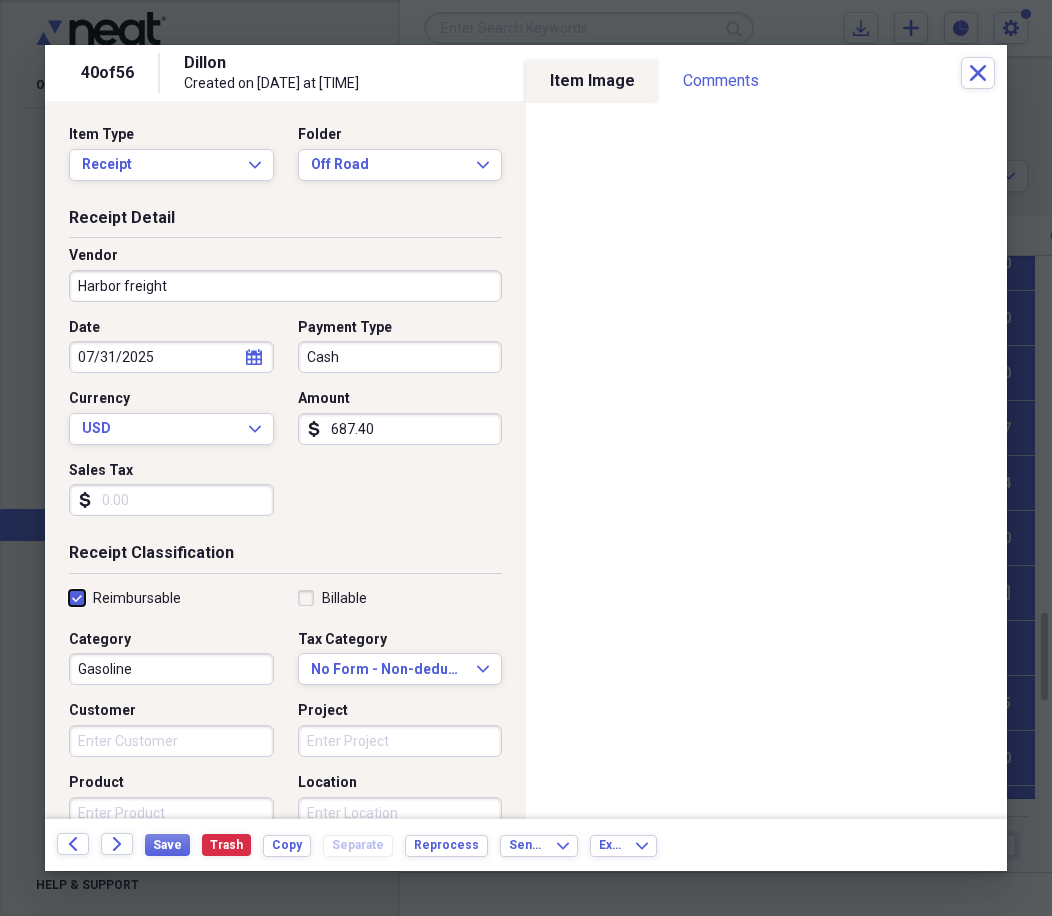 checkbox on "true" 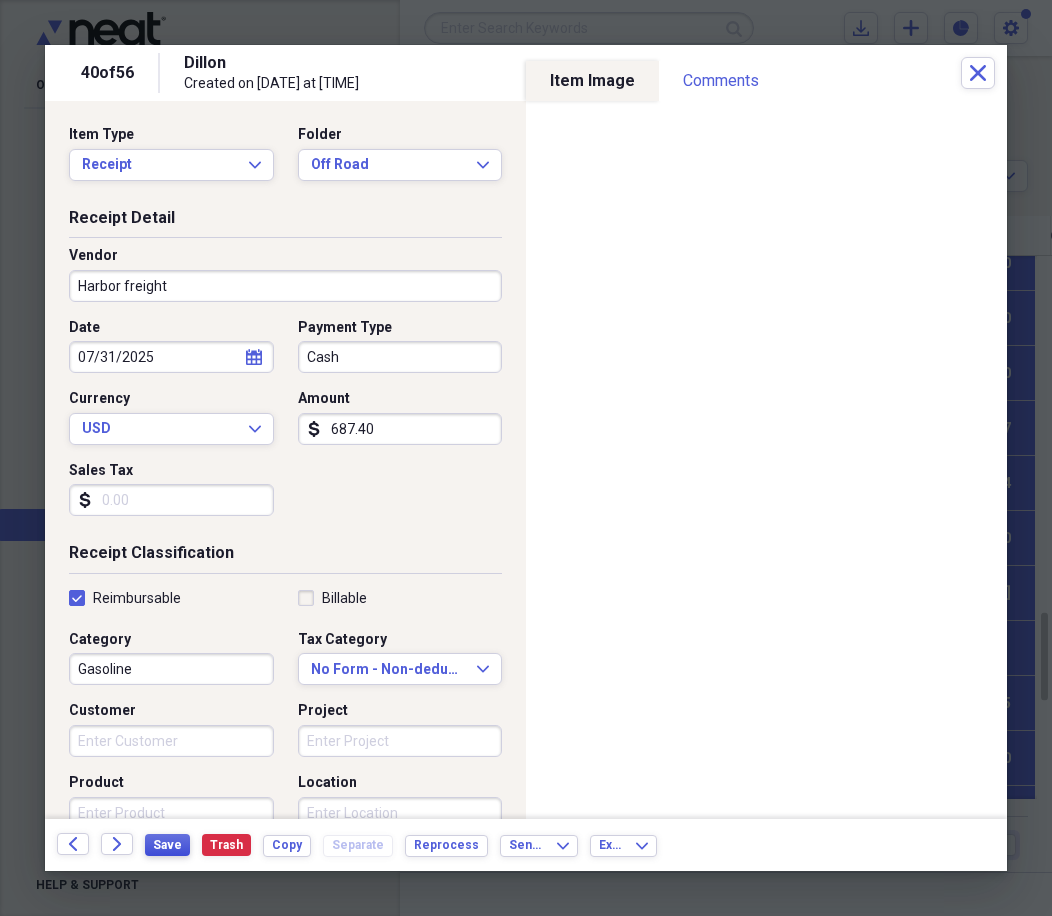 click on "Save" at bounding box center (167, 845) 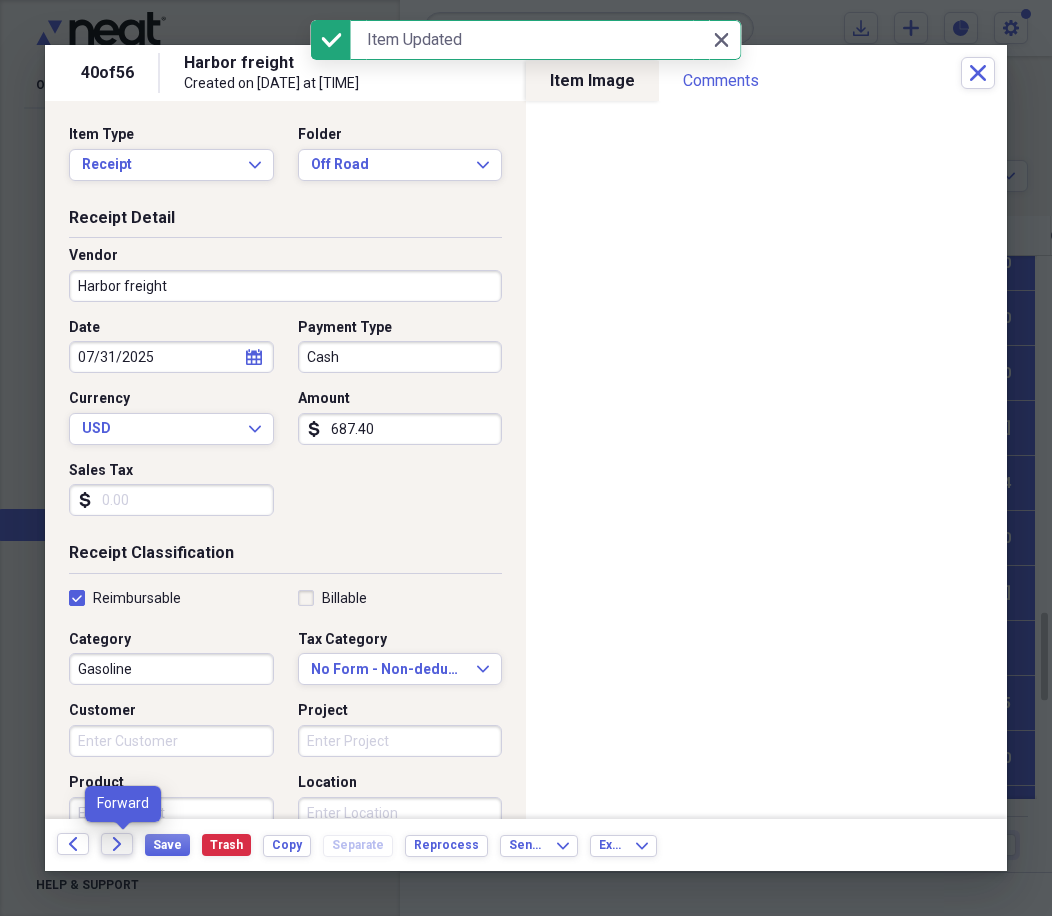 click on "Forward" 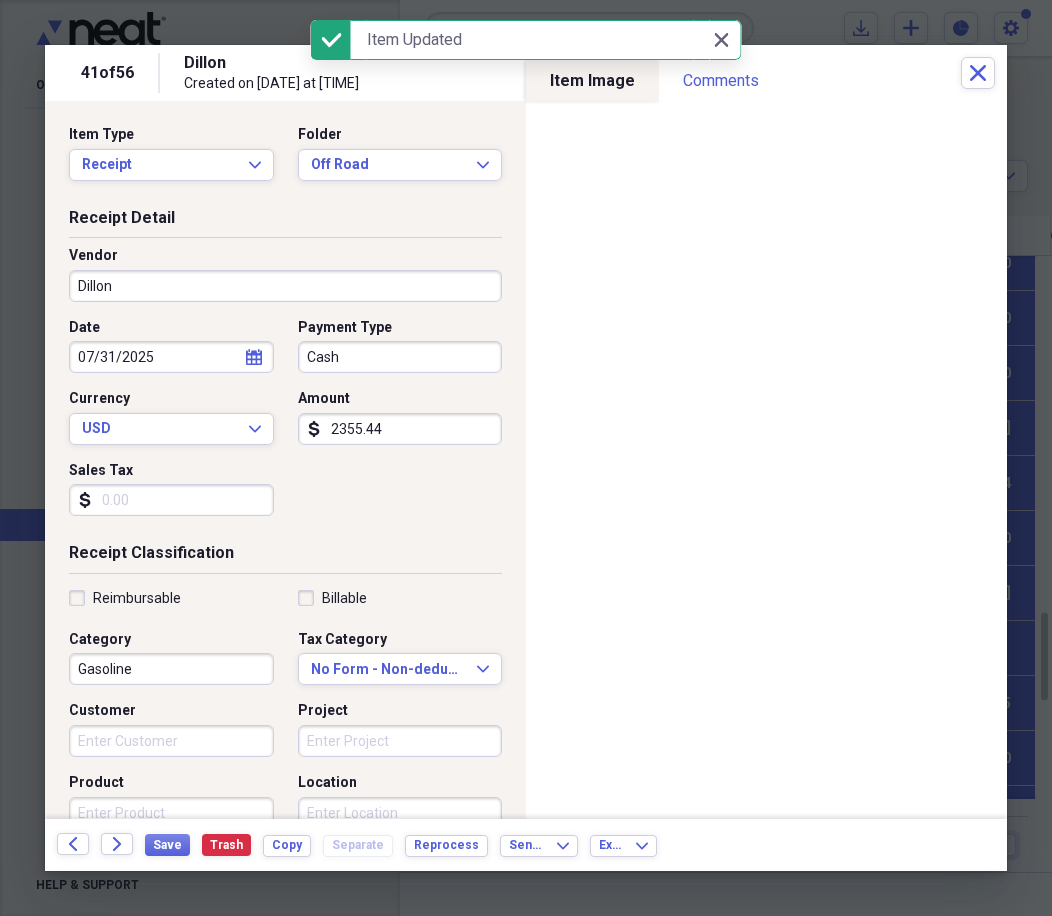 click on "Dillon" at bounding box center [285, 286] 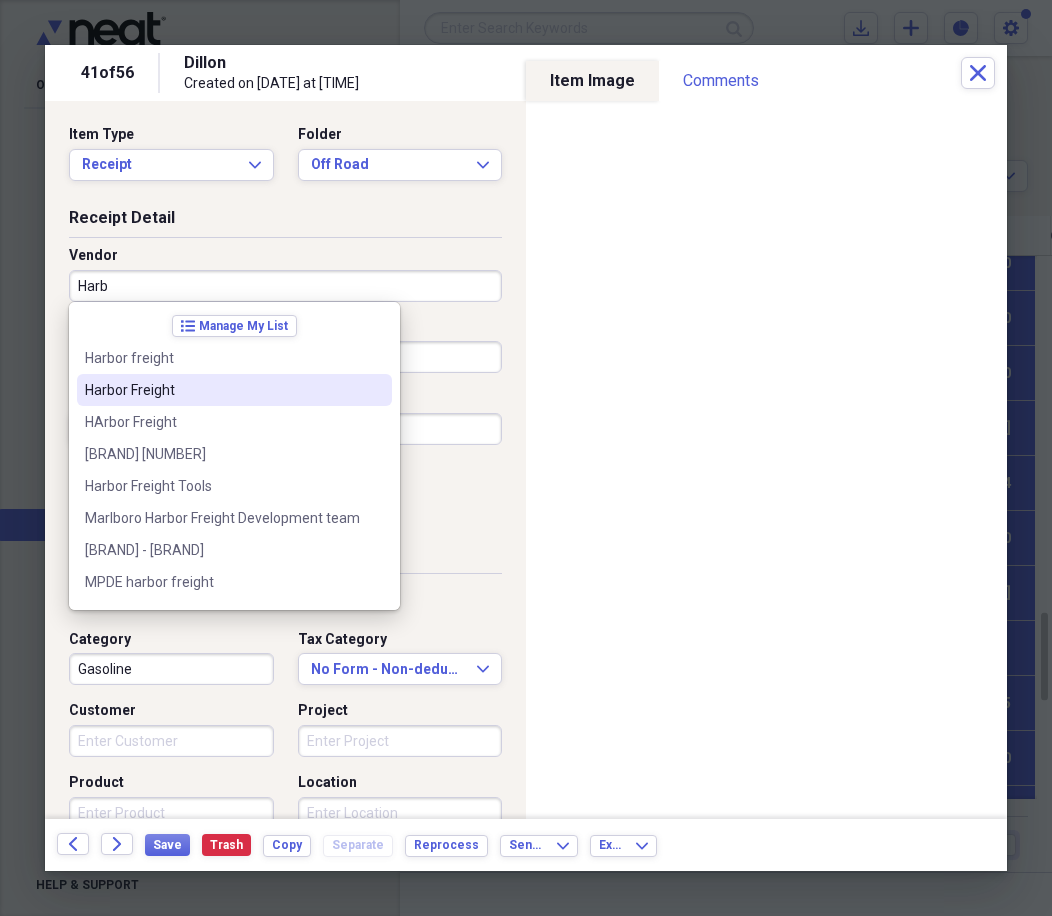 click on "Harbor Freight" at bounding box center [222, 390] 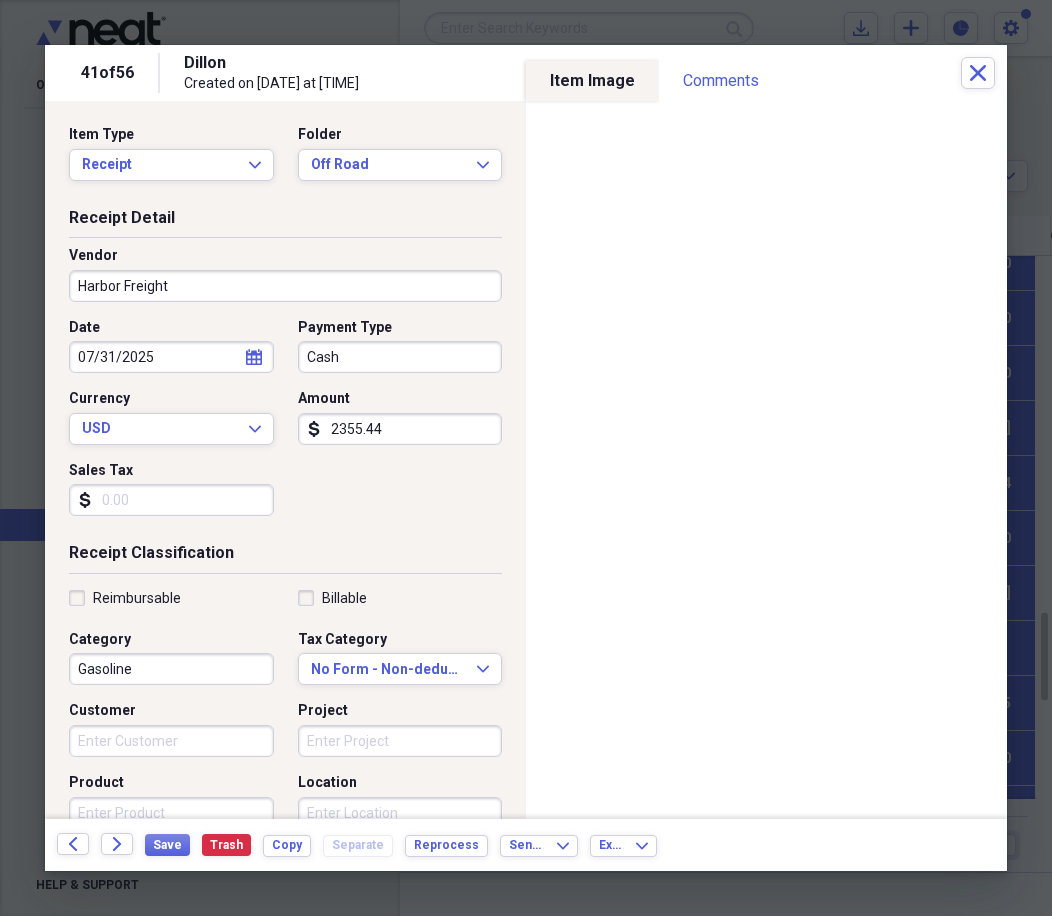 type on "Fuel/Auto" 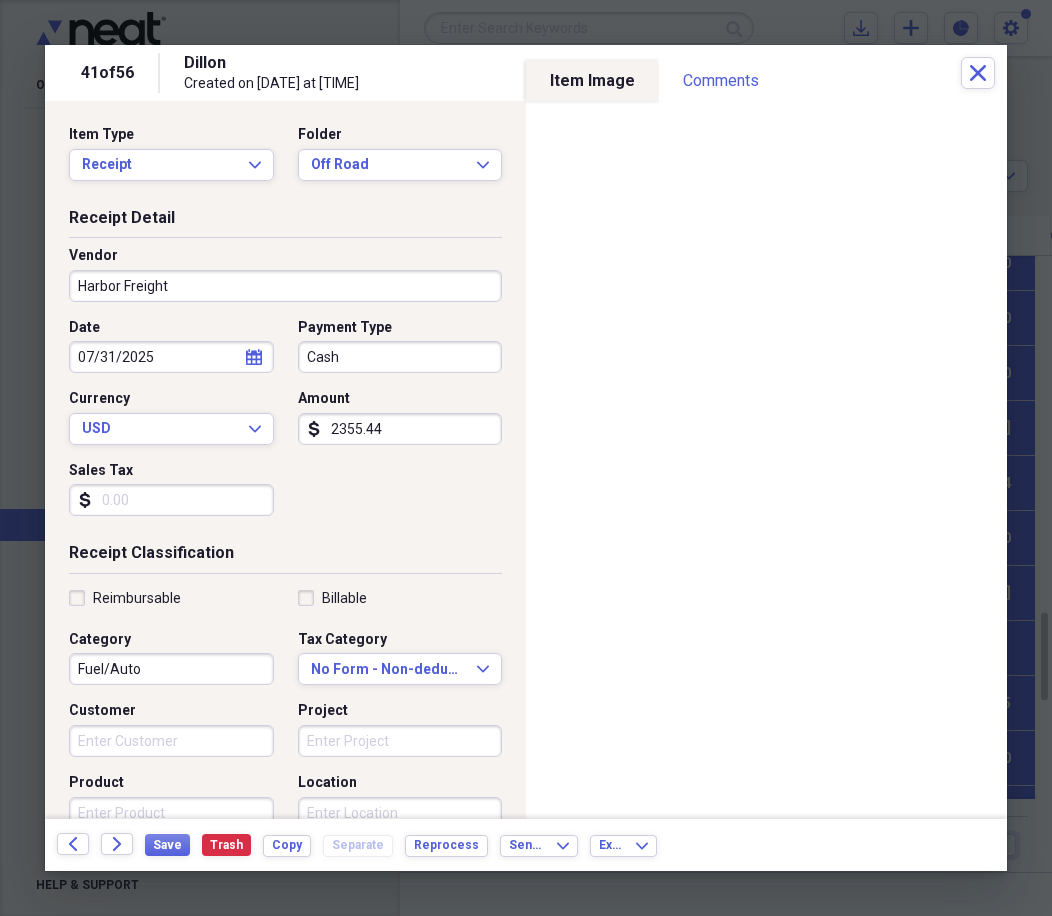click on "2355.44" at bounding box center [400, 429] 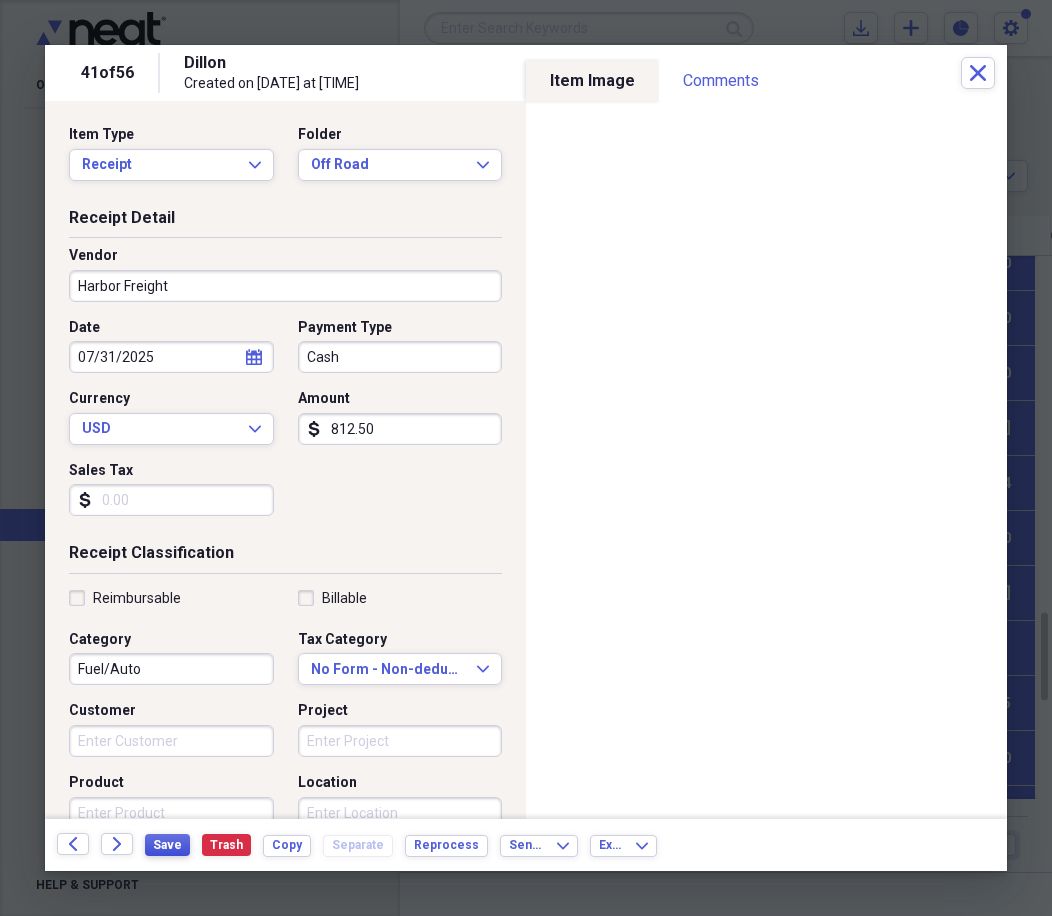 type on "812.50" 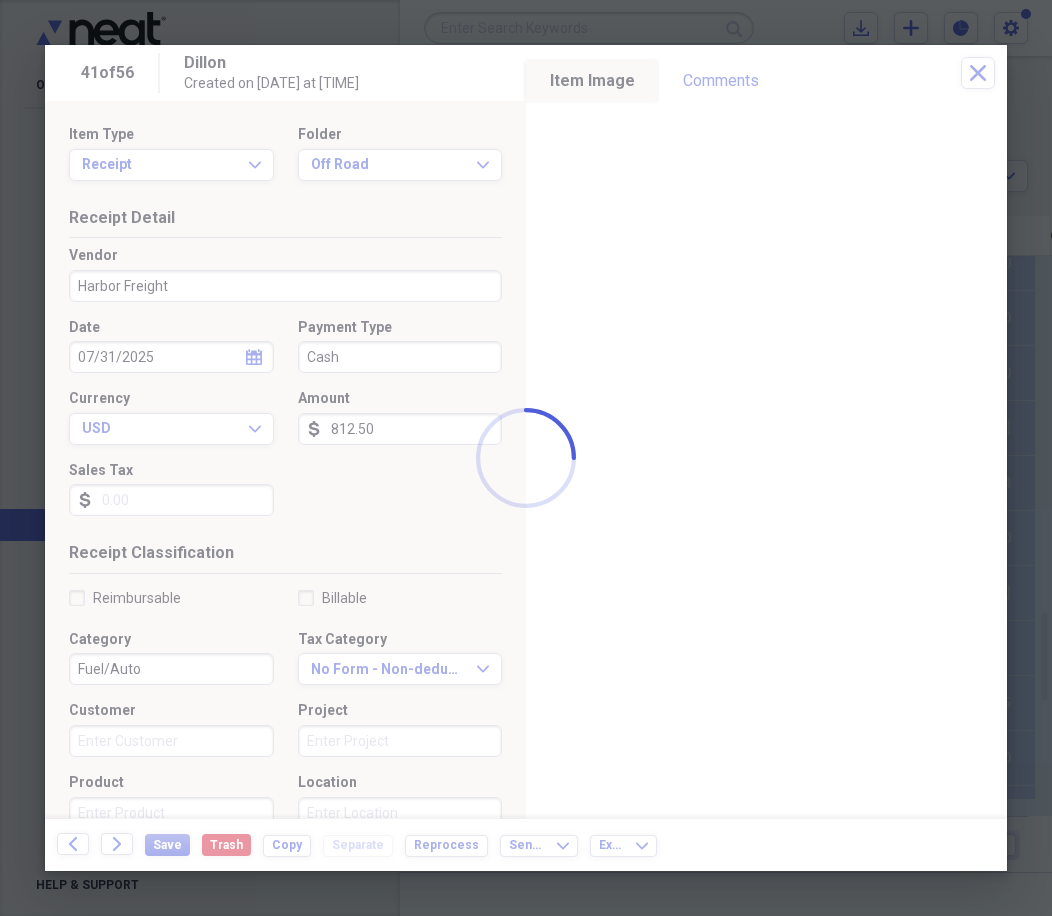 click at bounding box center [526, 458] 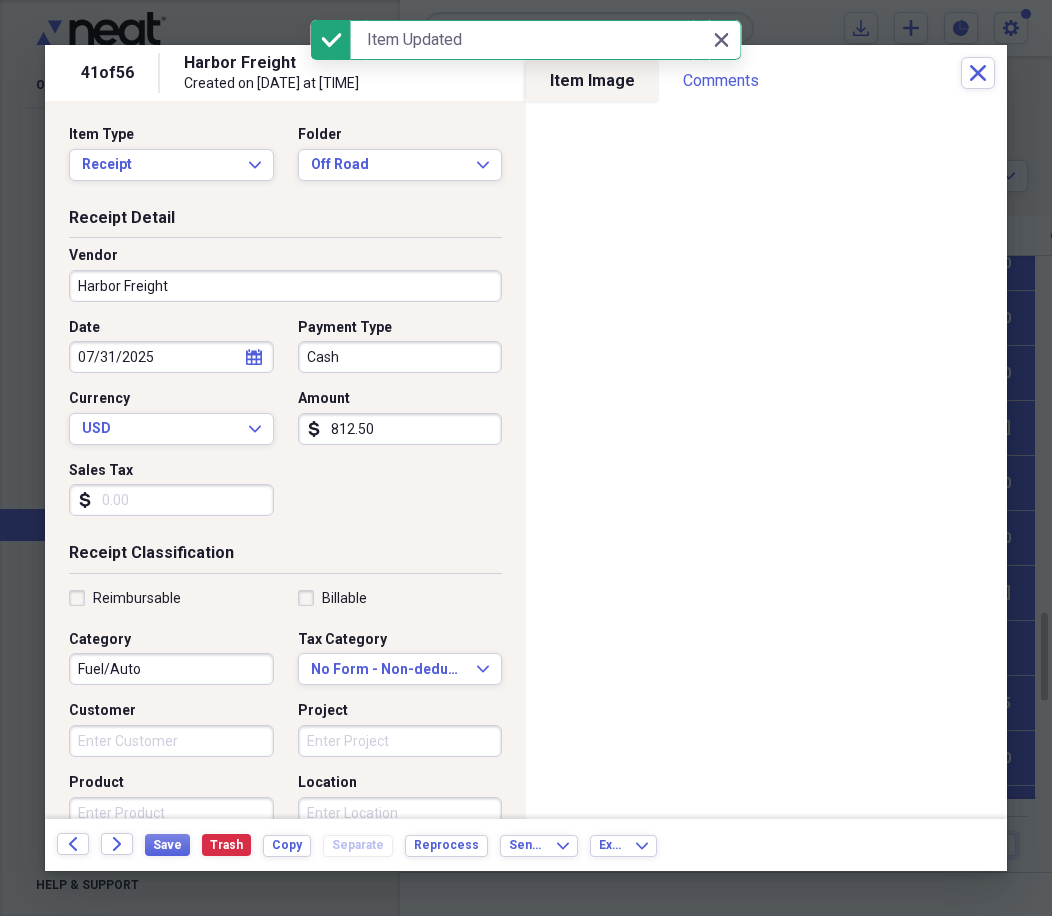 click on "Reimbursable" at bounding box center (137, 598) 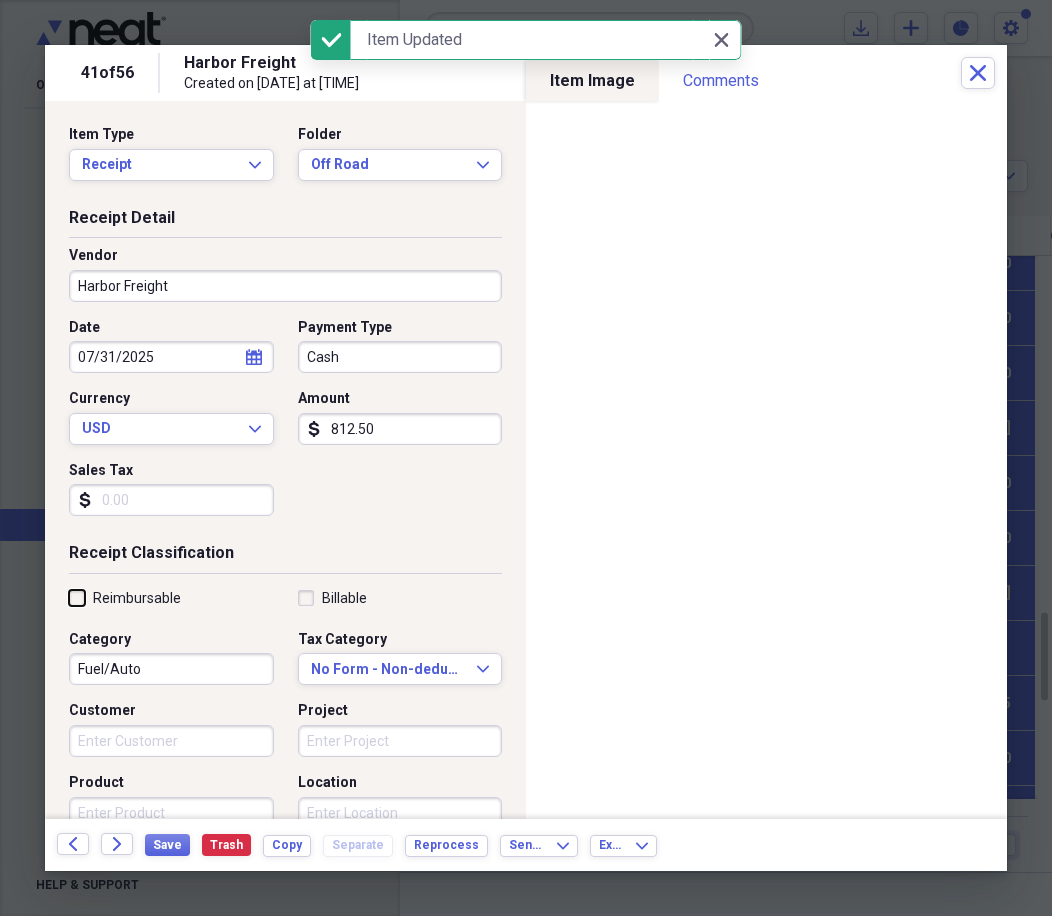 click on "Reimbursable" at bounding box center (69, 597) 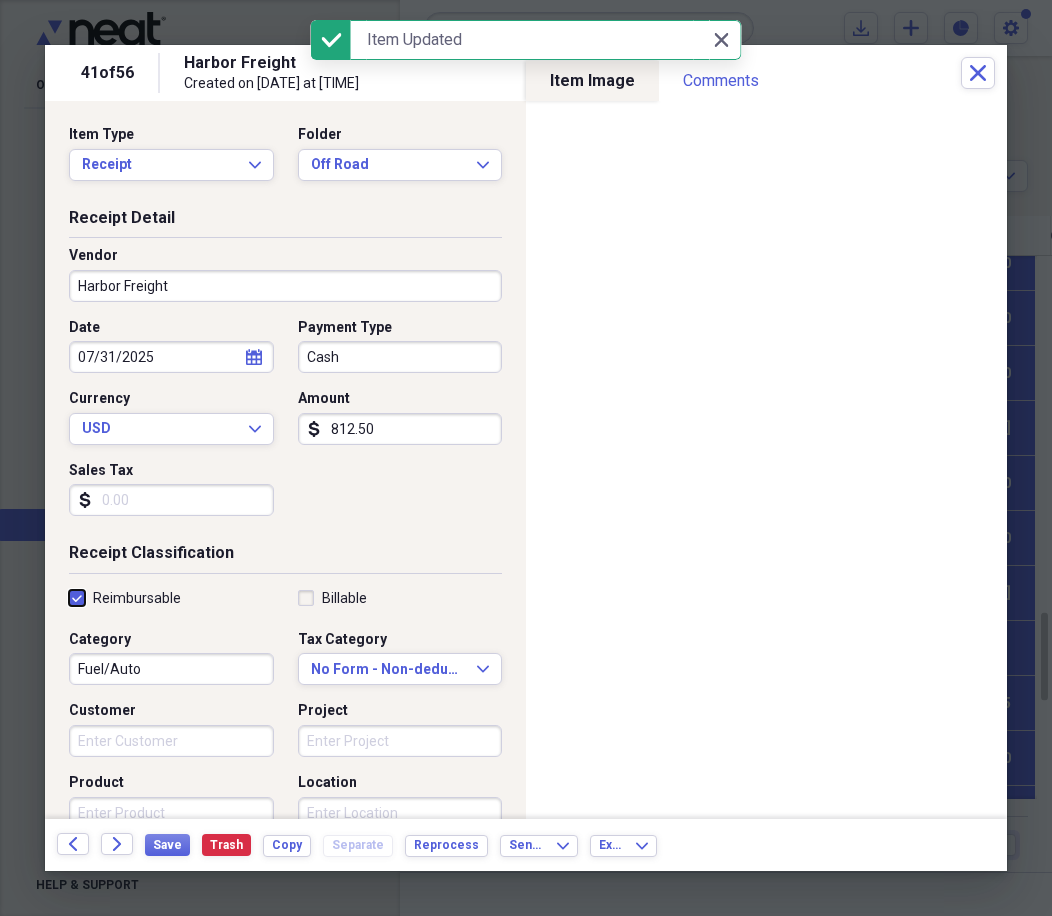 checkbox on "true" 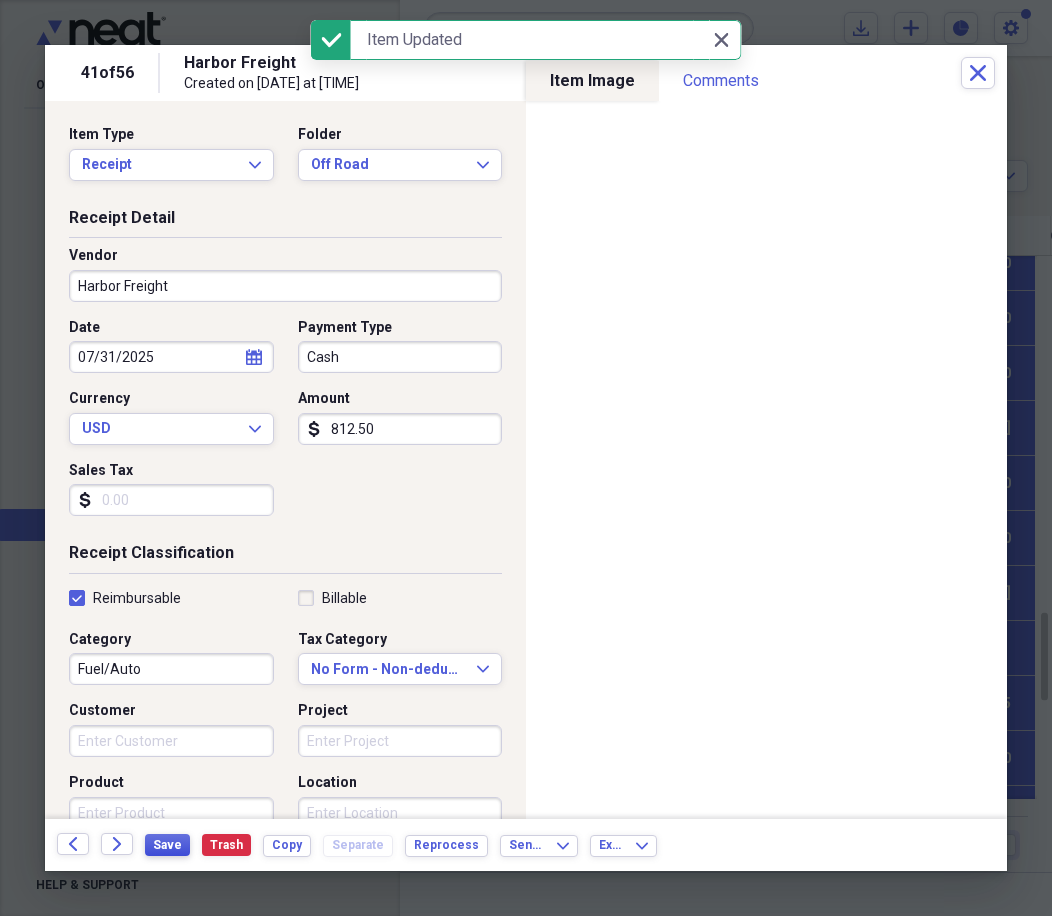 click on "Save" at bounding box center (167, 845) 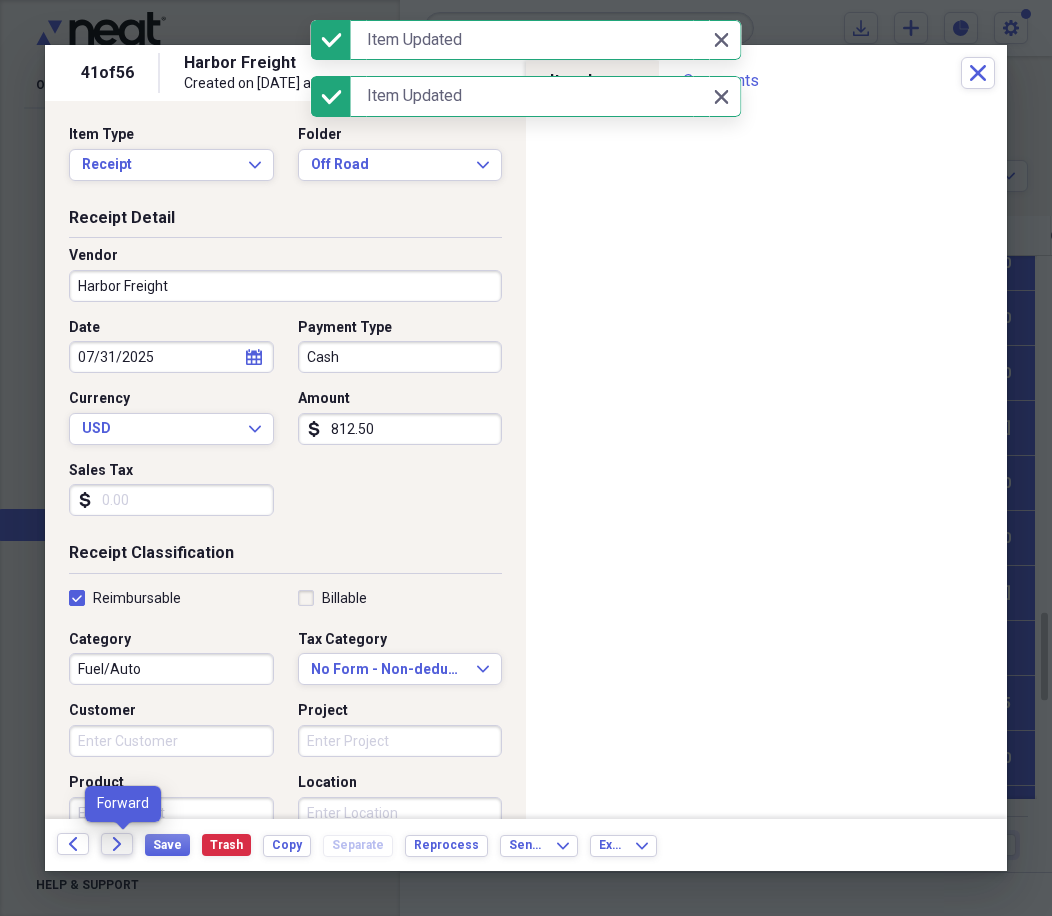 click 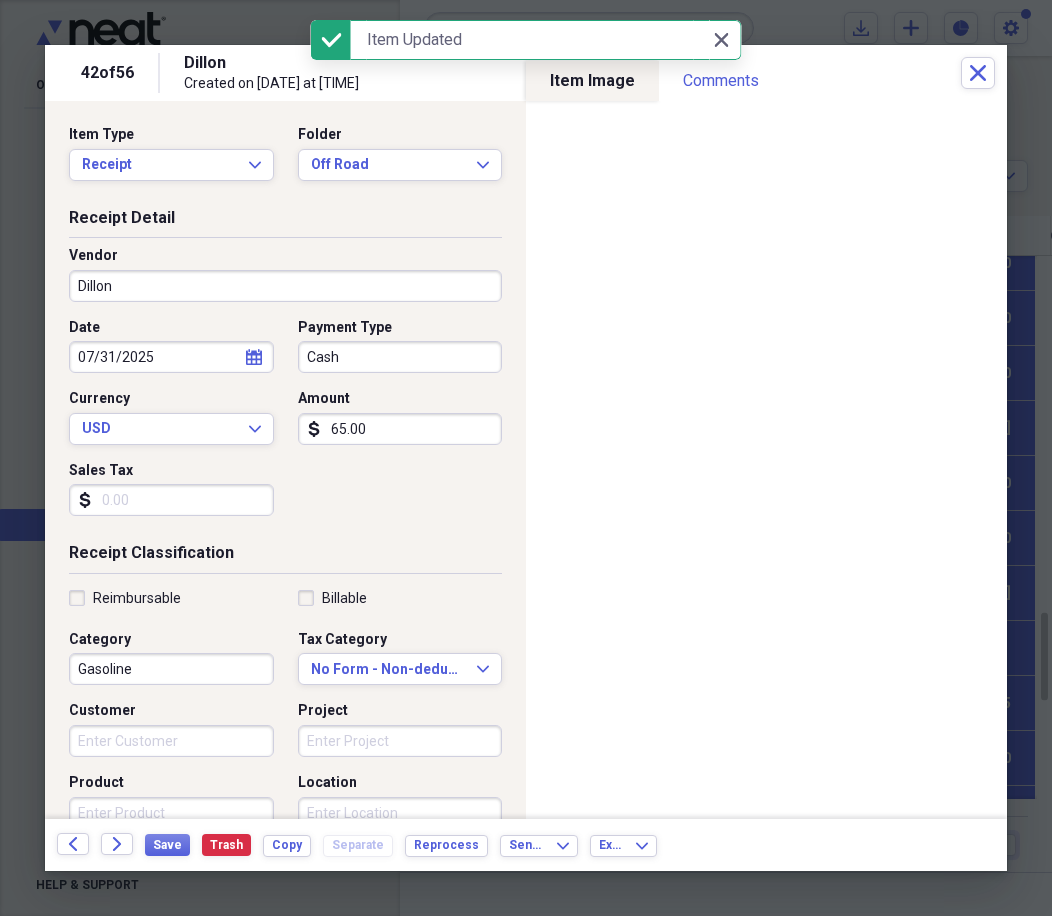 click on "Dillon" at bounding box center [285, 286] 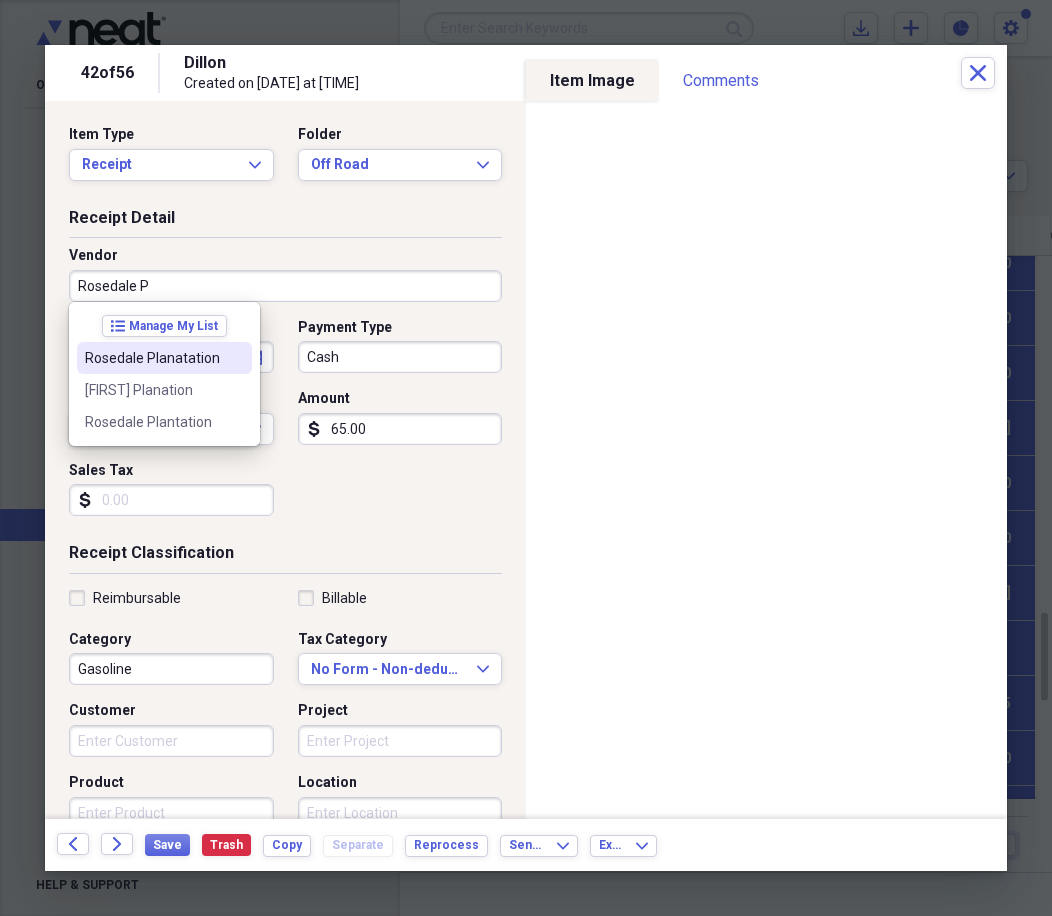 click on "Rosedale Planatation" at bounding box center [152, 358] 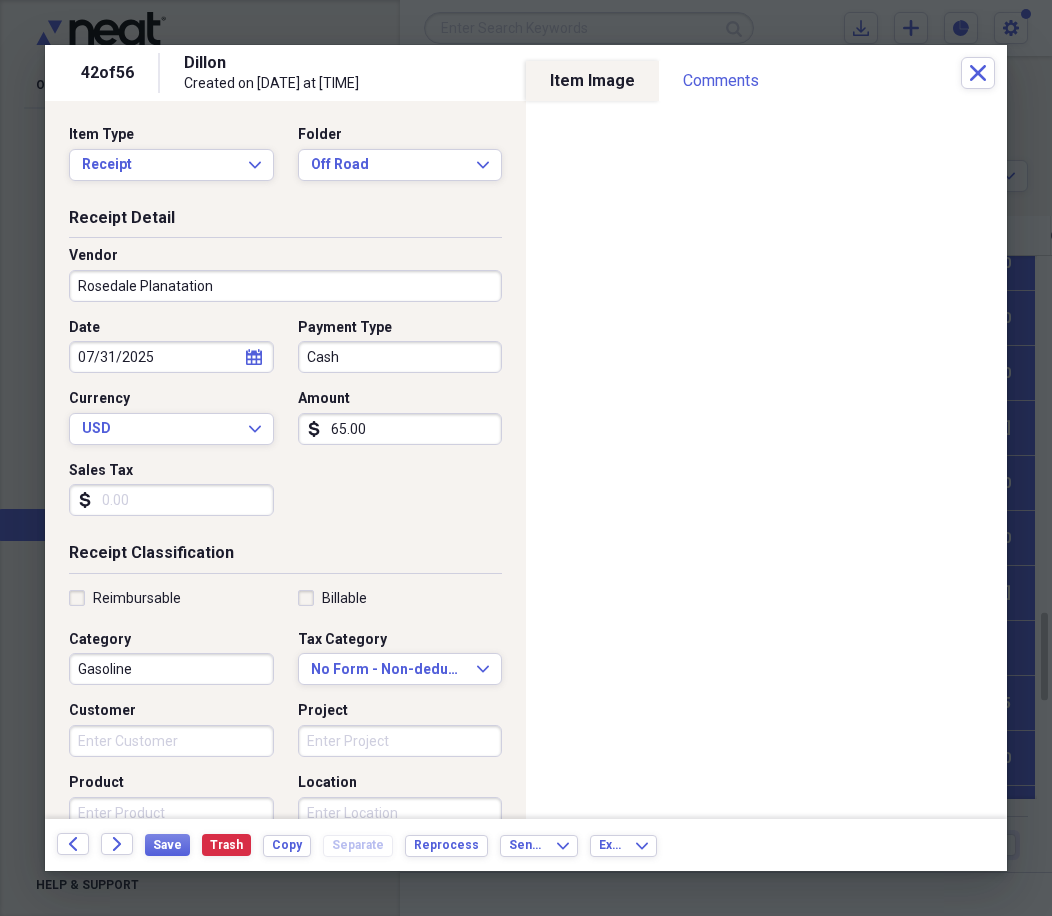 click on "65.00" at bounding box center (400, 429) 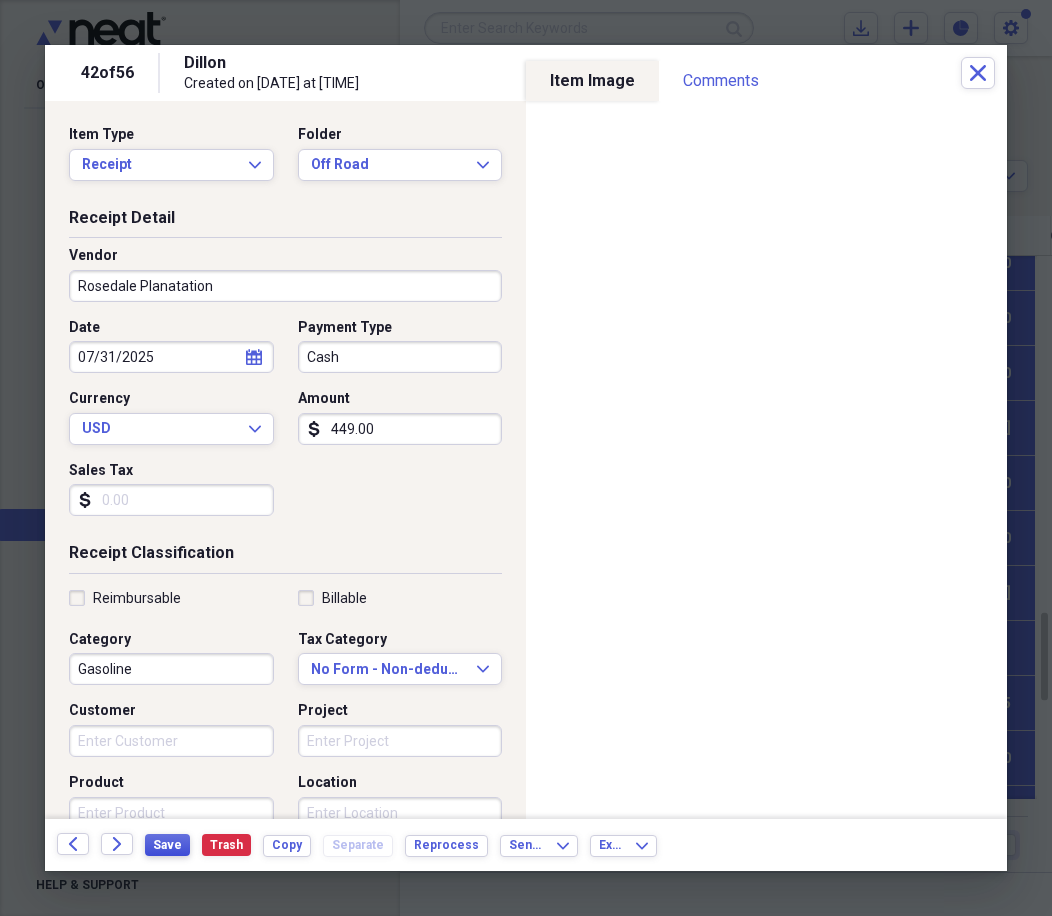 type on "449.00" 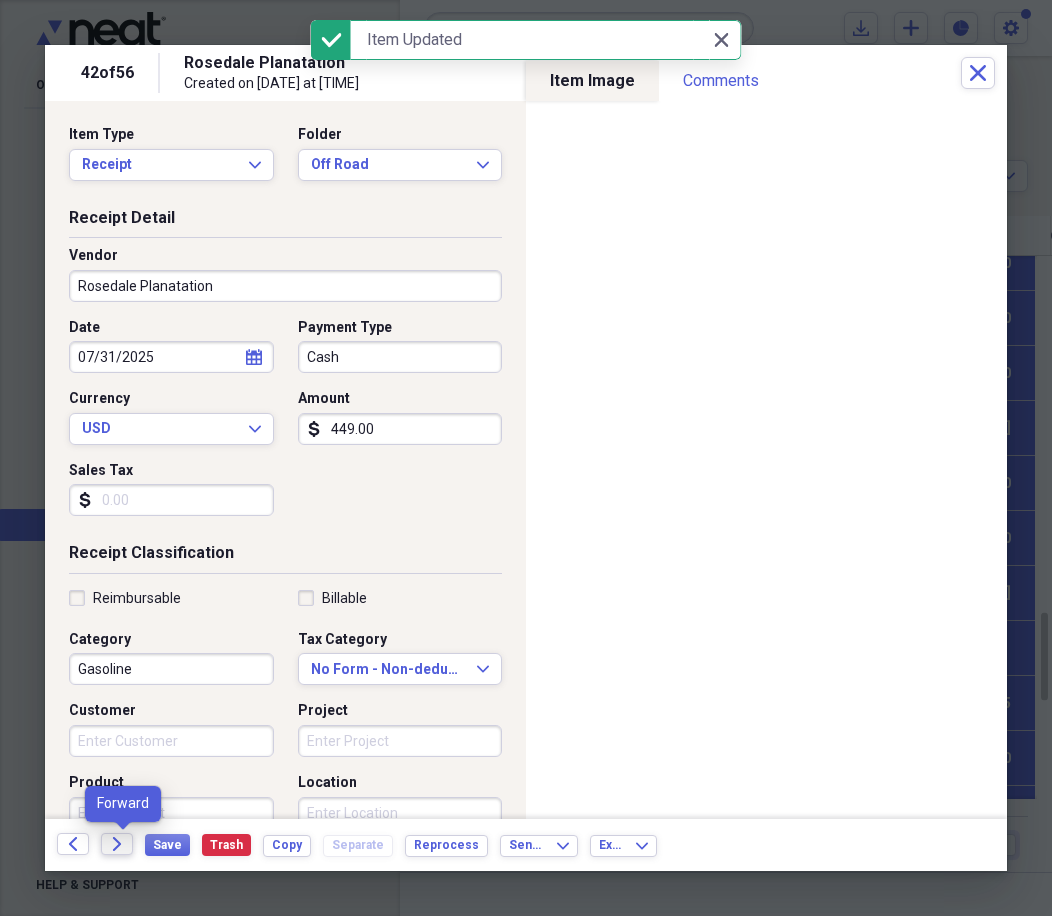 click on "Forward" at bounding box center [117, 844] 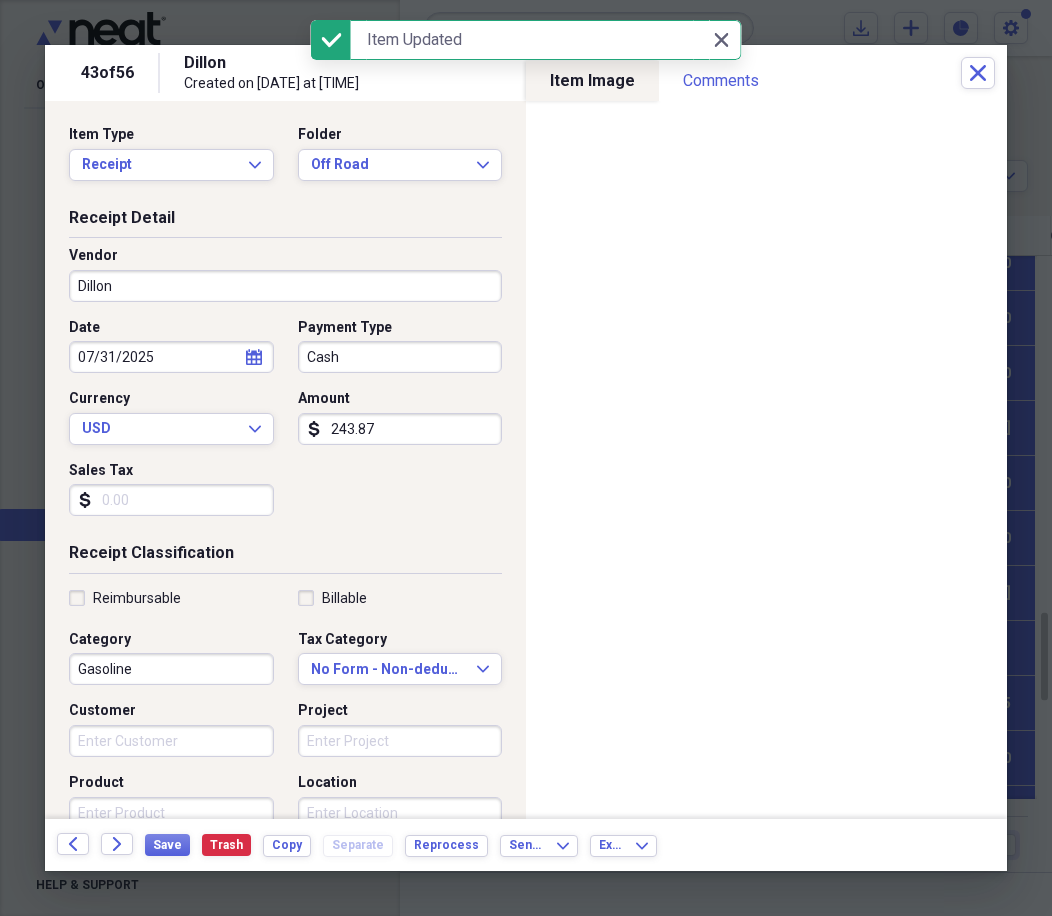 click on "Vendor" at bounding box center (285, 256) 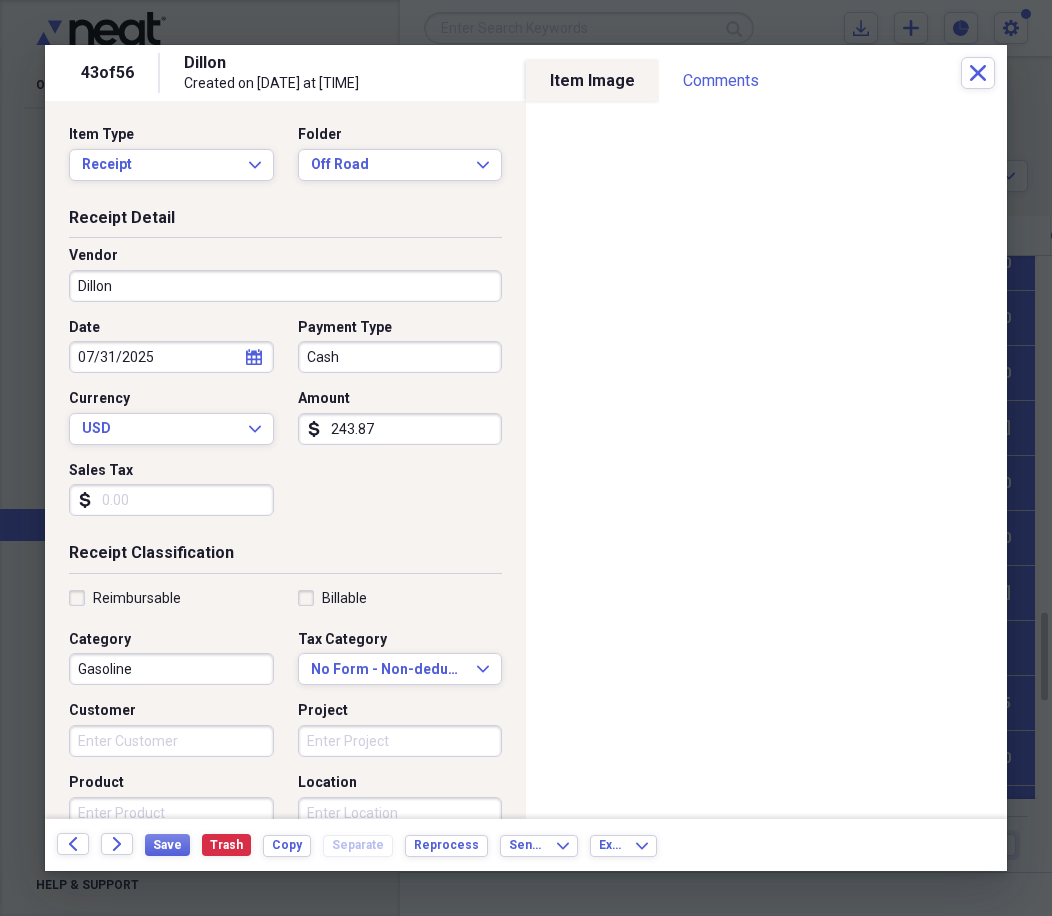 click on "Vendor Dillon" at bounding box center (285, 282) 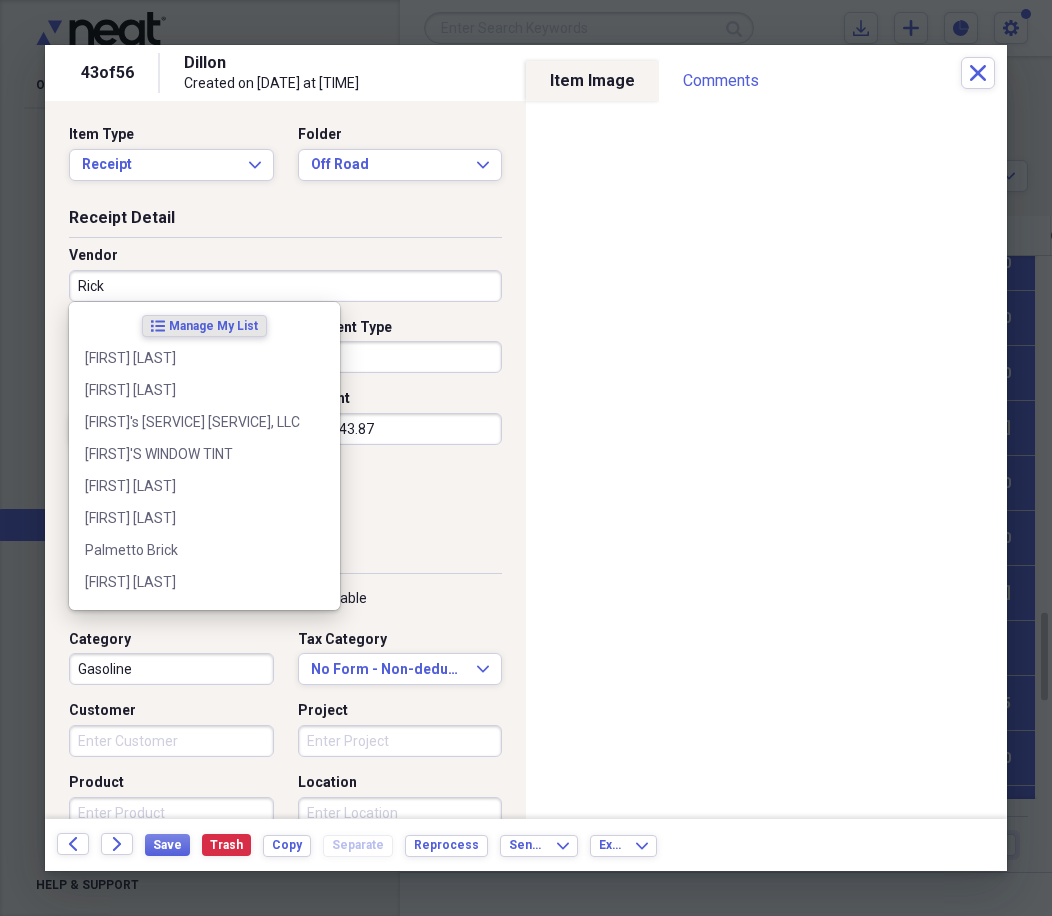 type on "Ricks" 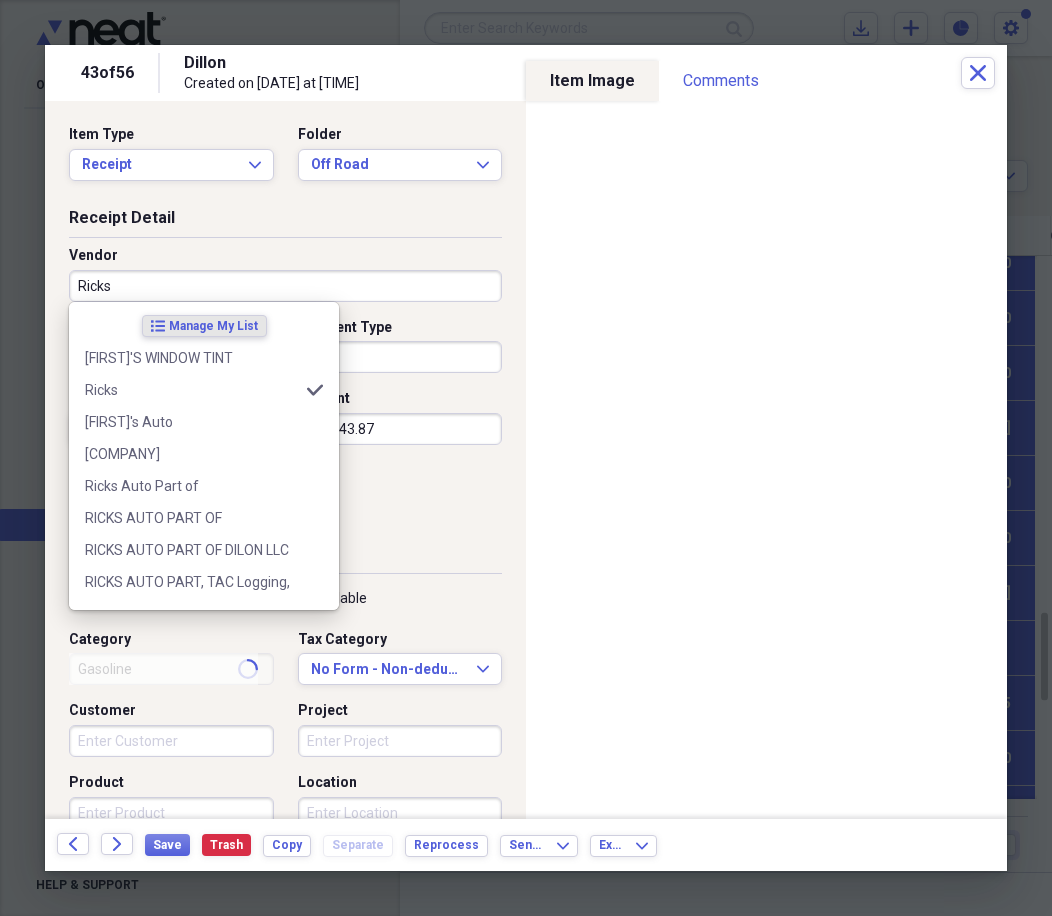 type on "Fuel/Auto" 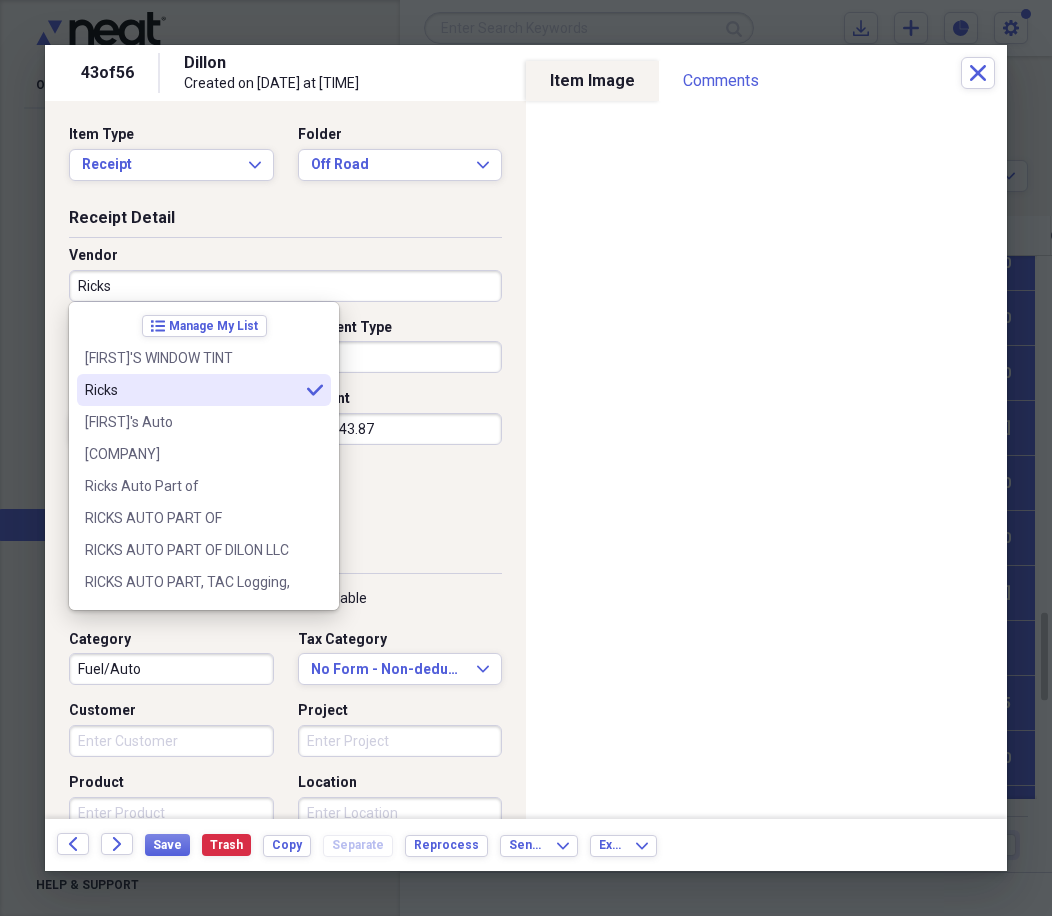 type on "Ricks" 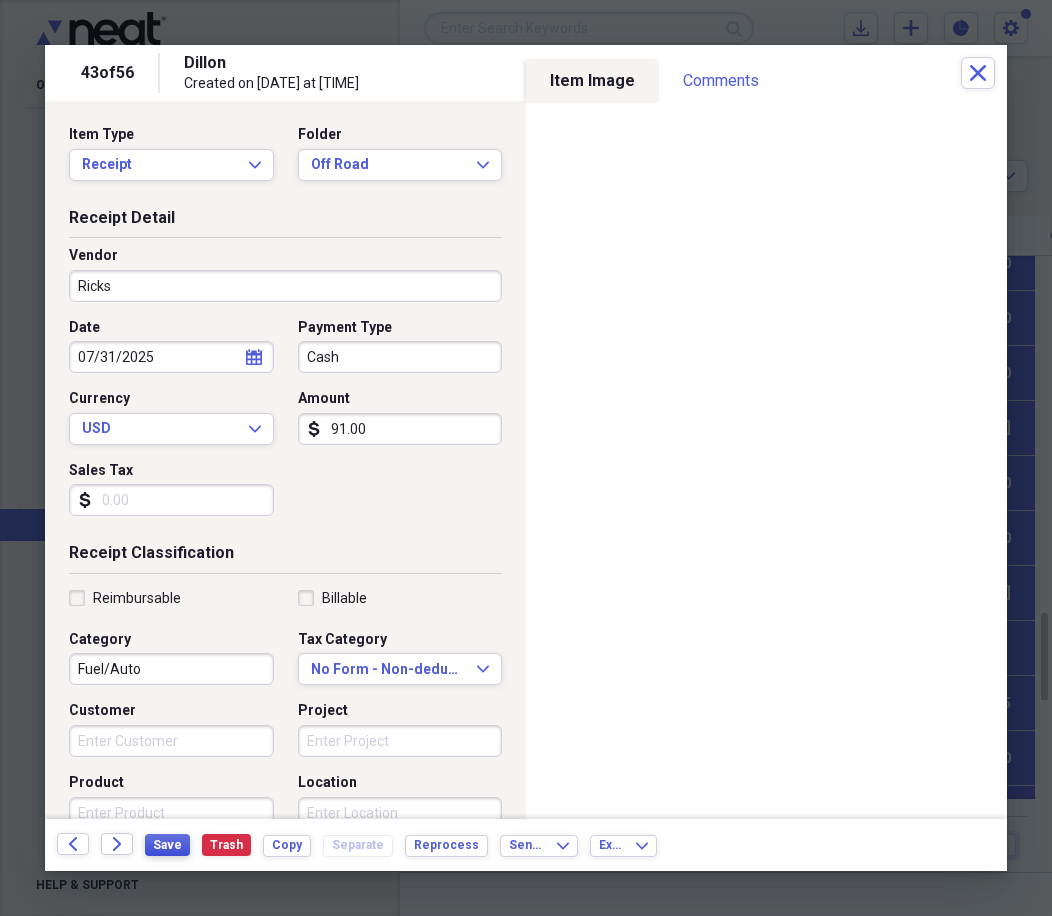 type on "91.00" 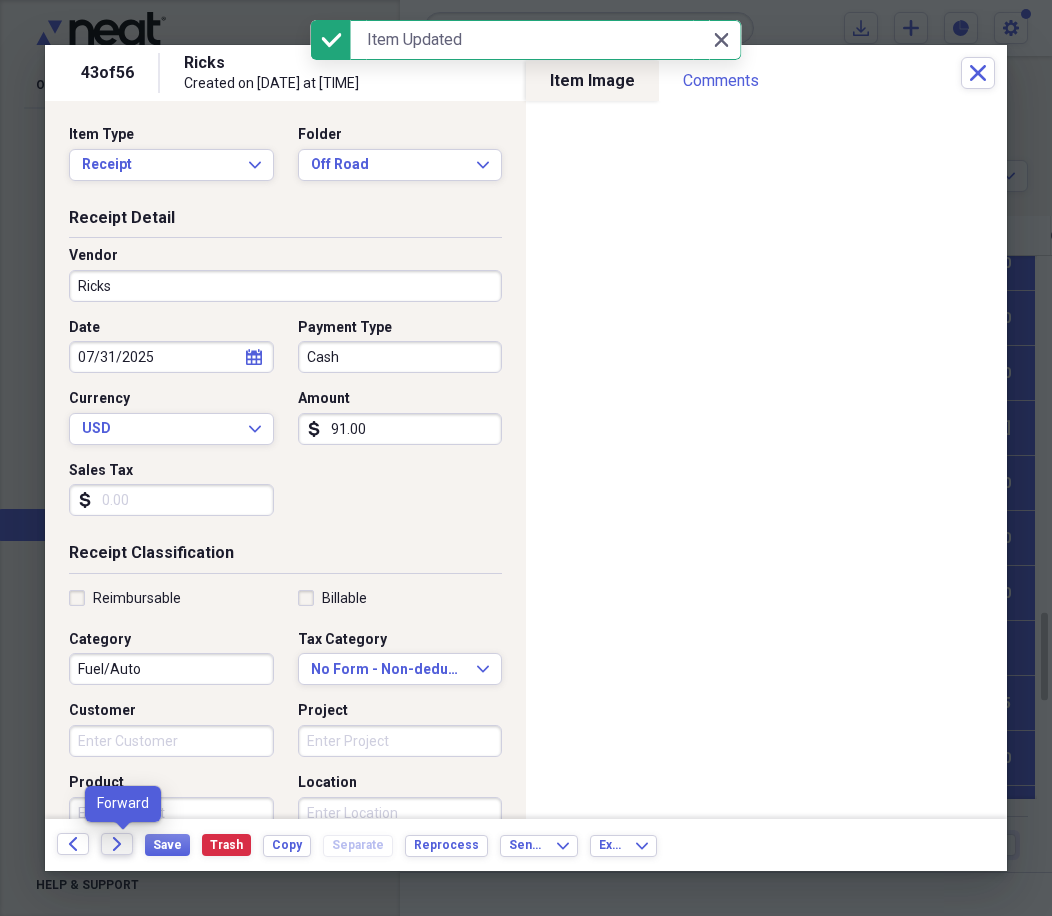 click on "Forward" at bounding box center (117, 844) 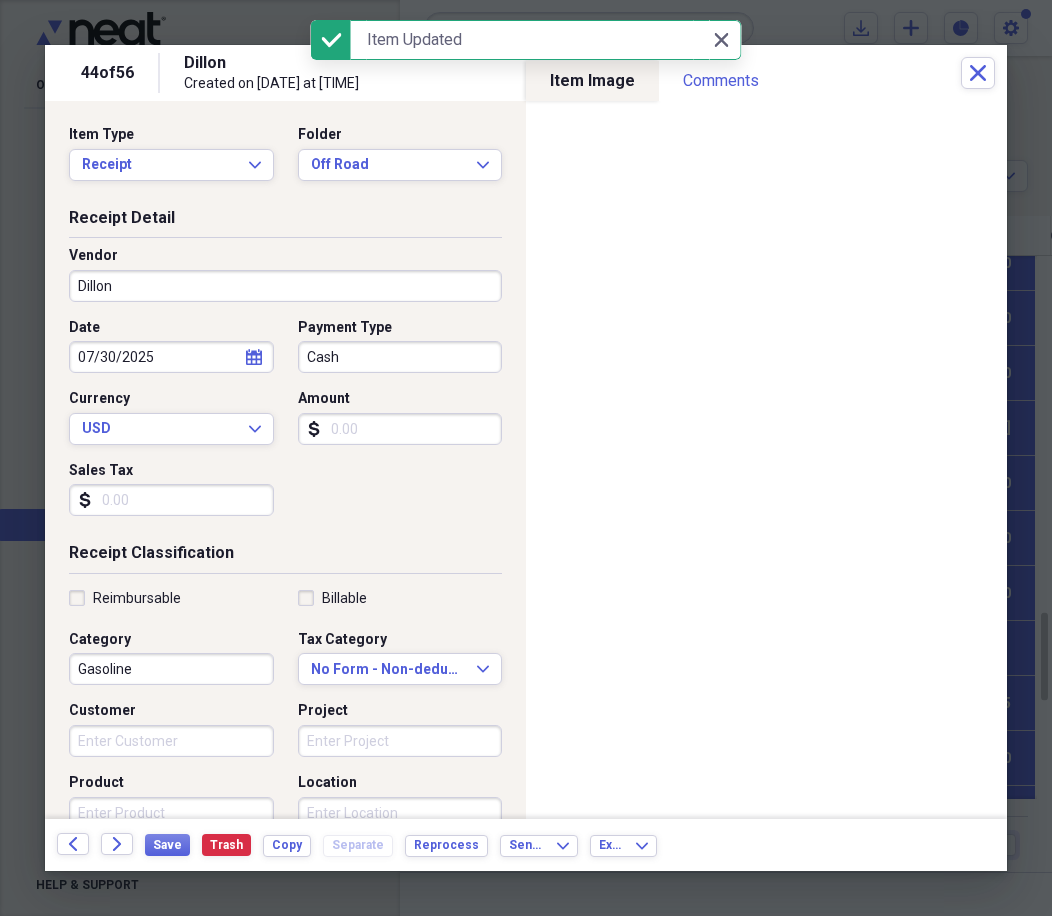 click on "Dillon" at bounding box center [285, 286] 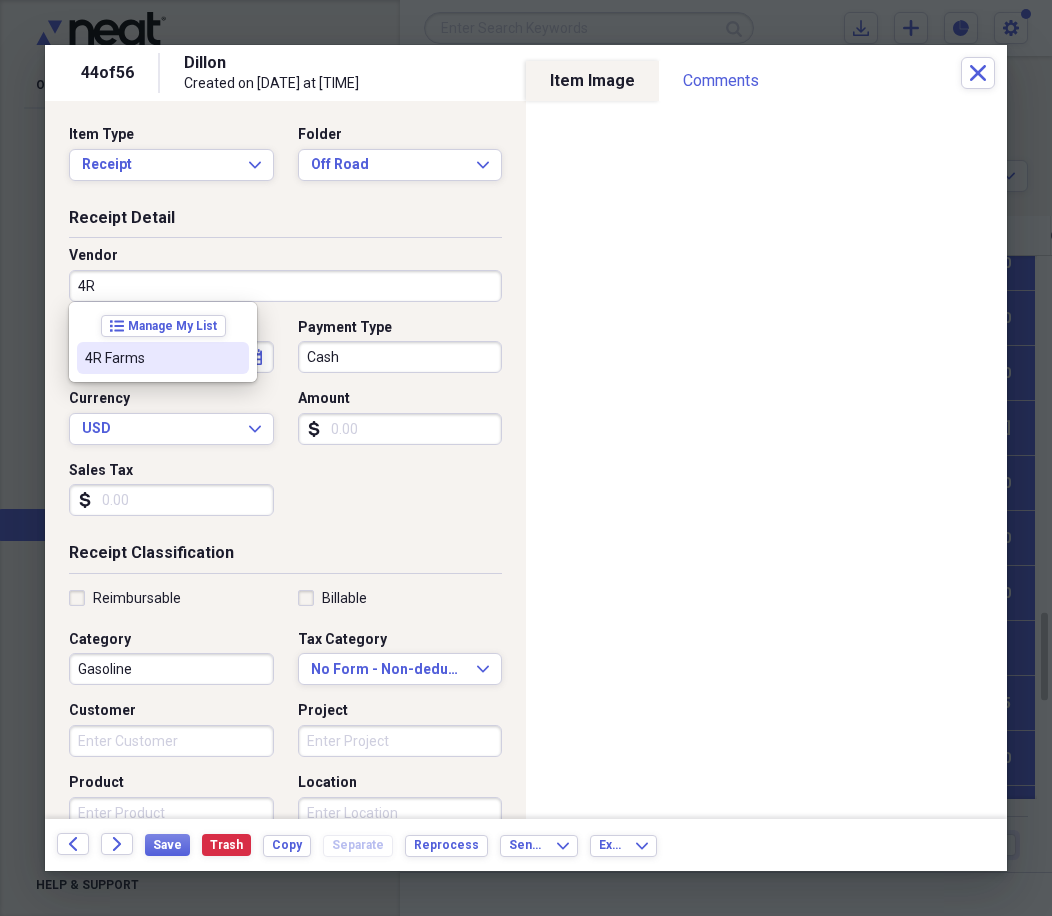 click on "4R Farms" at bounding box center (151, 358) 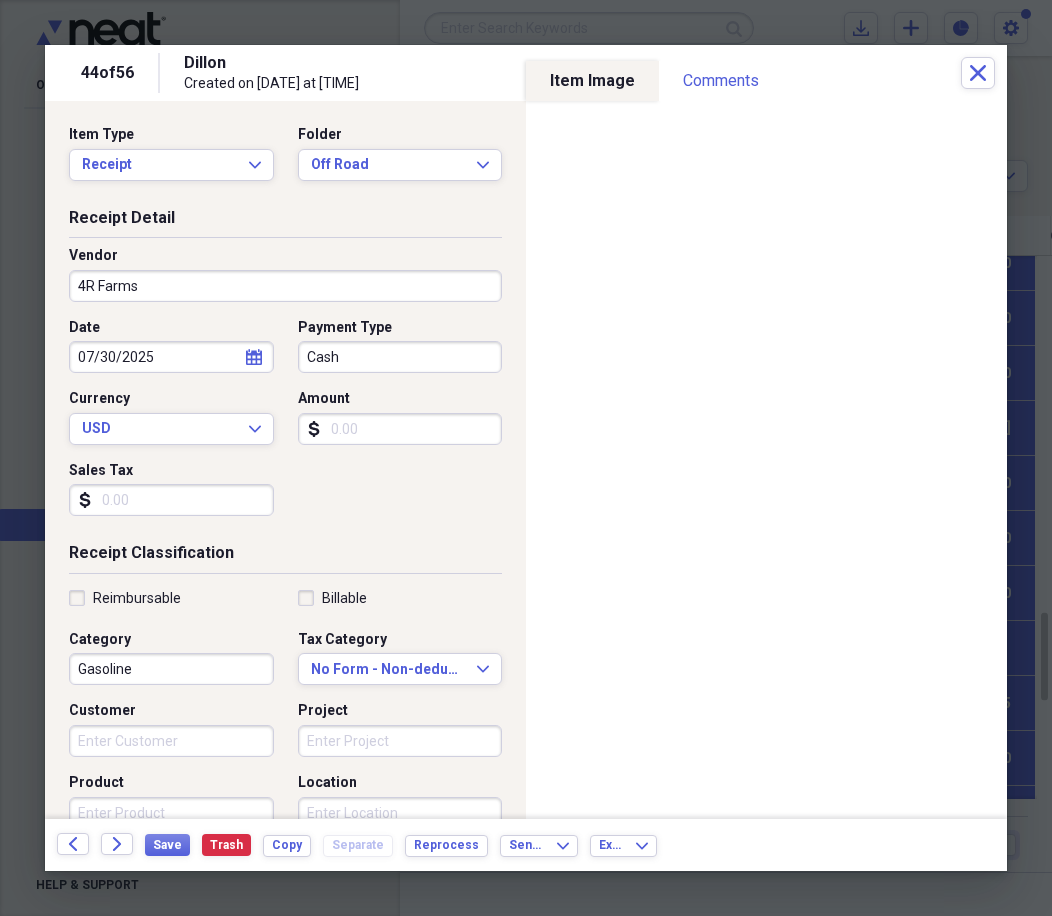 type on "Fuel/Auto" 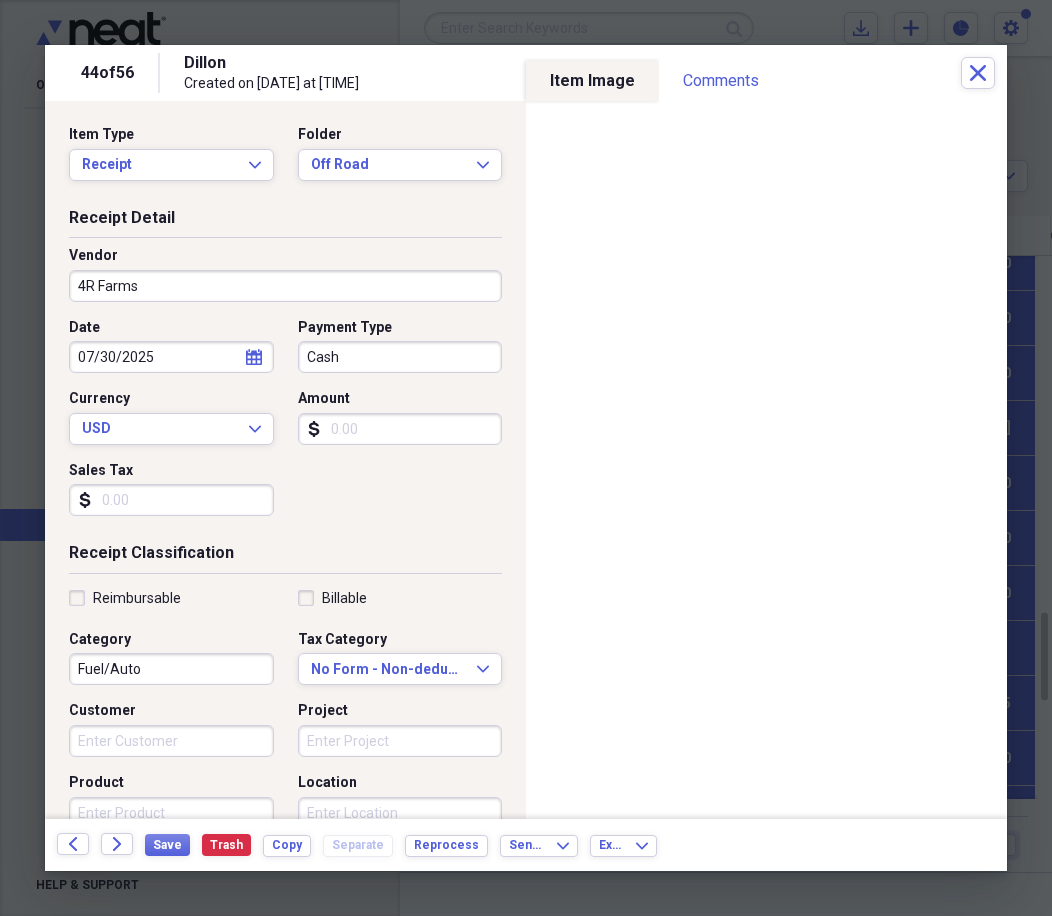 click on "Amount" at bounding box center (400, 429) 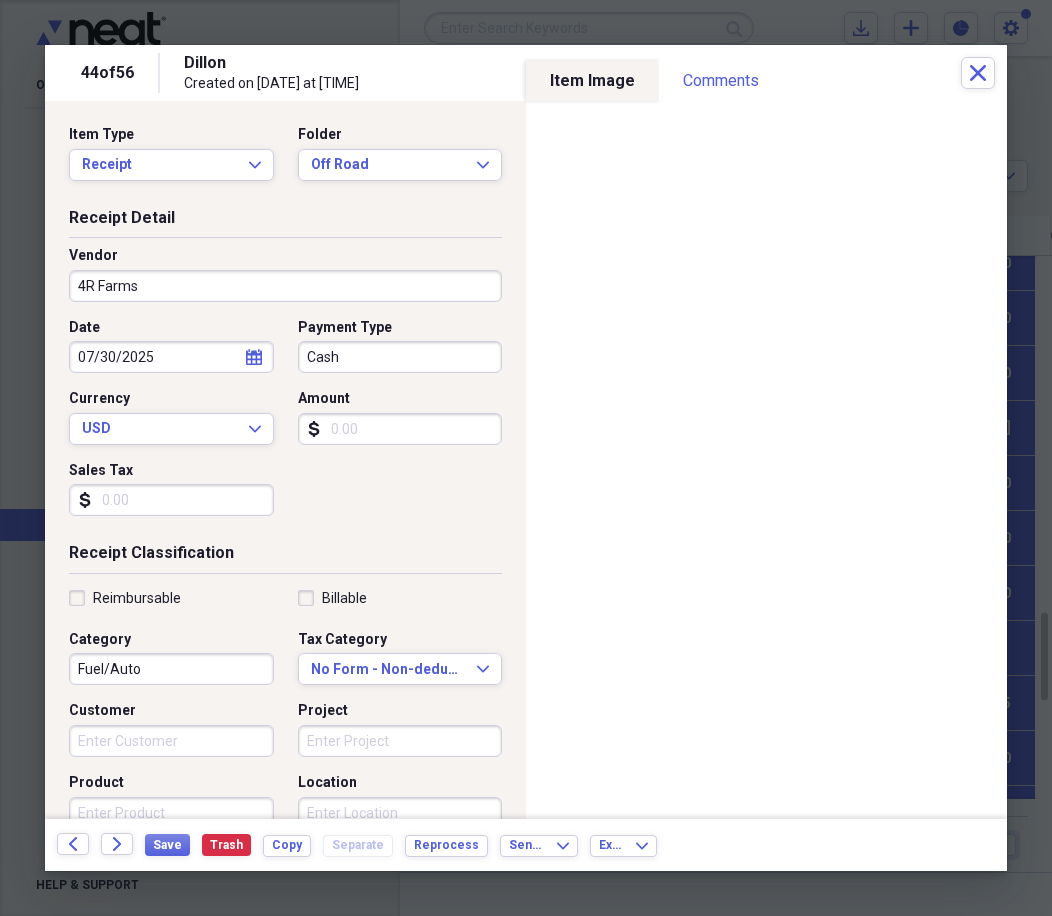 click on "Amount" at bounding box center [400, 429] 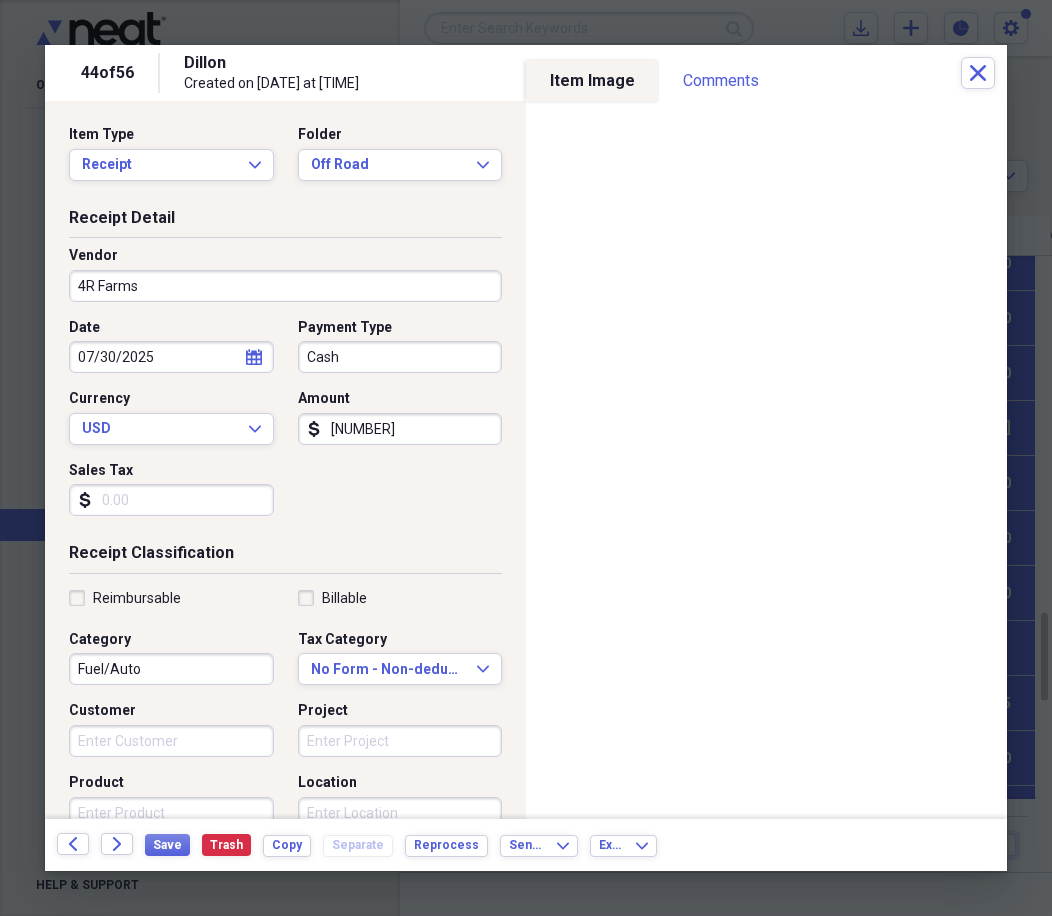 type on "[NUMBER]" 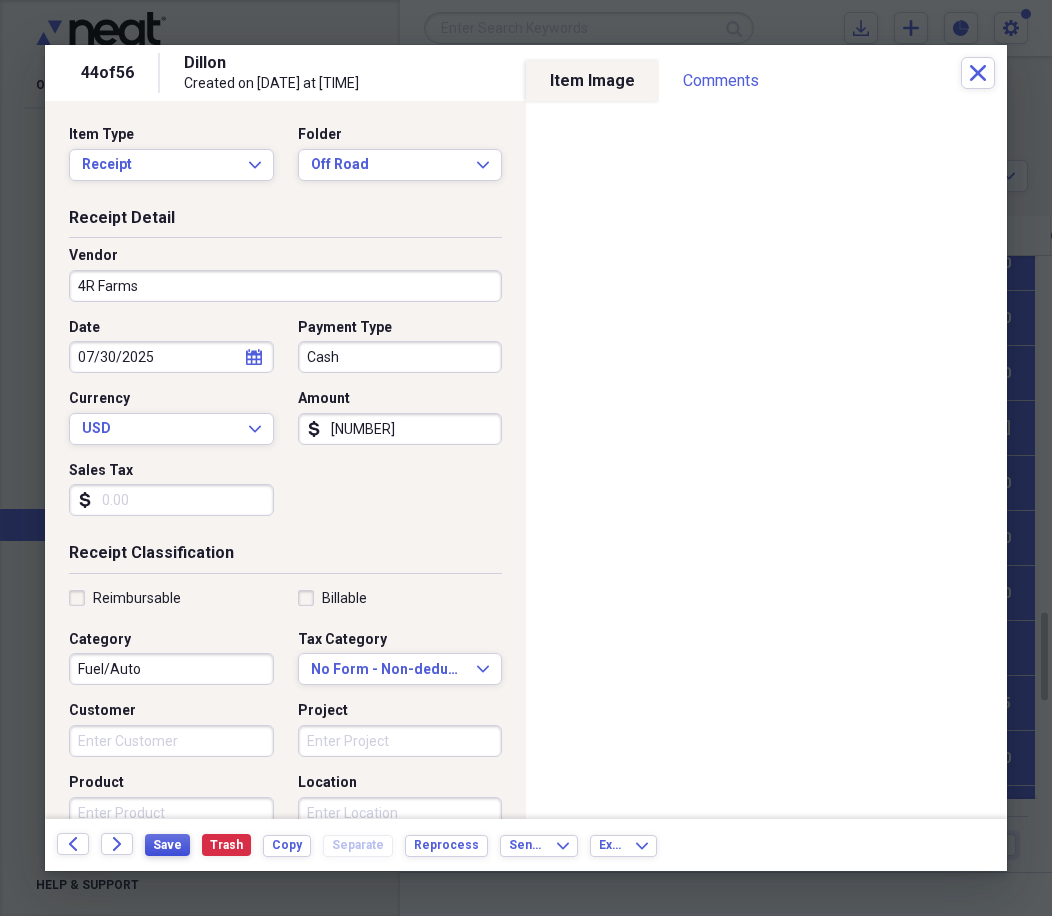 click on "Save" at bounding box center [167, 845] 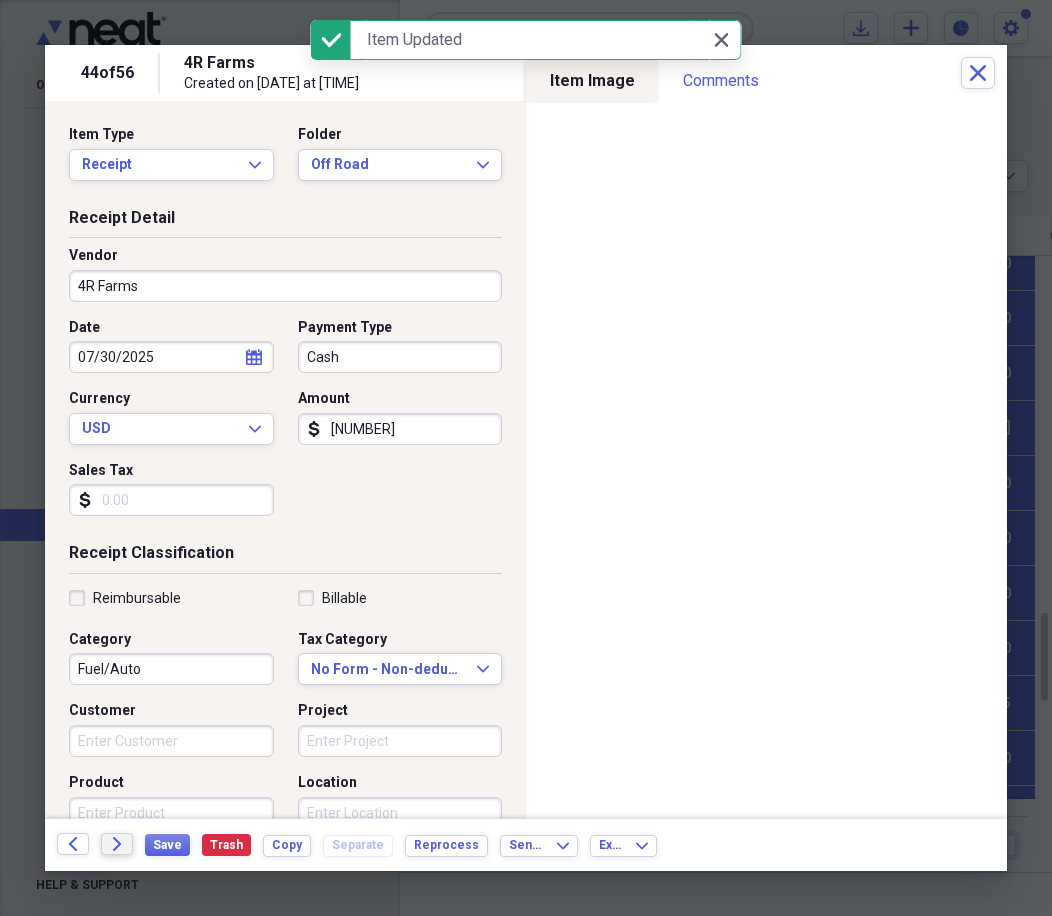 click 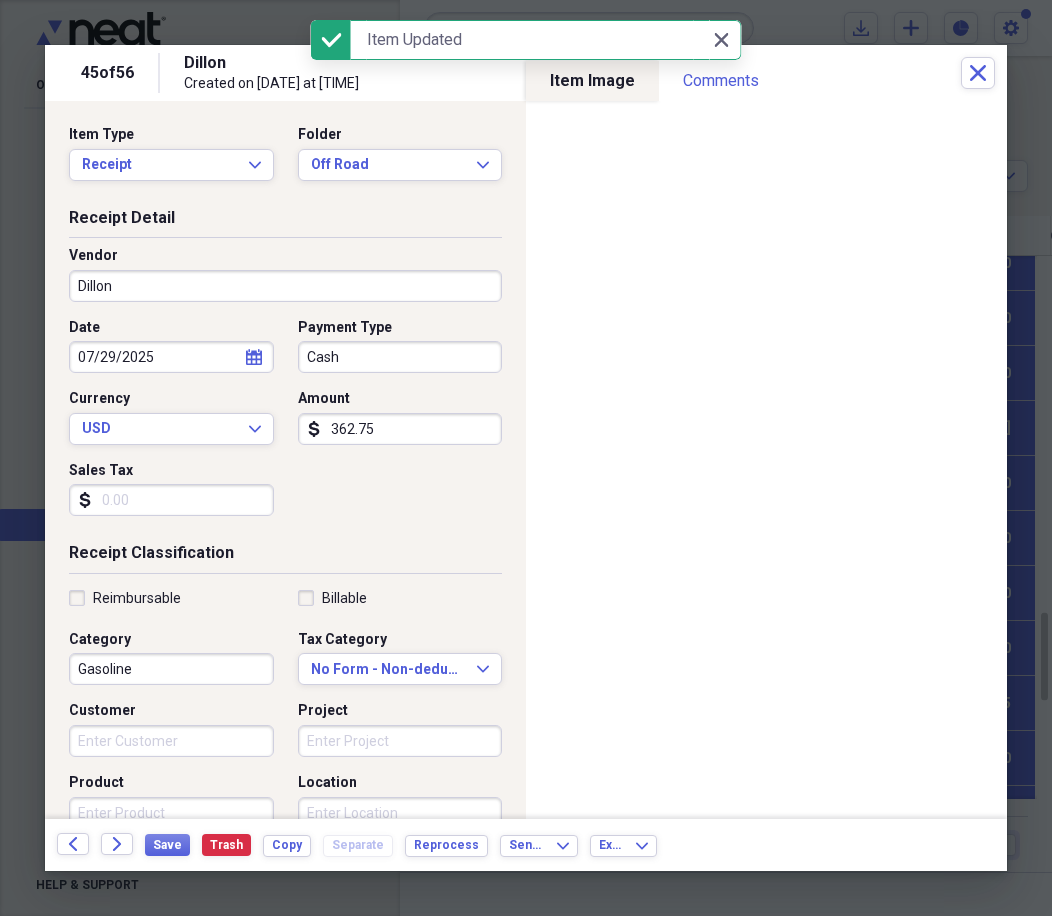 drag, startPoint x: 219, startPoint y: 301, endPoint x: 216, endPoint y: 282, distance: 19.235384 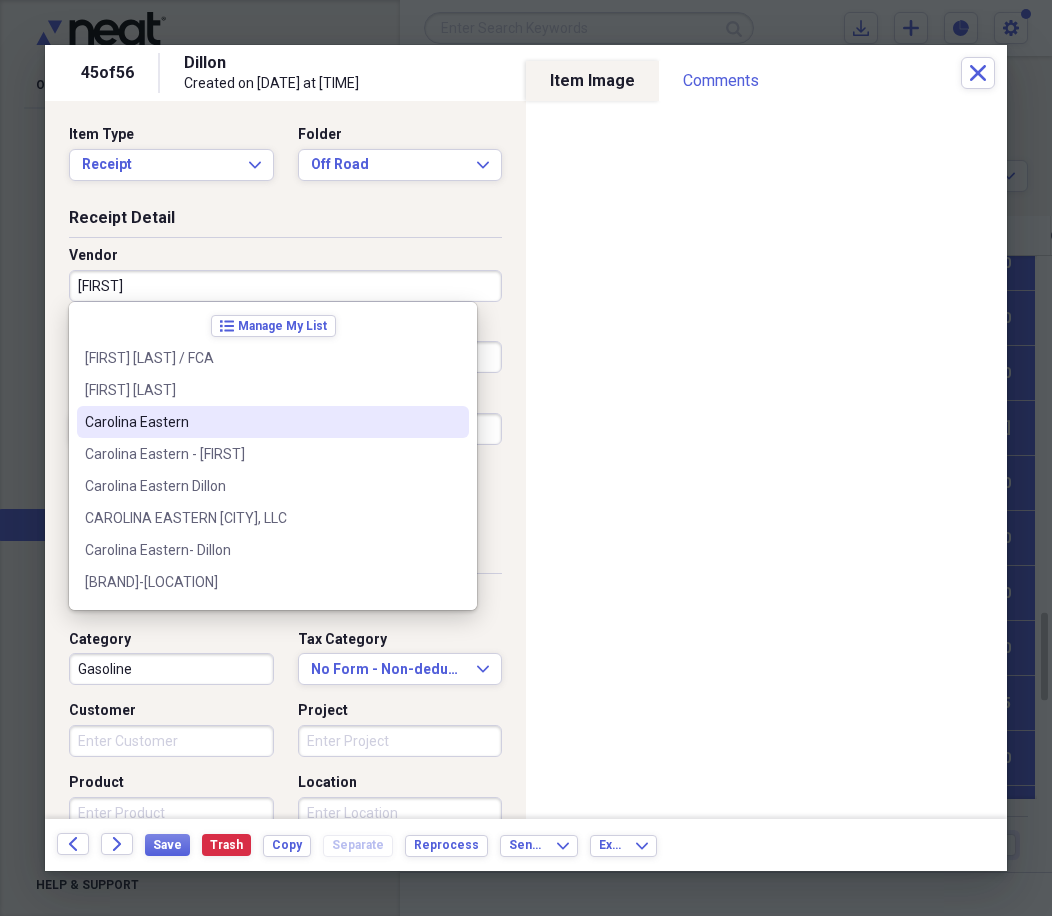 click on "Carolina Eastern" at bounding box center (261, 422) 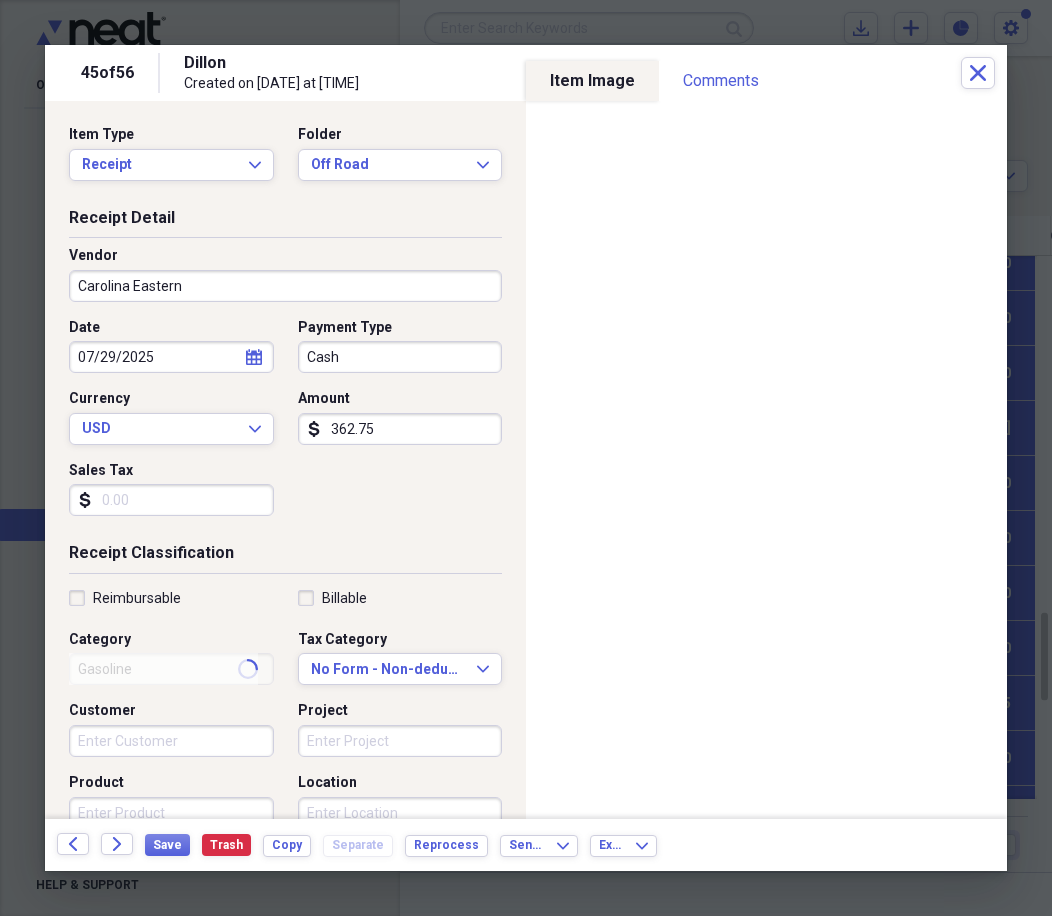 type on "Water for customer" 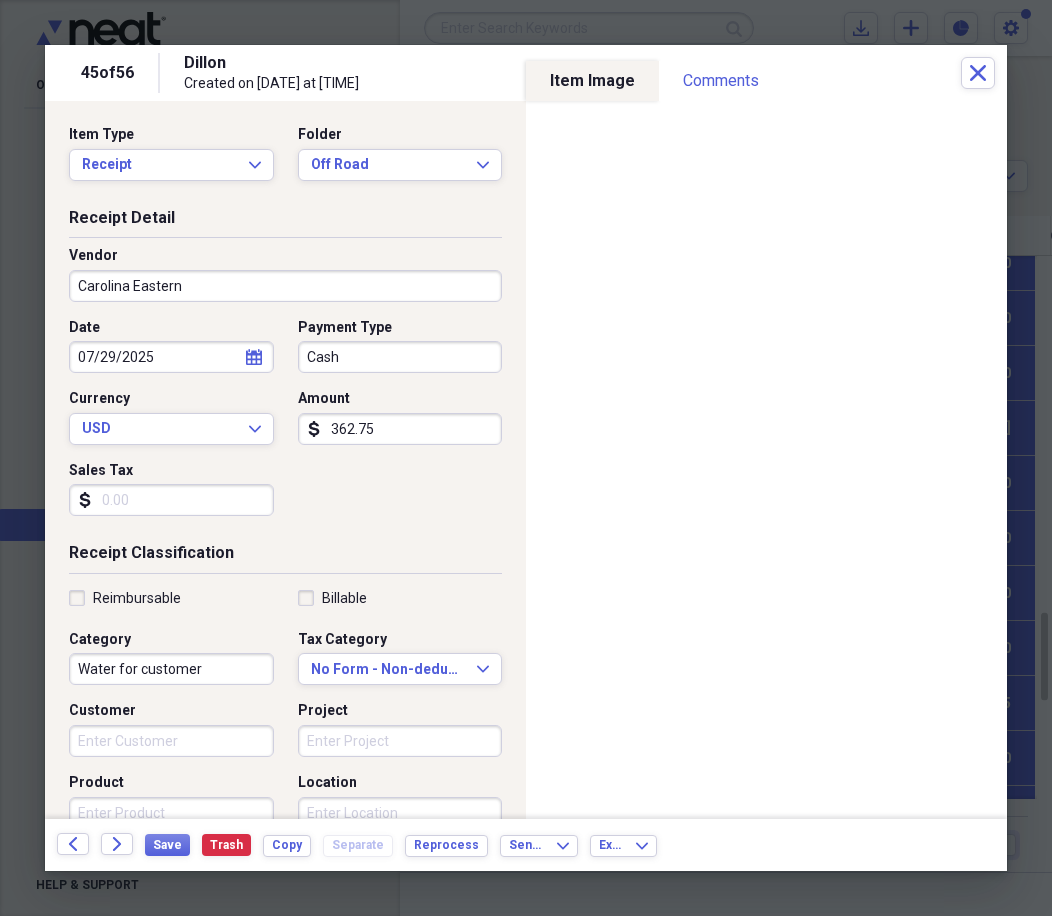 click on "362.75" at bounding box center (400, 429) 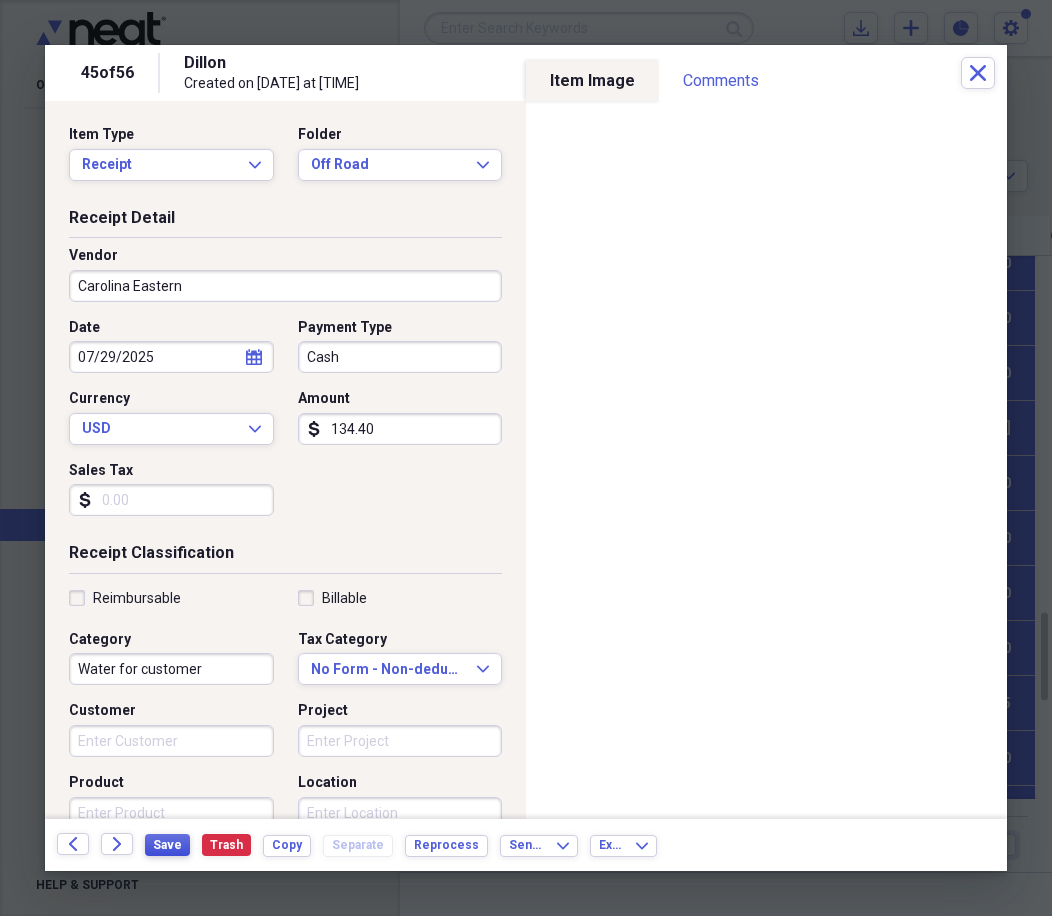 type on "134.40" 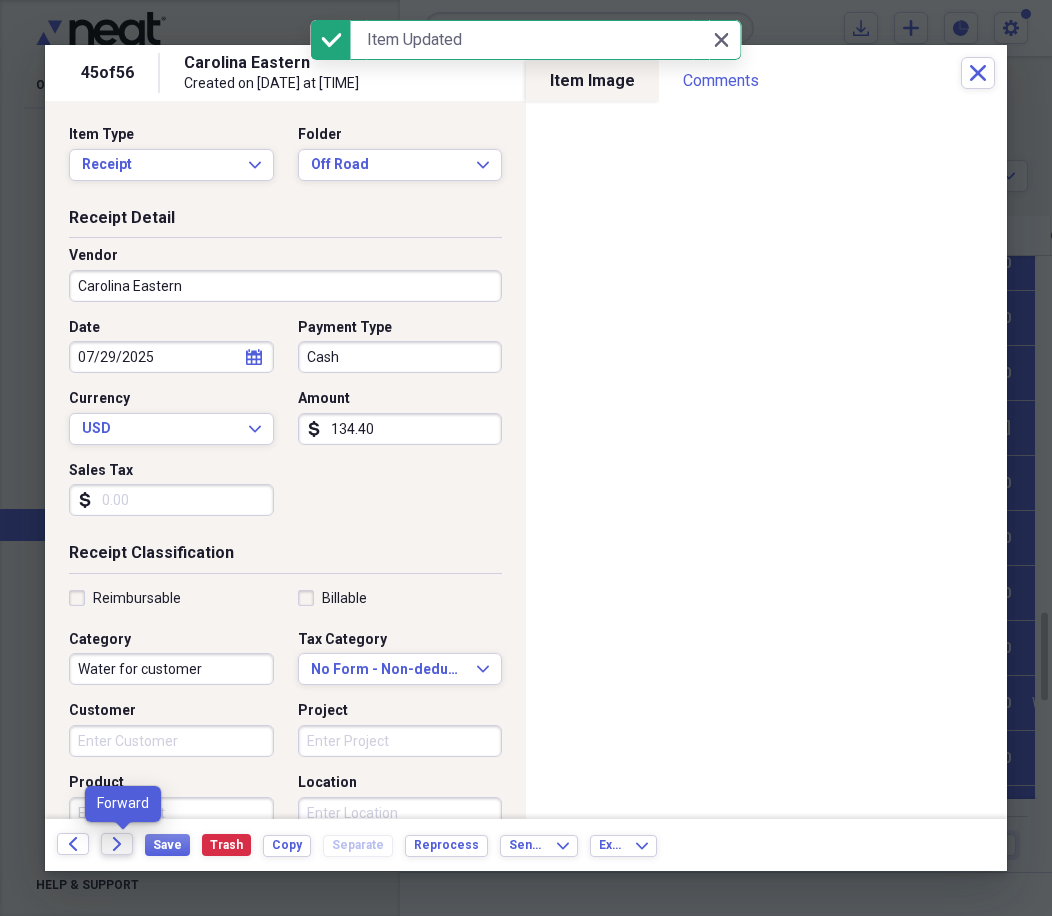click 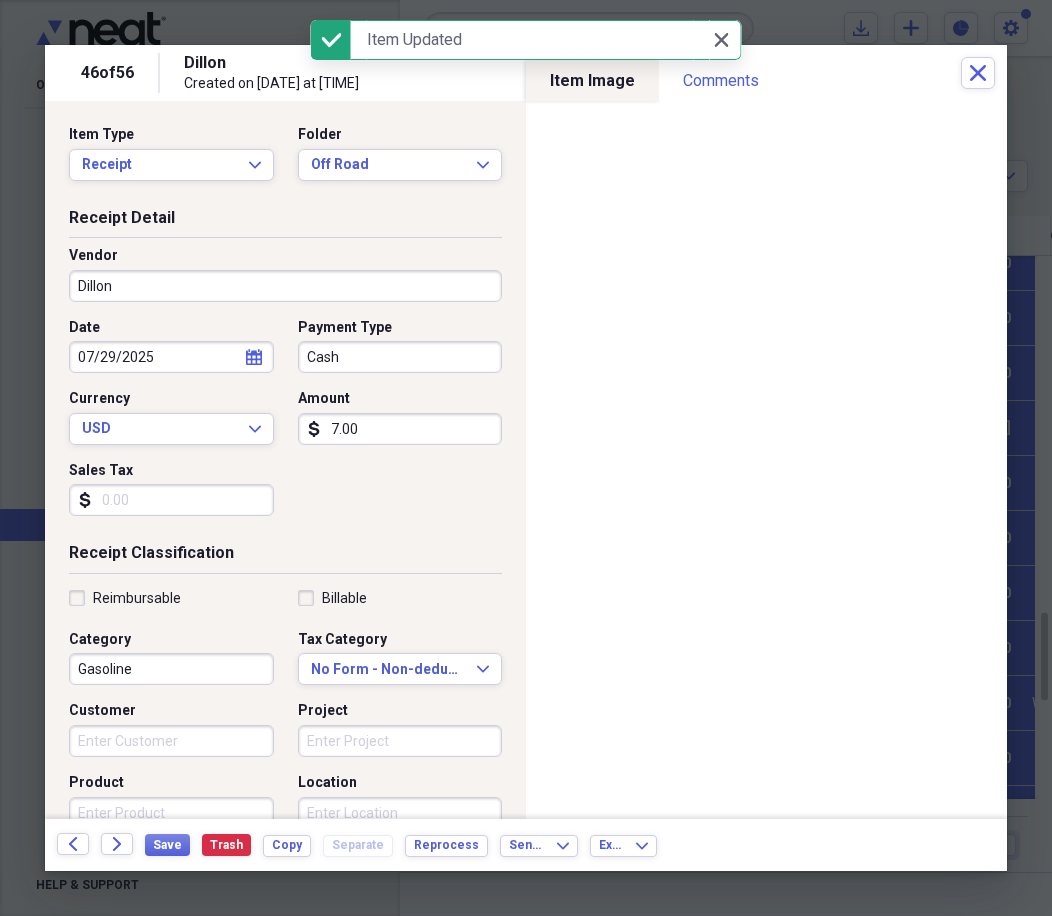 click on "Dillon" at bounding box center [285, 286] 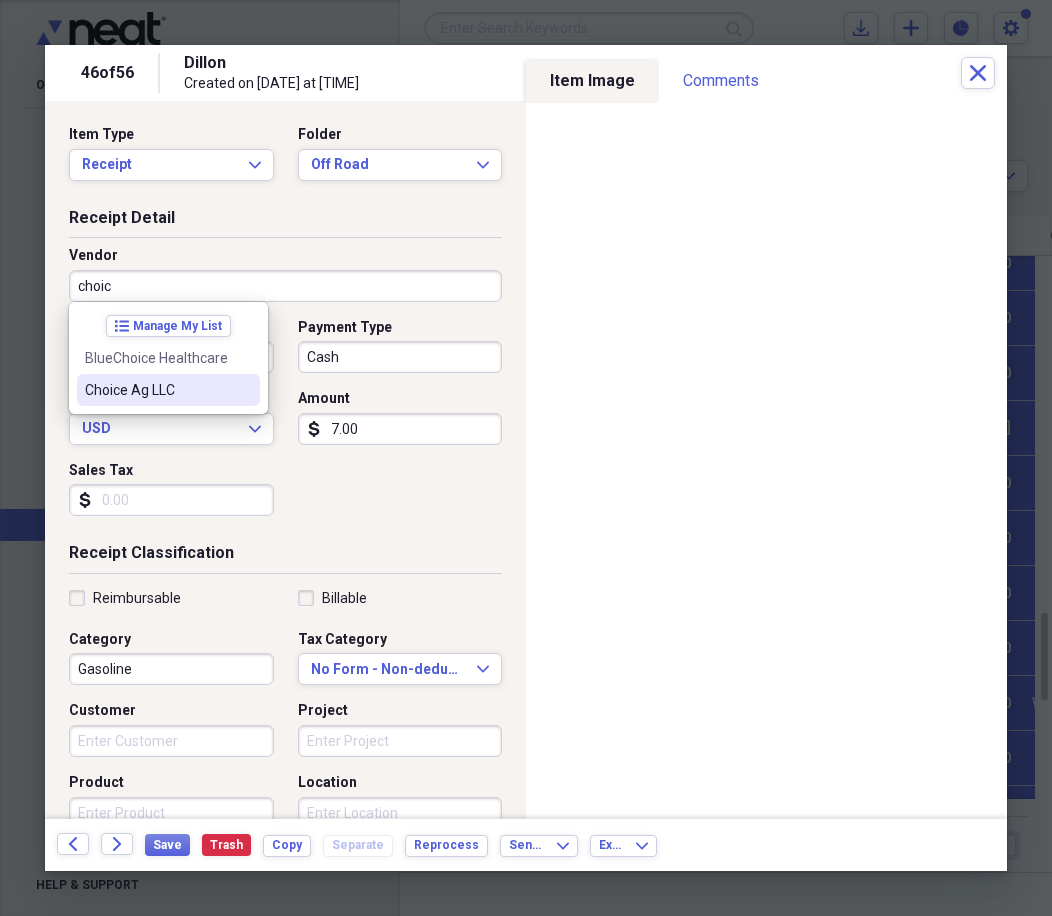 click on "Choice Ag LLC" at bounding box center [168, 390] 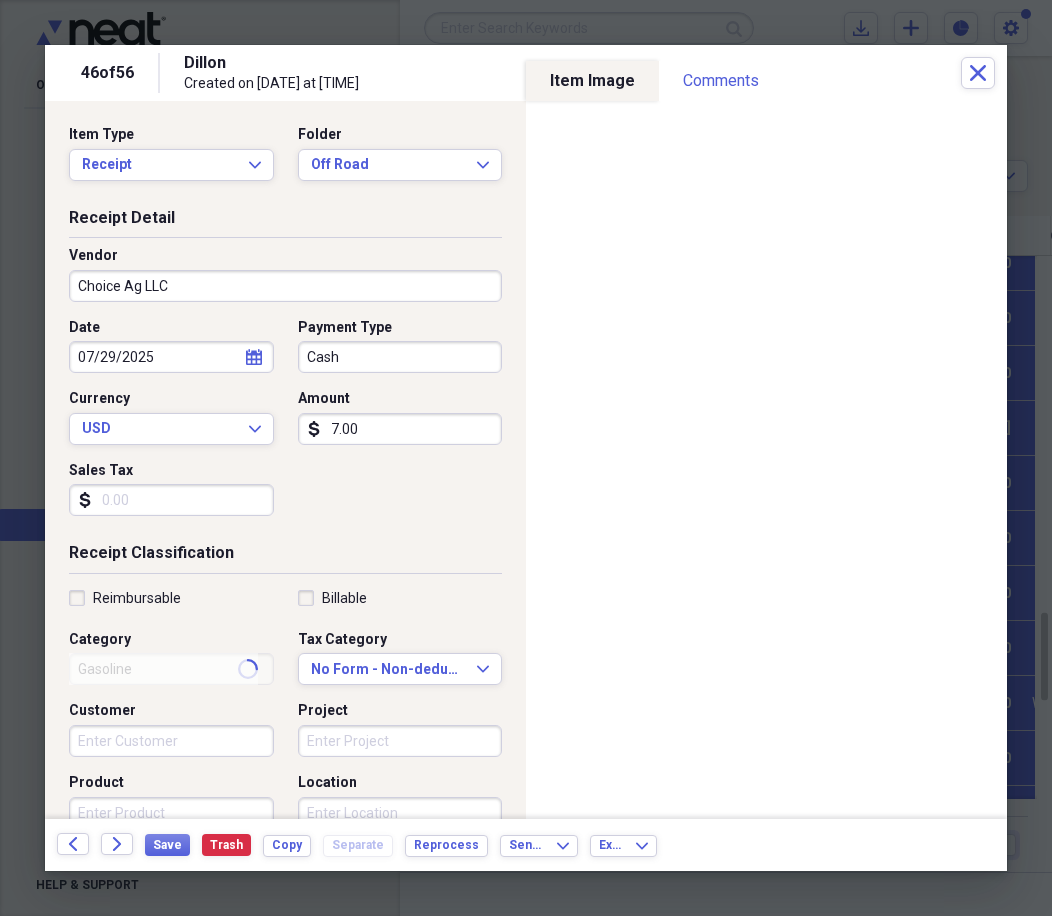 type on "Fuel/Auto" 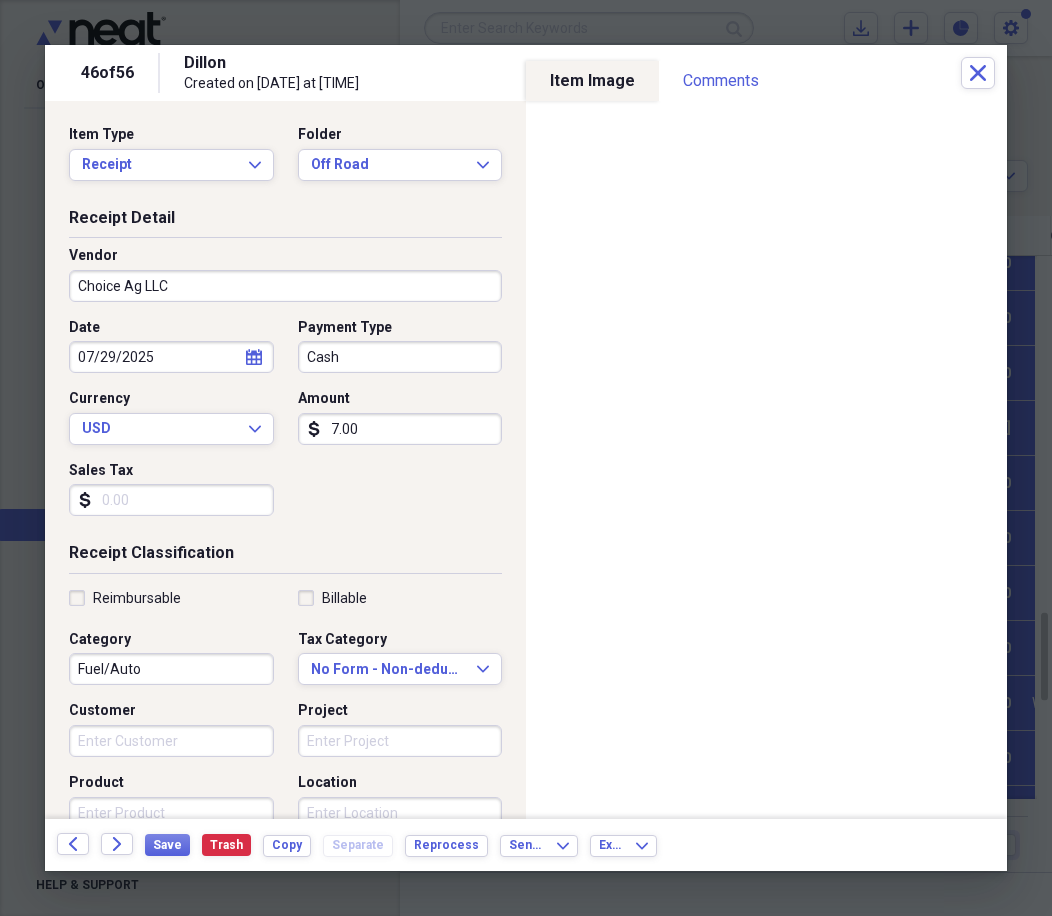click on "7.00" at bounding box center [400, 429] 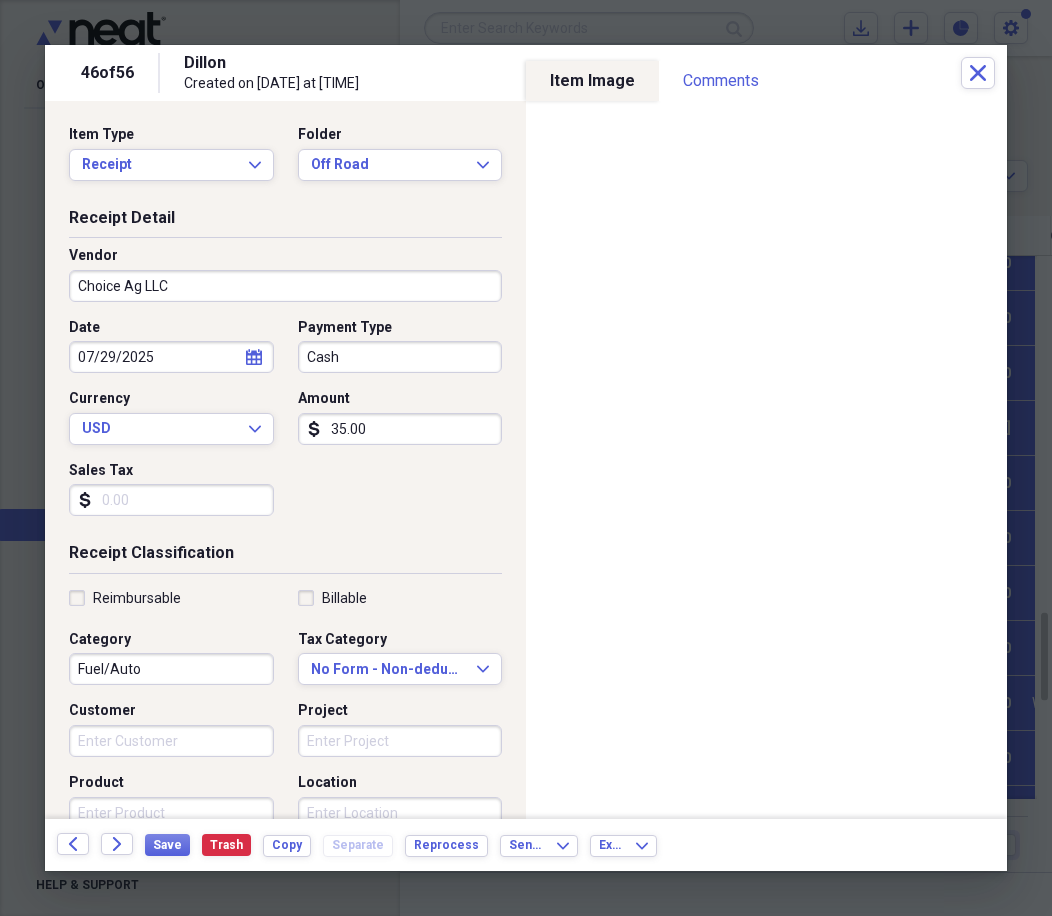 type on "35.00" 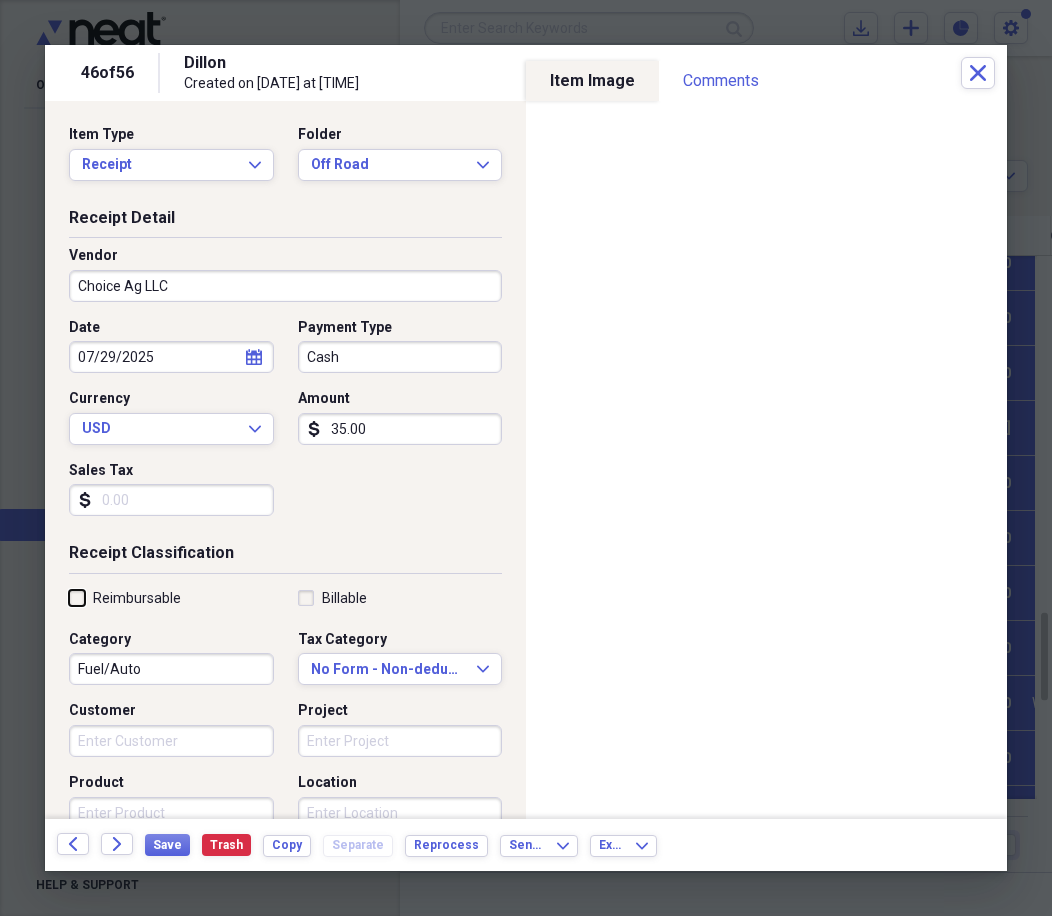click on "Reimbursable" at bounding box center (69, 597) 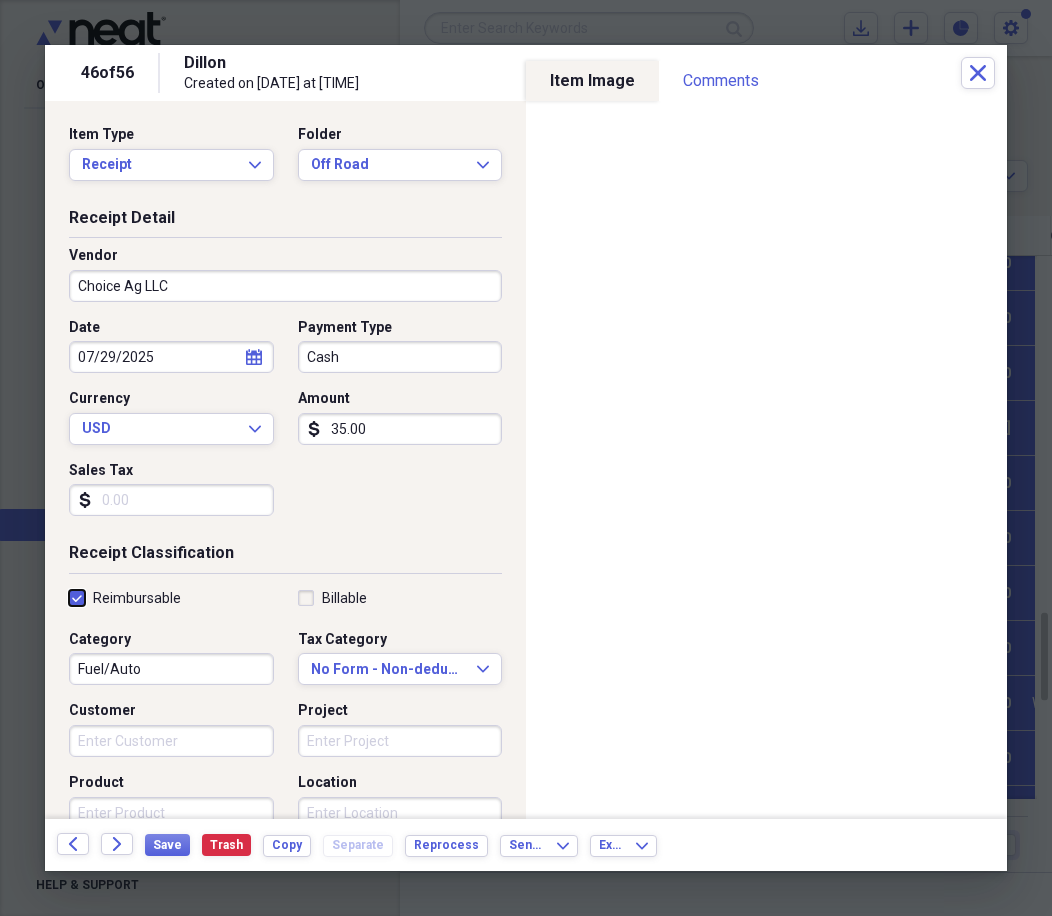 checkbox on "true" 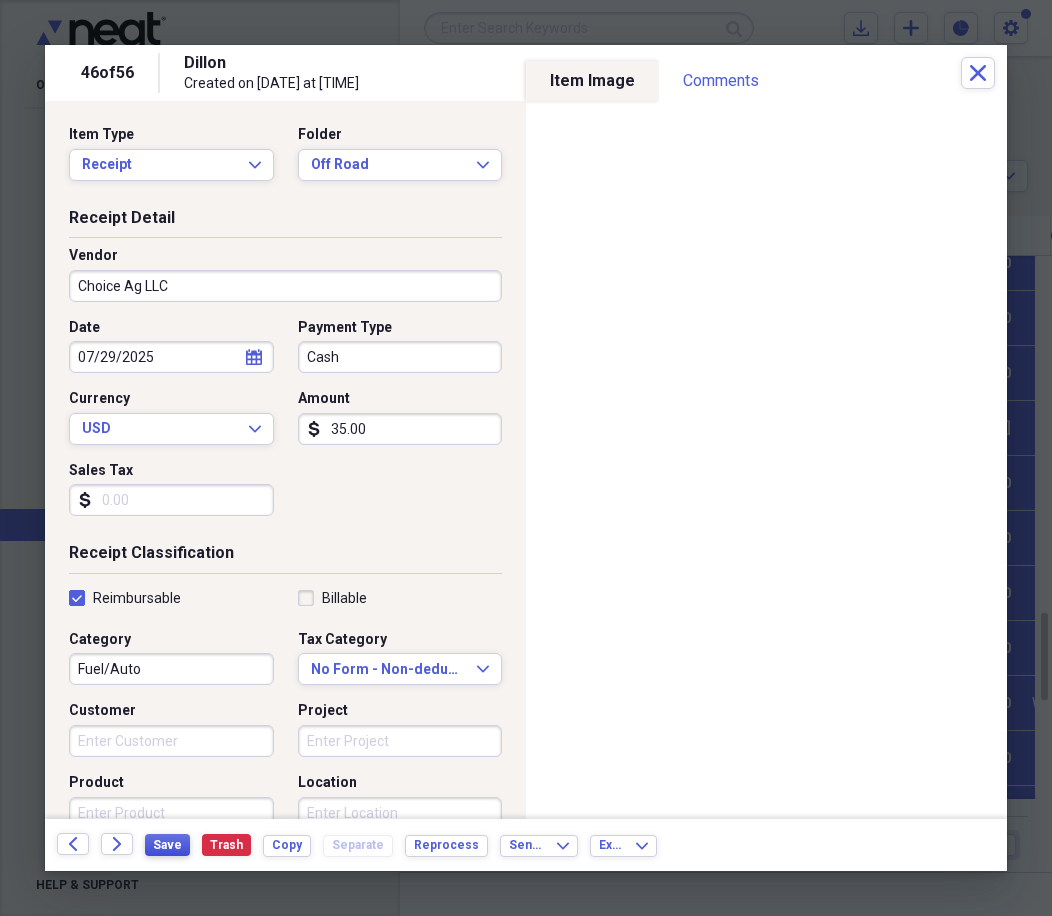 click on "Save" at bounding box center [167, 845] 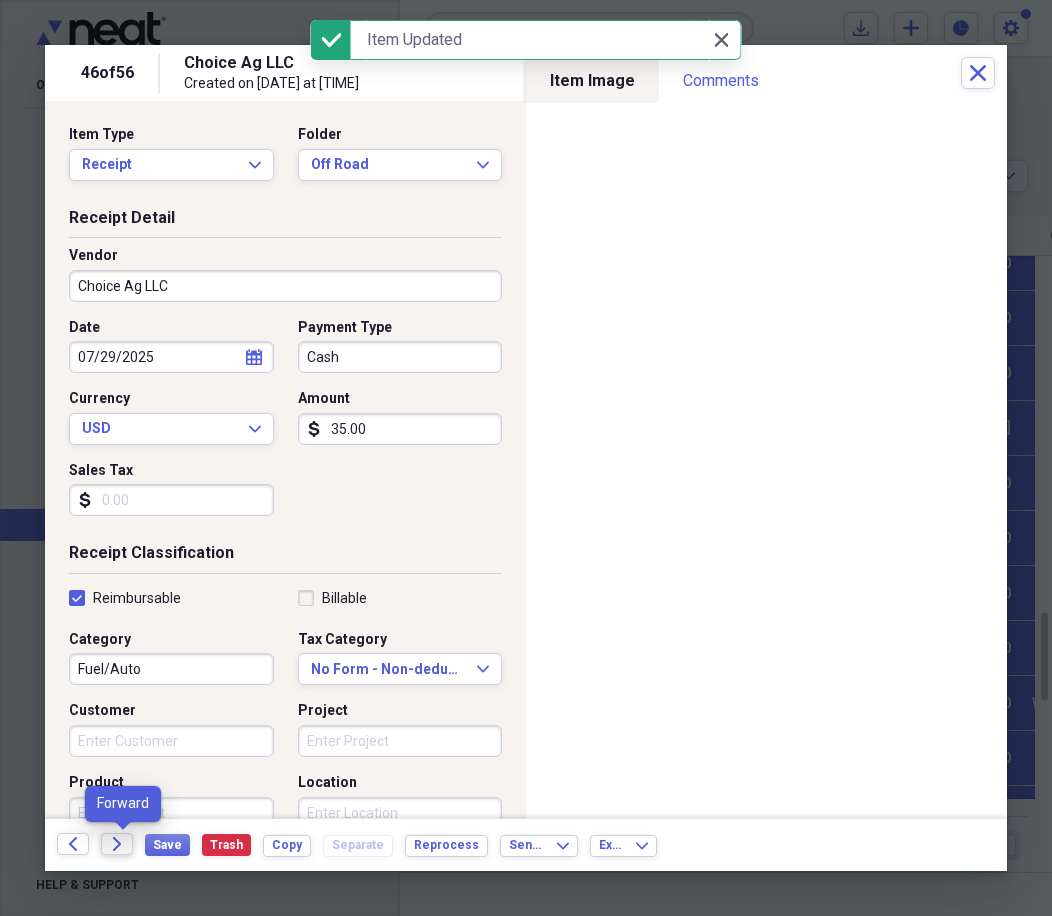 click on "Forward" at bounding box center [117, 844] 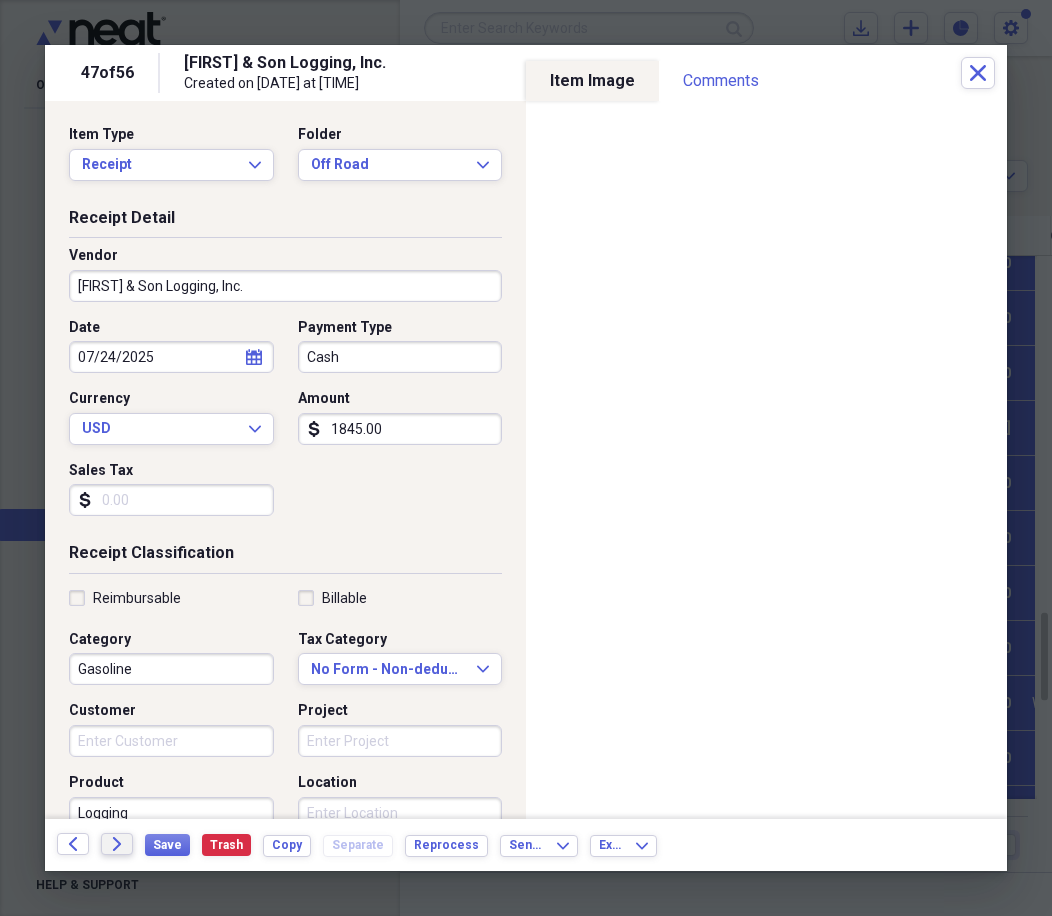 click on "Forward" 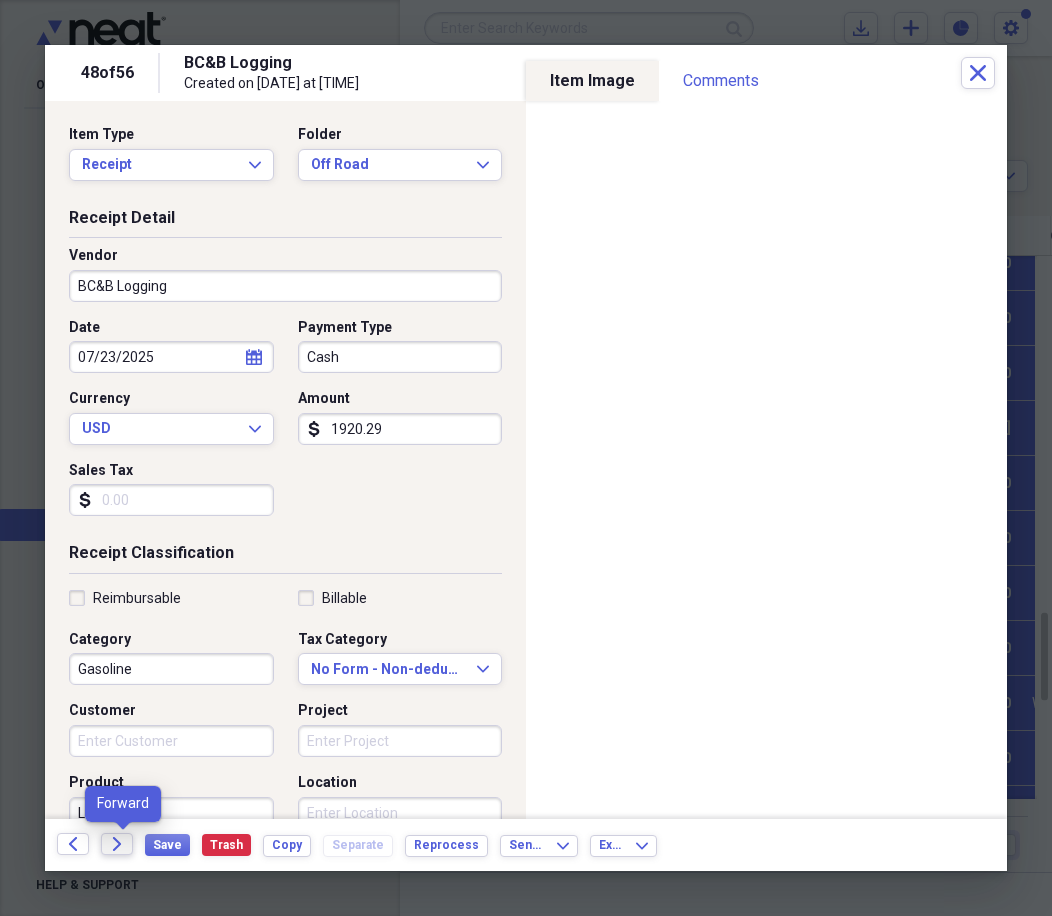click on "Forward" 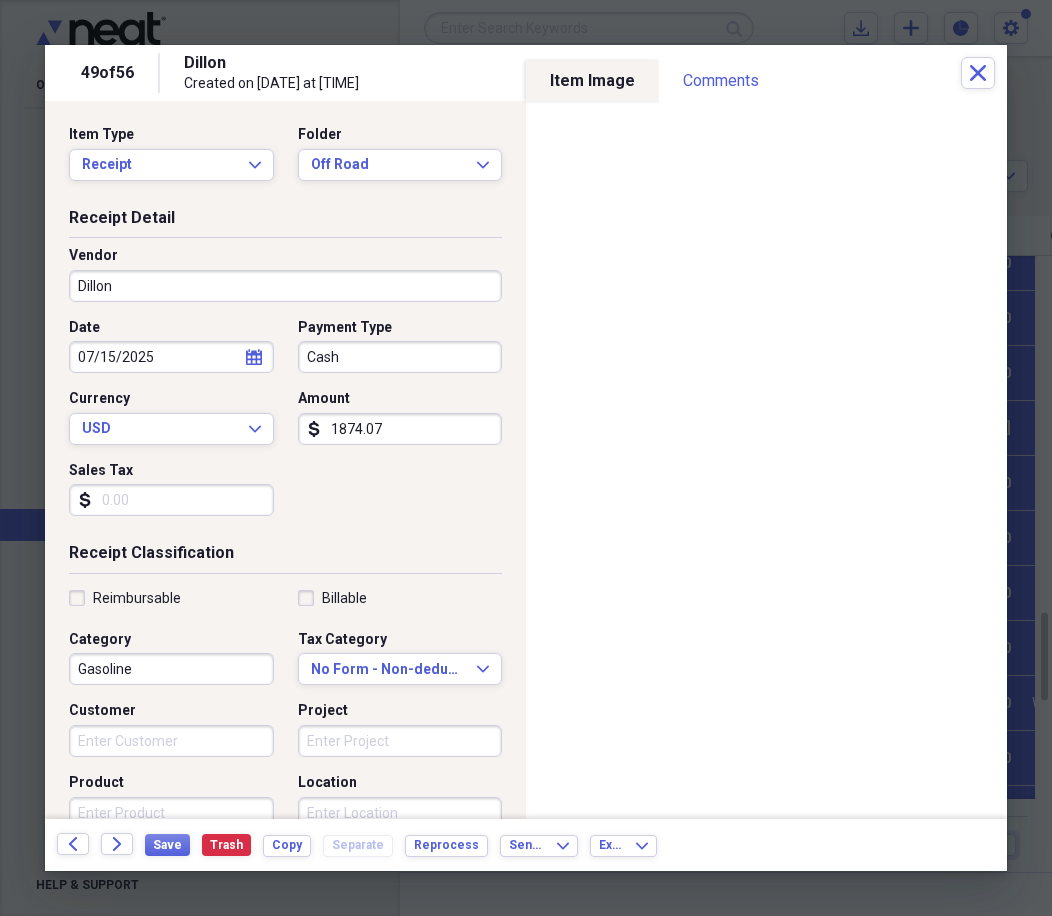 click on "Dillon" at bounding box center [285, 286] 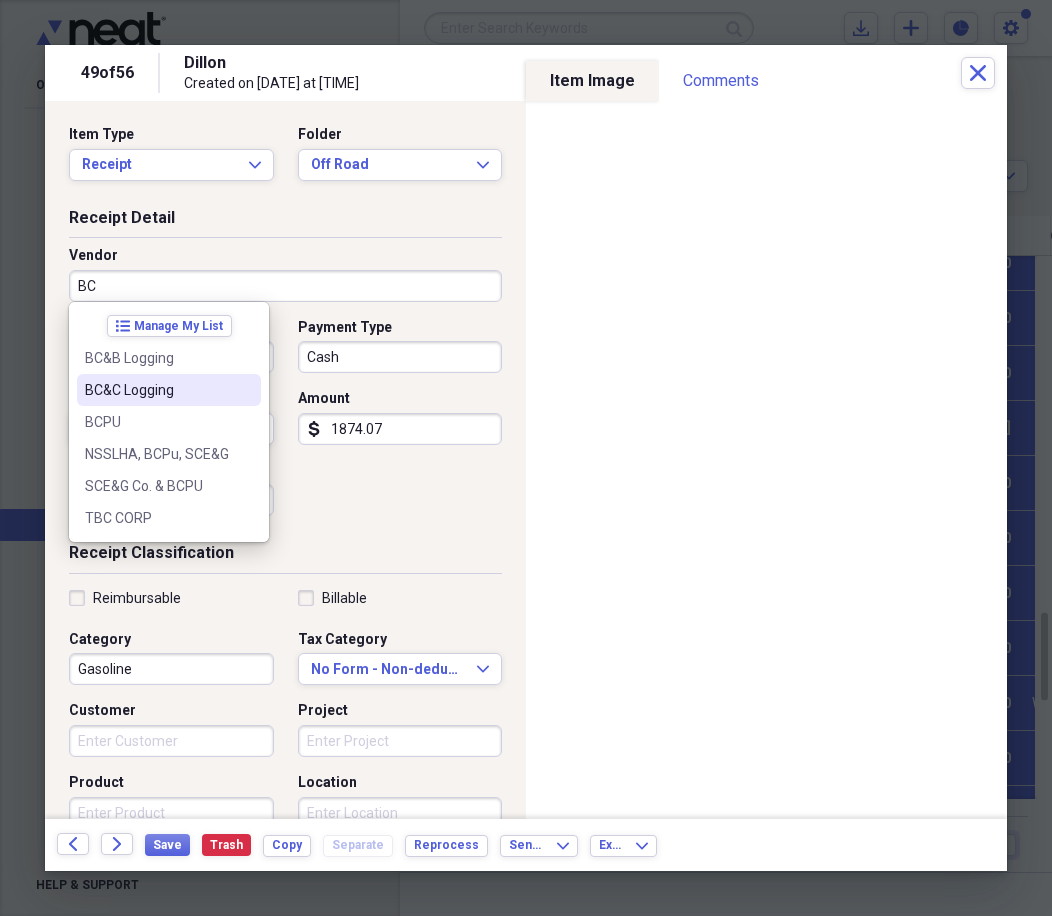 click on "BC&C Logging" at bounding box center [169, 390] 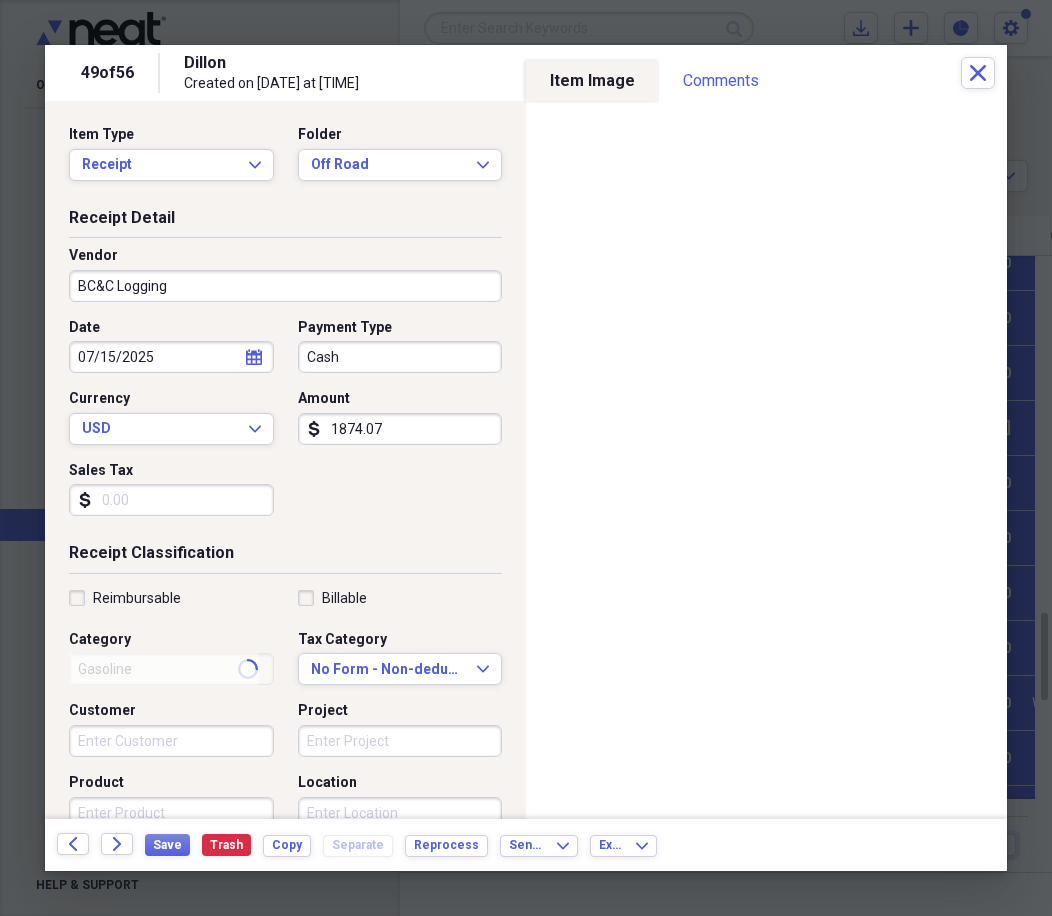 type on "Off road" 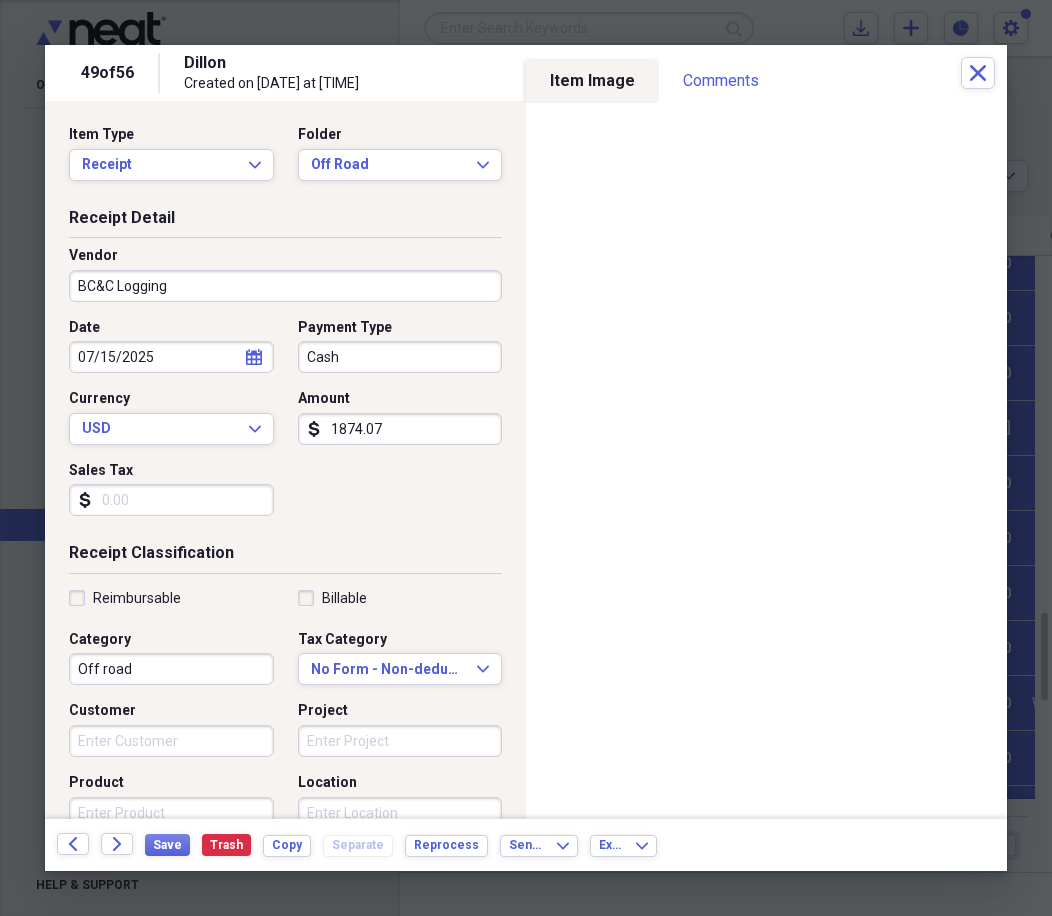click on "1874.07" at bounding box center (400, 429) 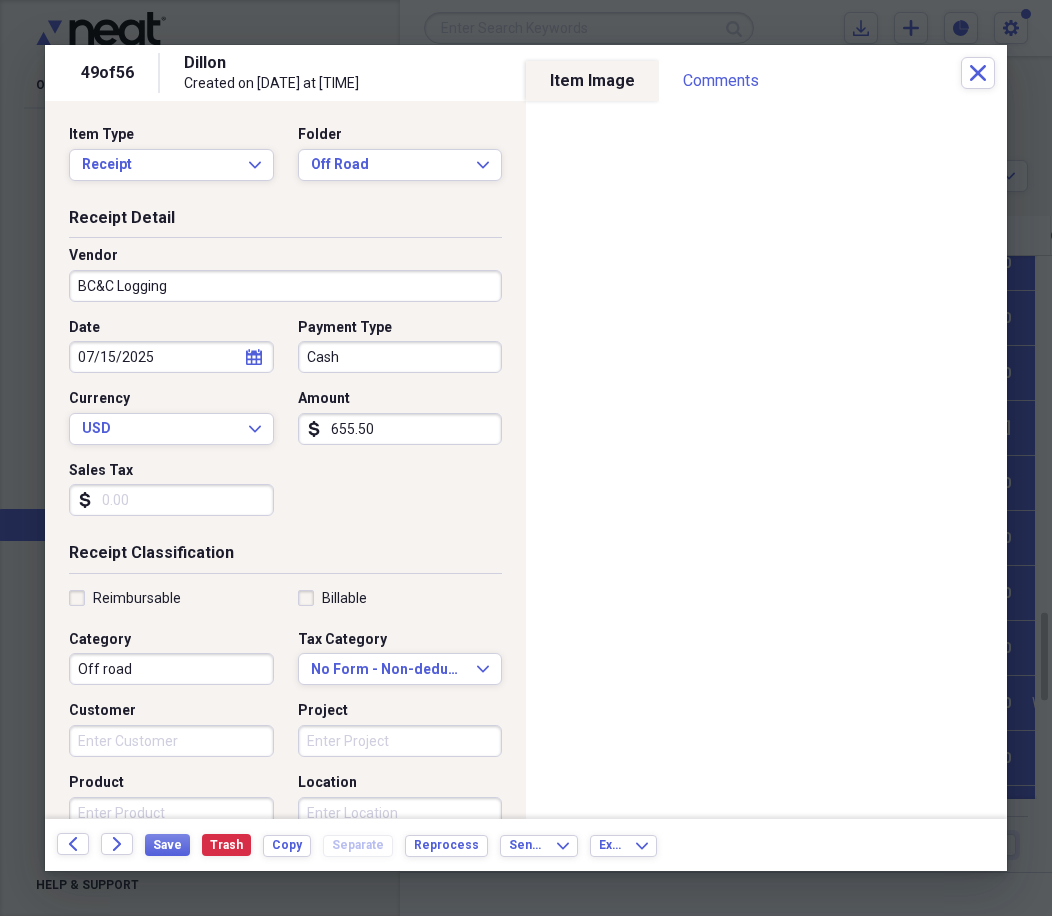type on "655.50" 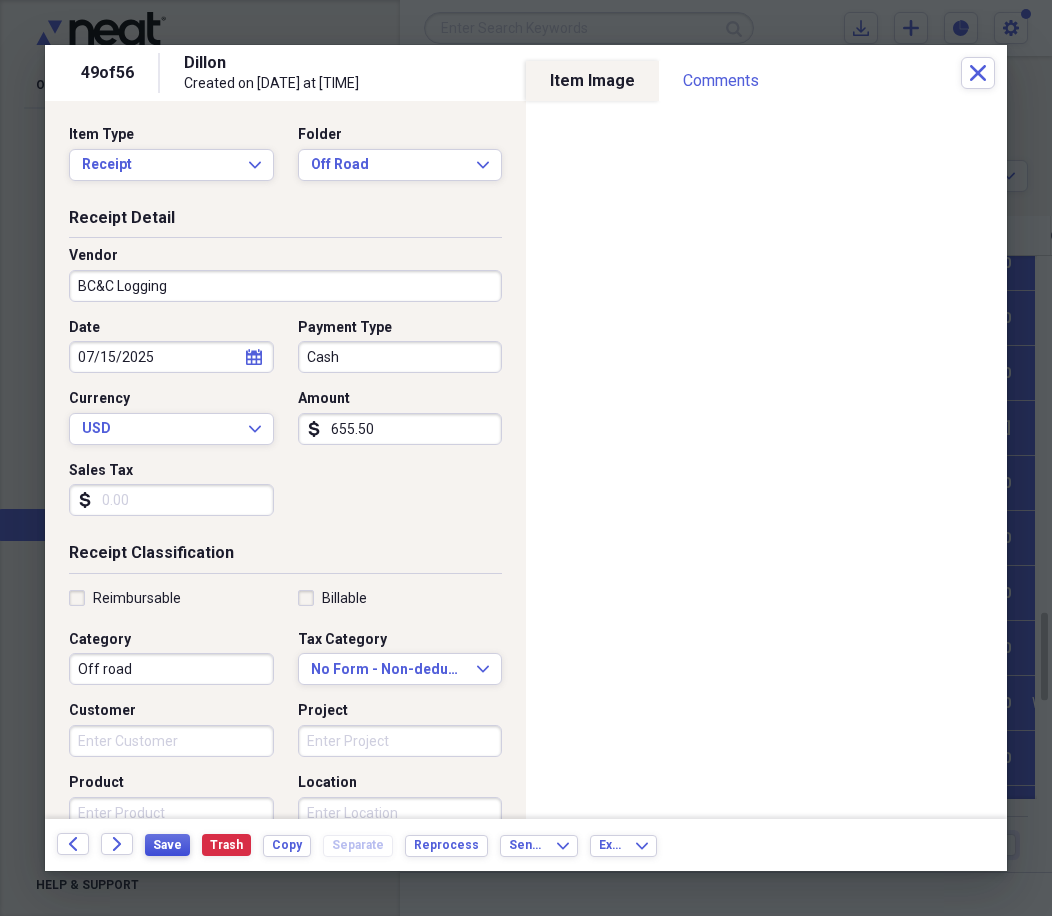 click on "Save" at bounding box center [167, 845] 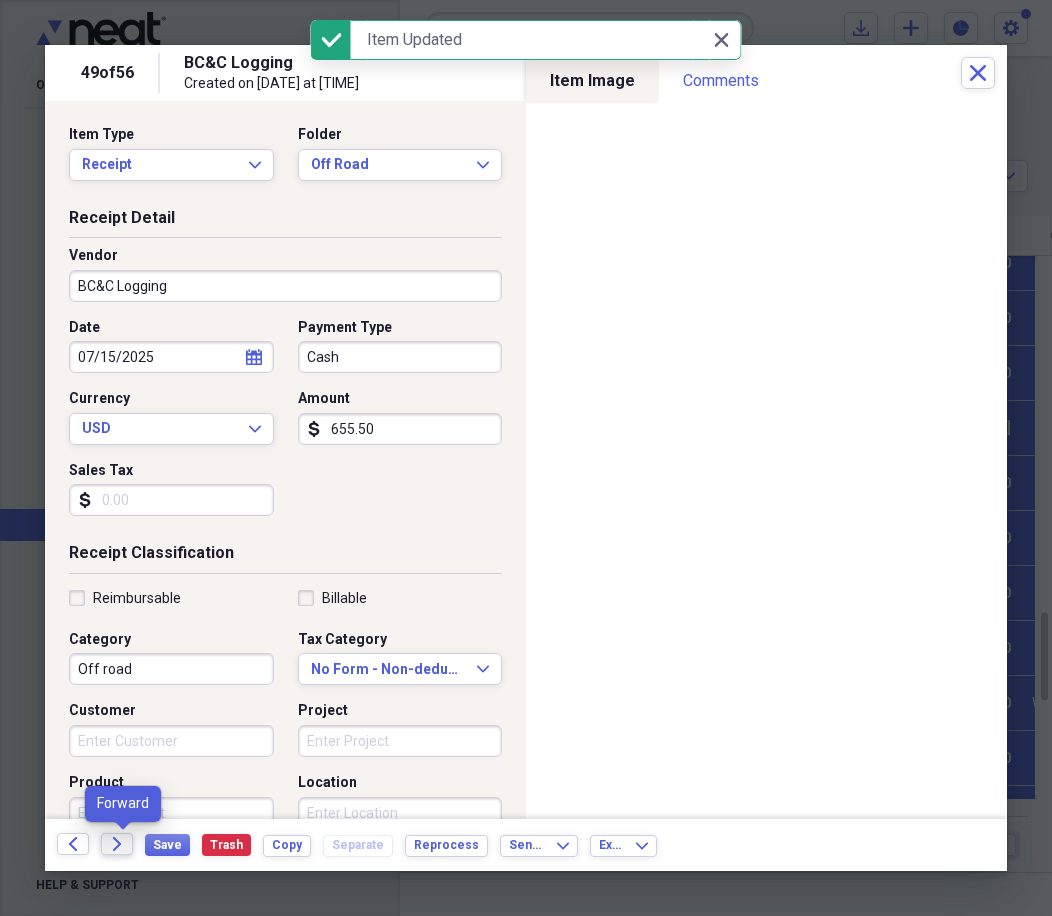 click 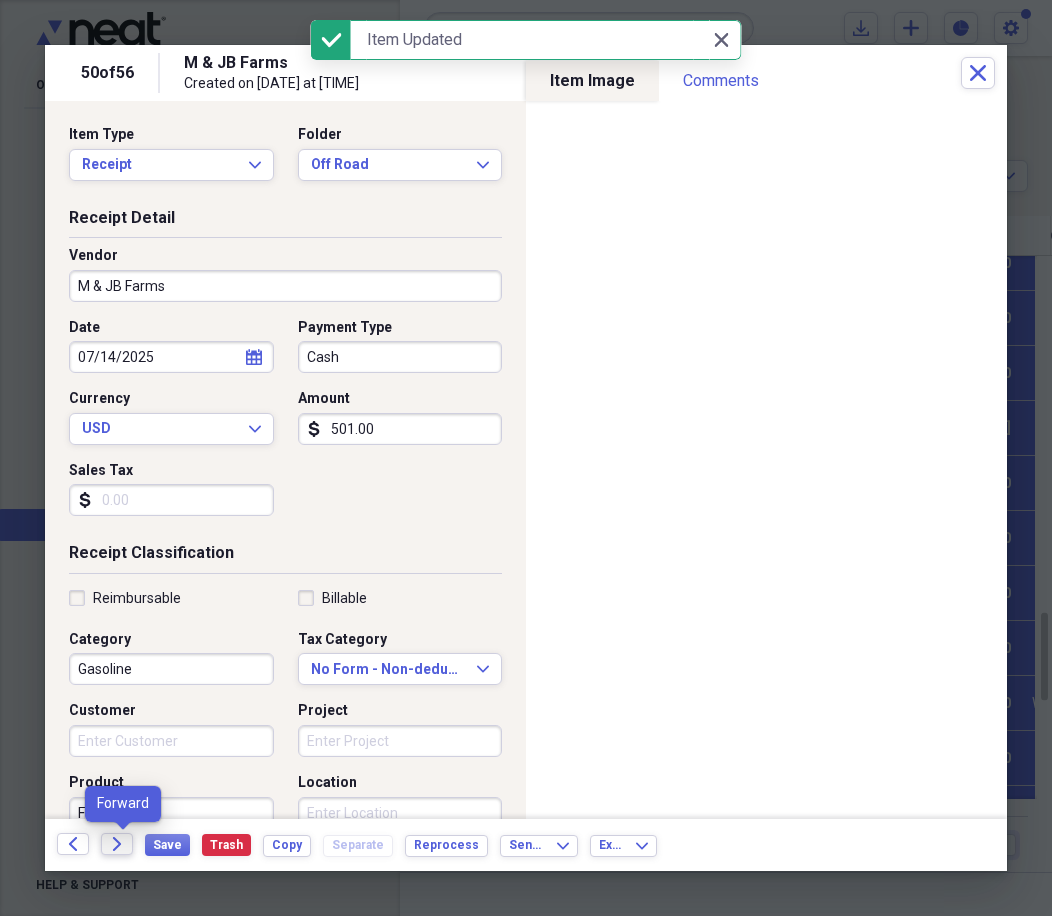 click 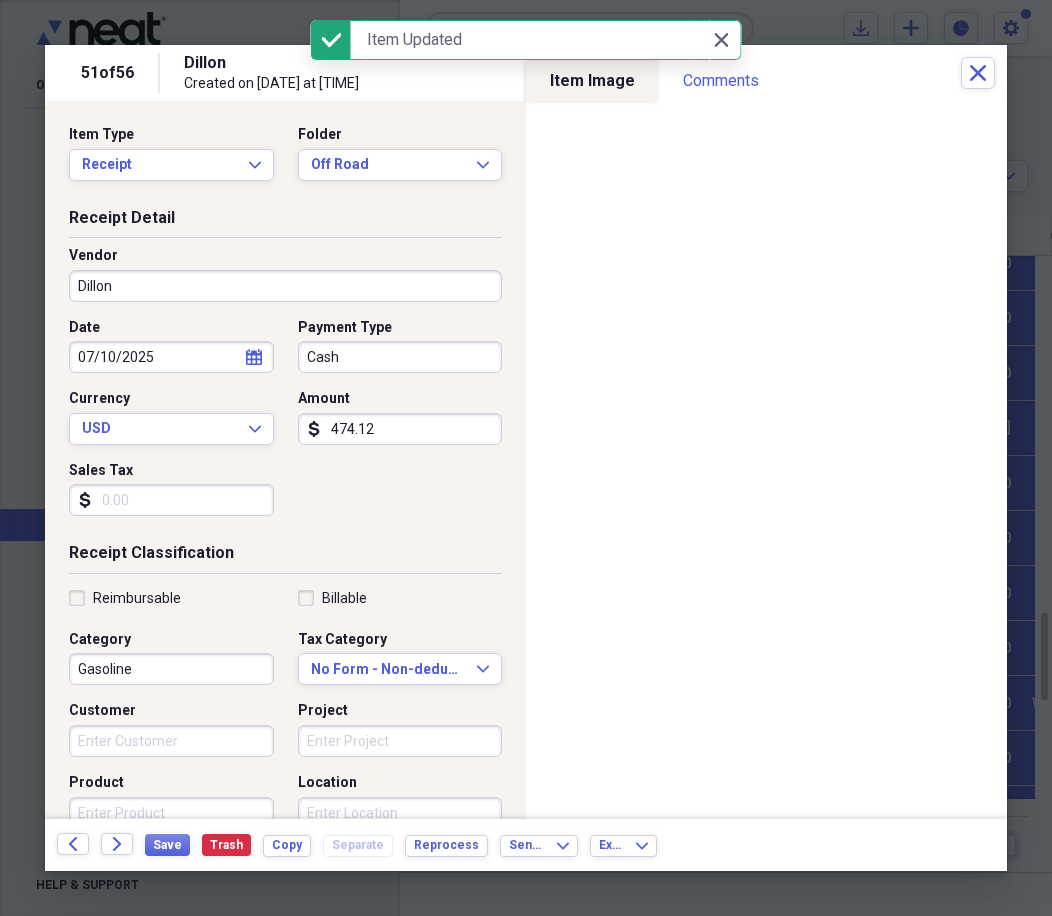 click on "Dillon" at bounding box center (285, 286) 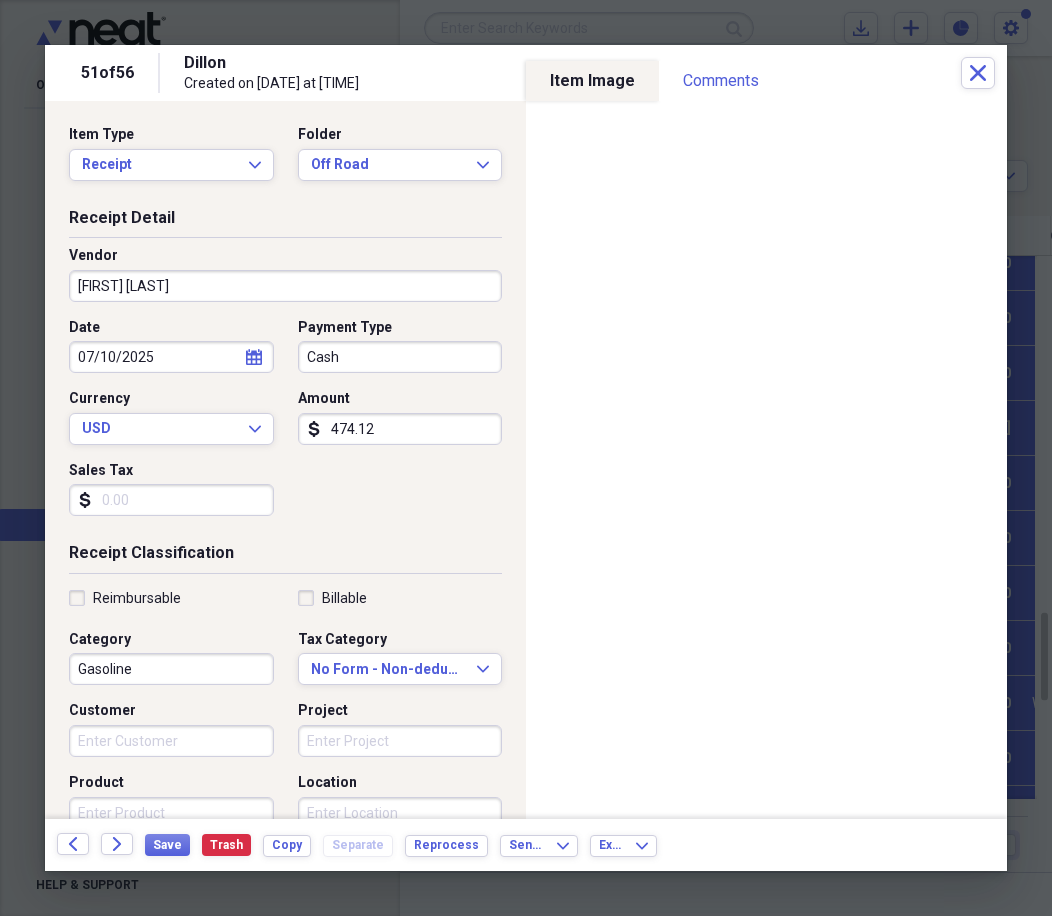 type on "[FIRST] [LAST]" 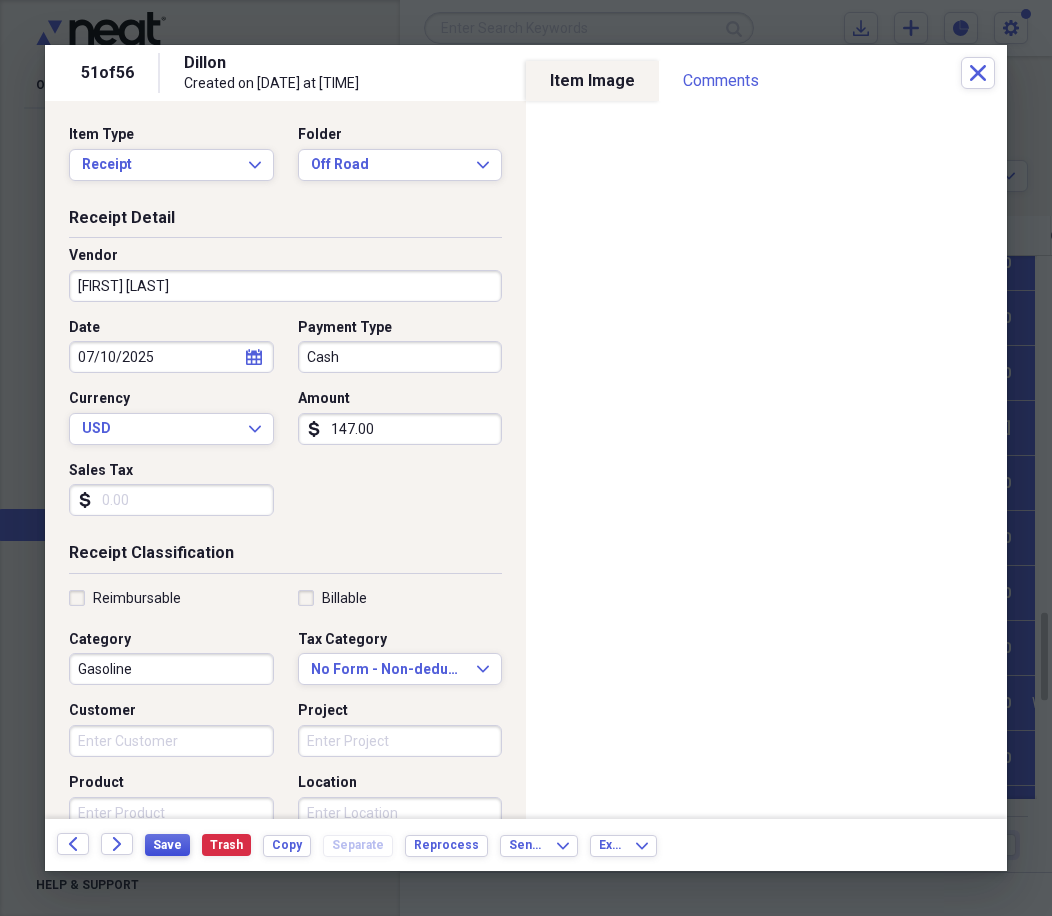 type on "147.00" 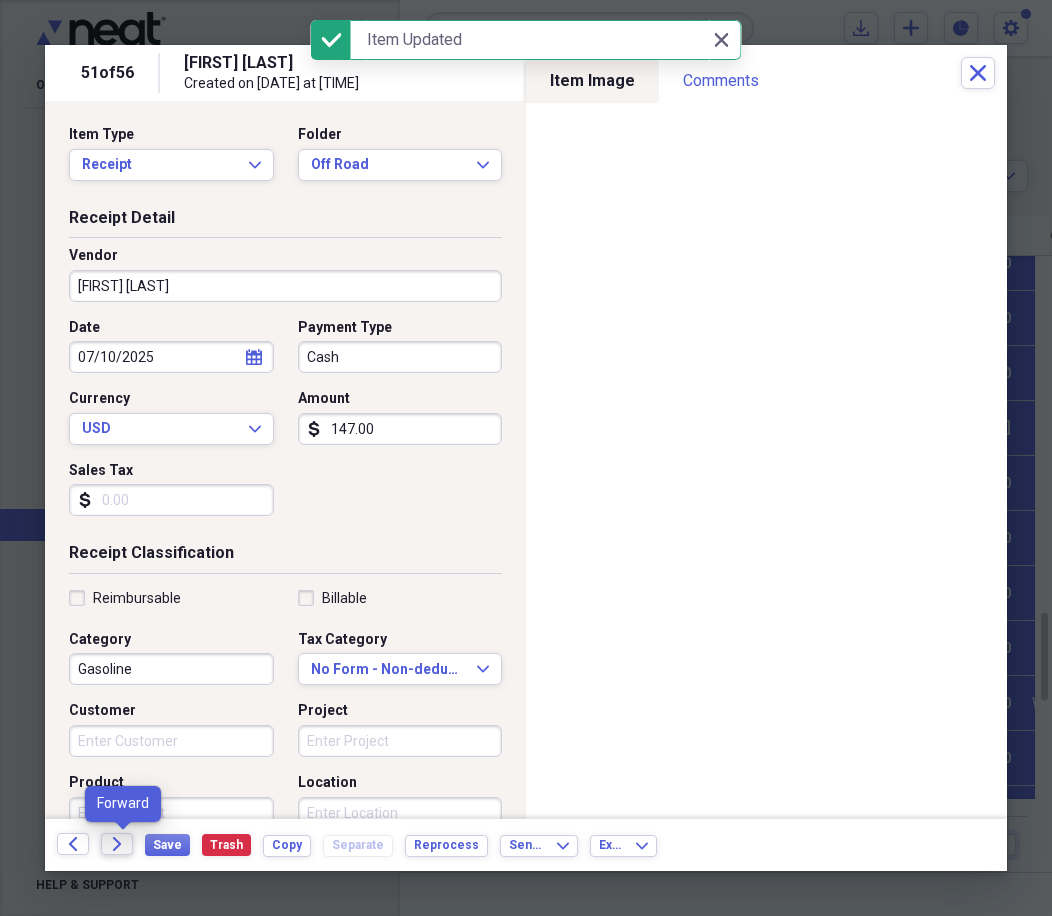 click on "Forward" at bounding box center (117, 844) 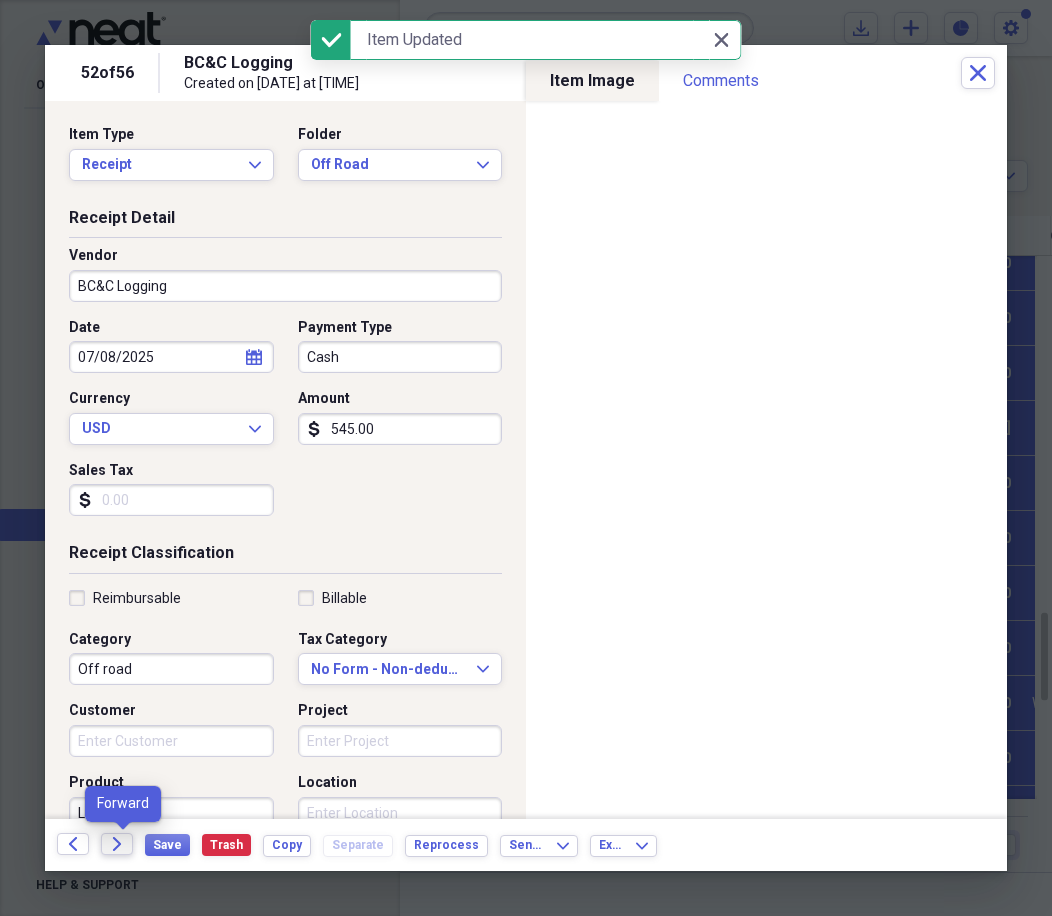 click on "Forward" at bounding box center (117, 844) 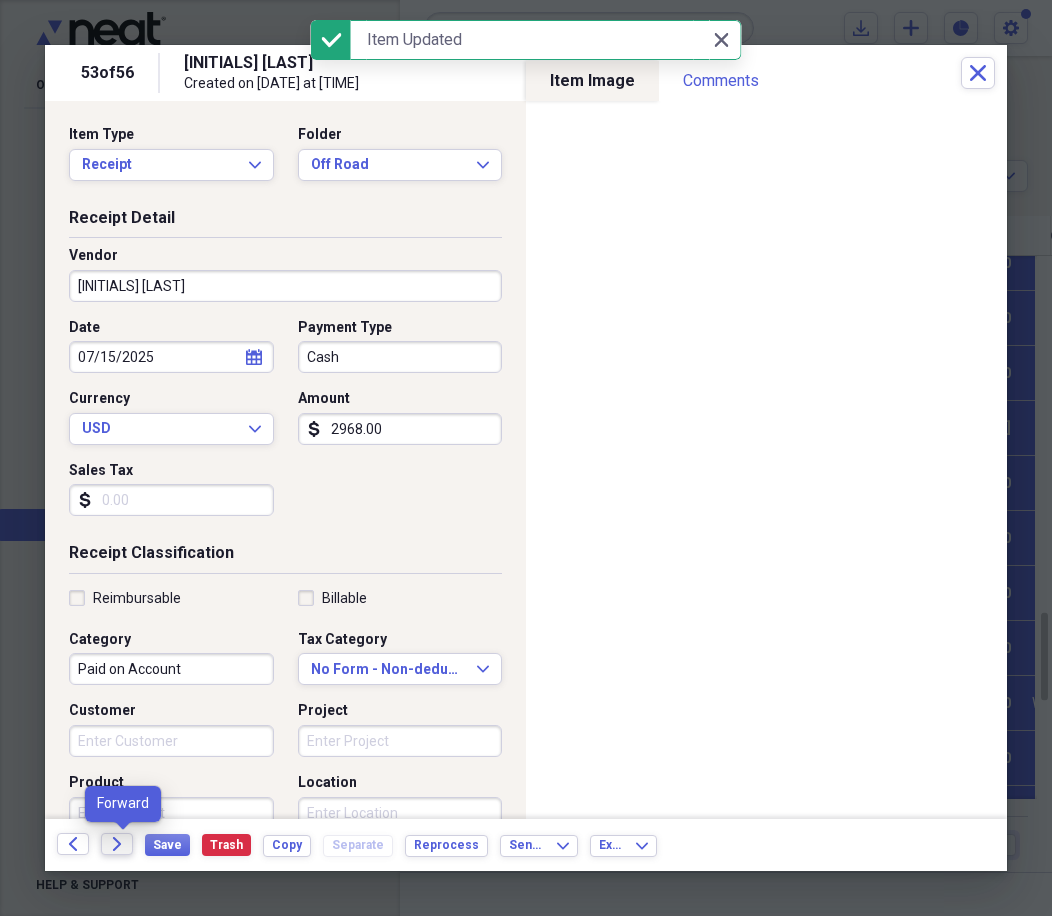 click on "Forward" at bounding box center [117, 844] 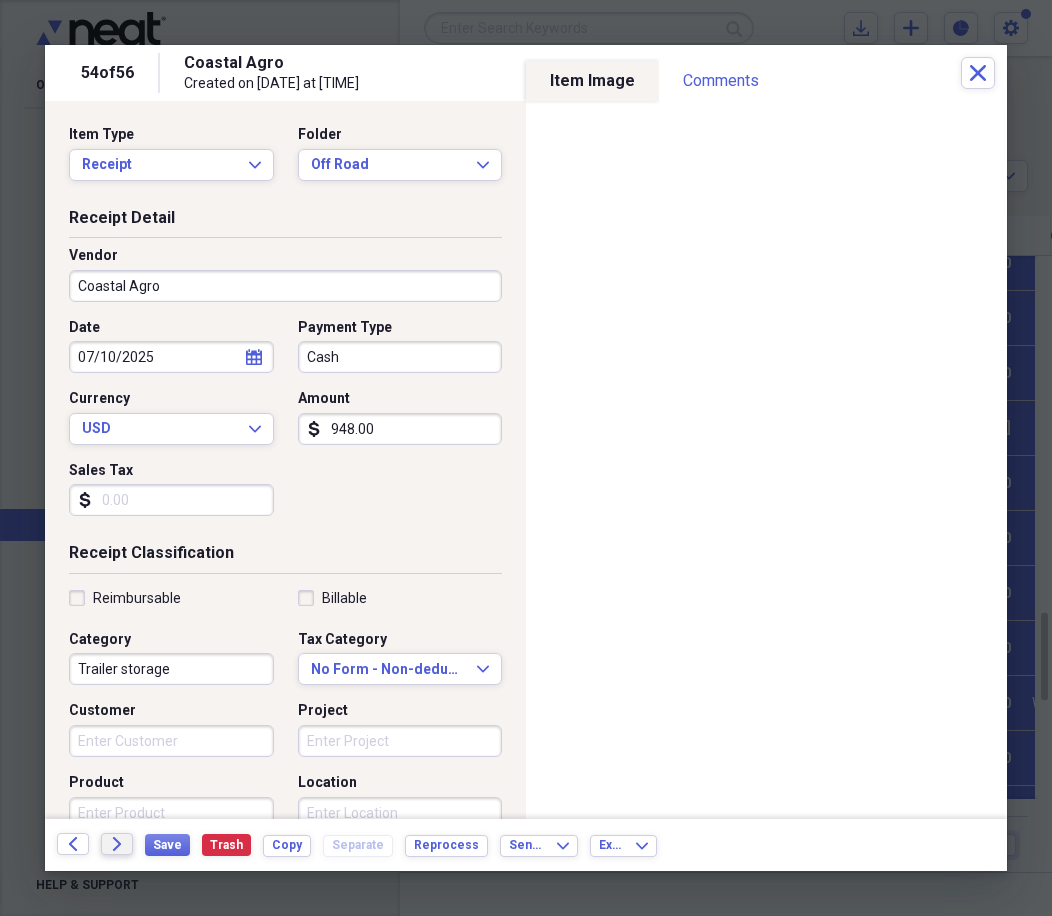 drag, startPoint x: 109, startPoint y: 846, endPoint x: 249, endPoint y: 550, distance: 327.43854 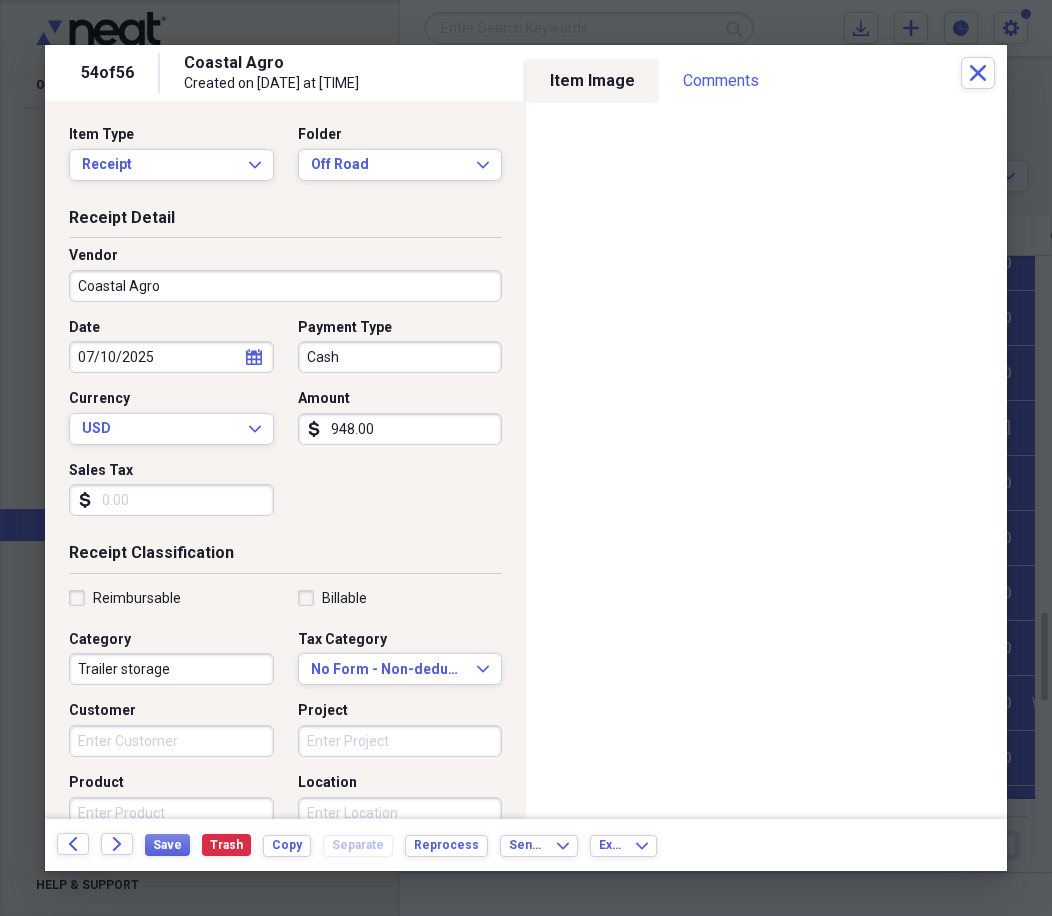 click on "Reimbursable" at bounding box center (137, 598) 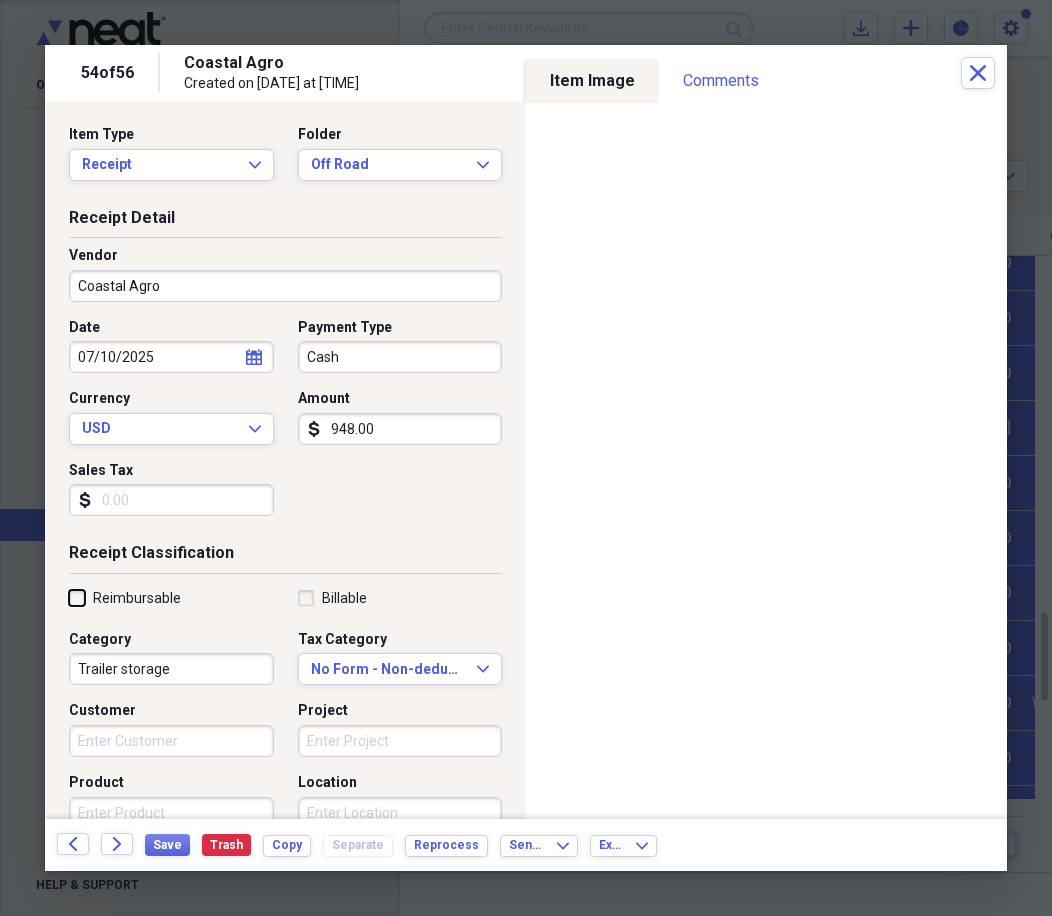 click on "Reimbursable" at bounding box center (69, 597) 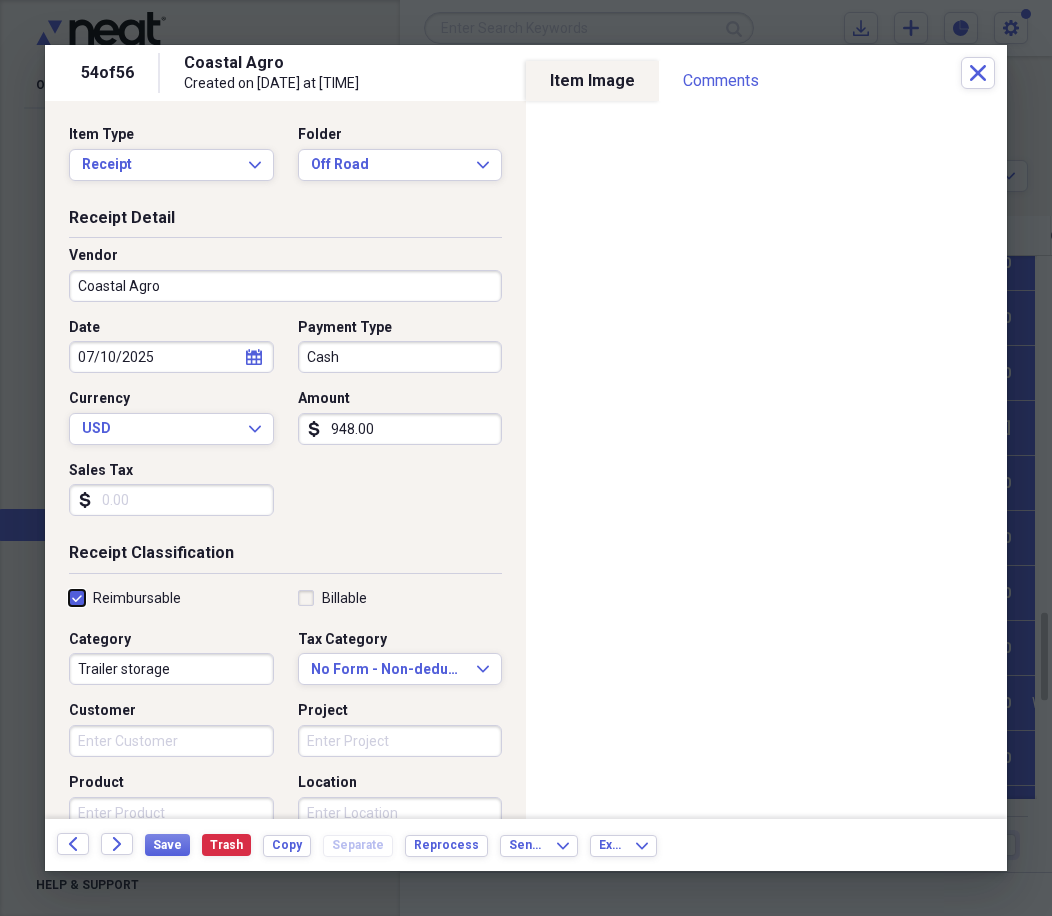 checkbox on "true" 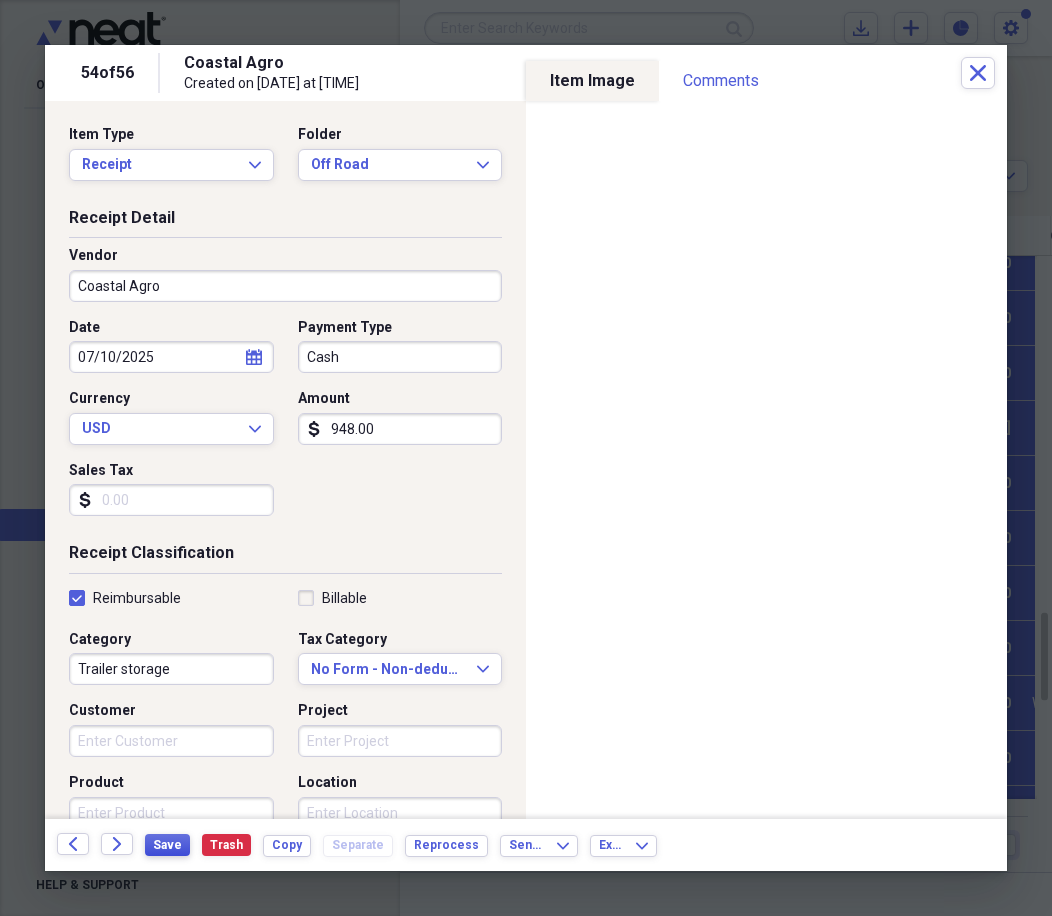 click on "Save" at bounding box center (167, 845) 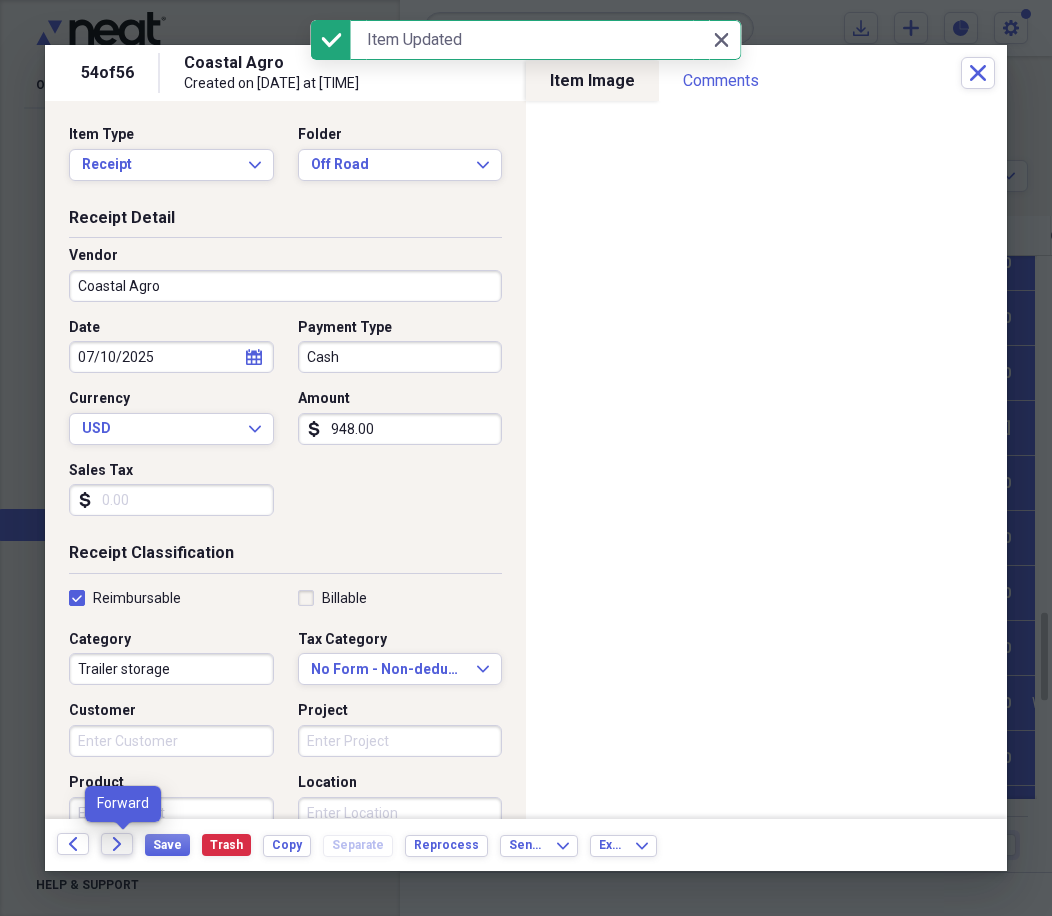 click on "Forward" at bounding box center [117, 844] 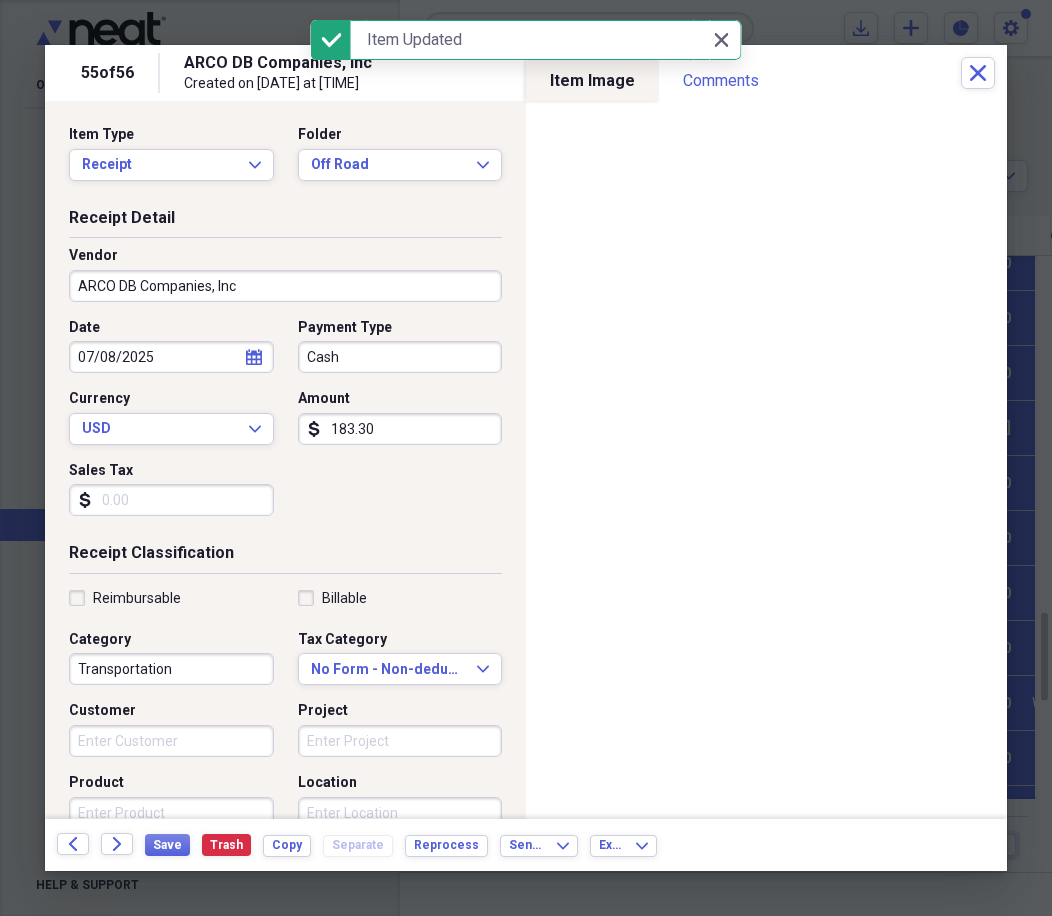 click on "Reimbursable" at bounding box center (137, 598) 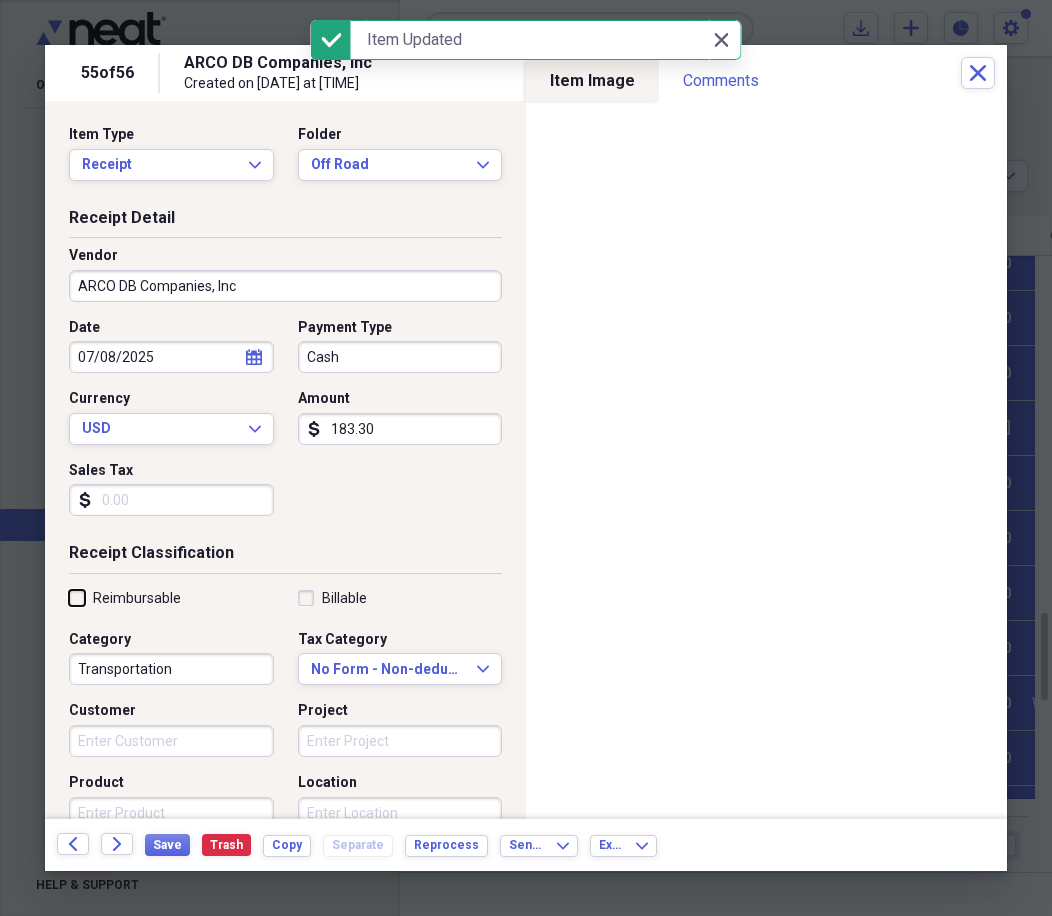 click on "Reimbursable" at bounding box center [69, 597] 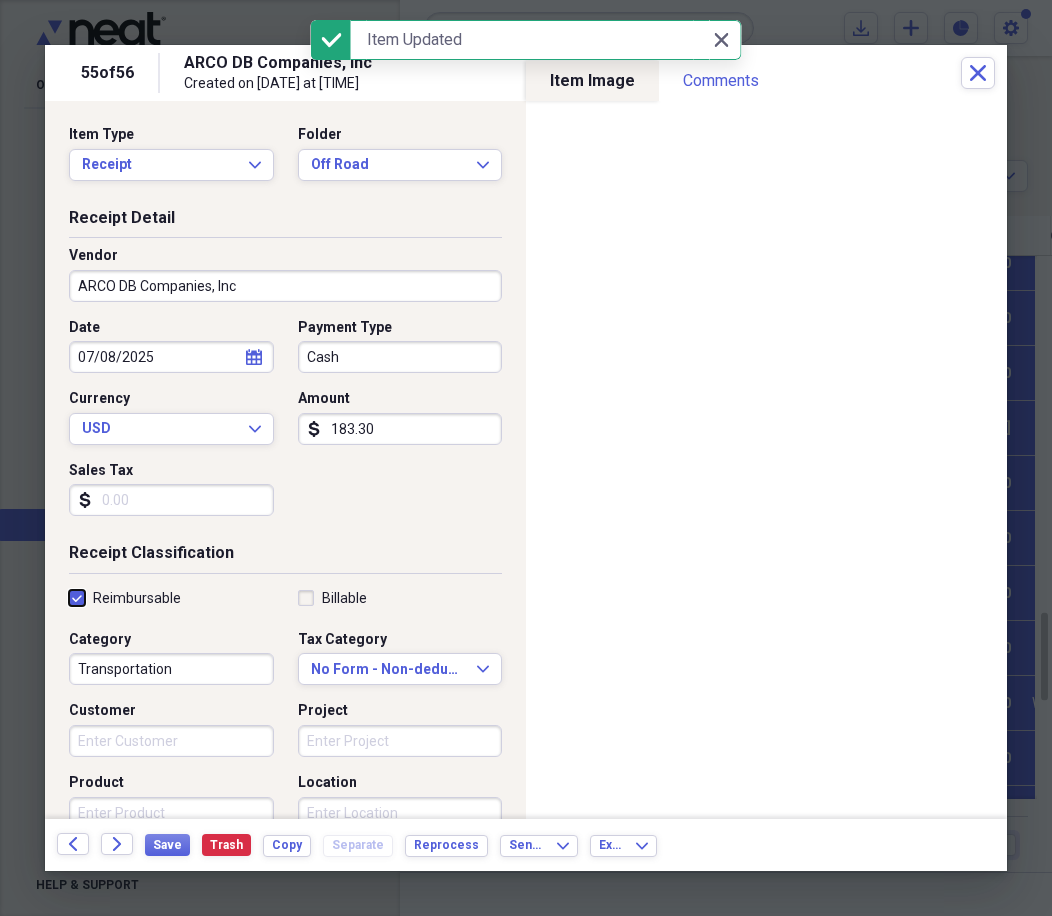 checkbox on "true" 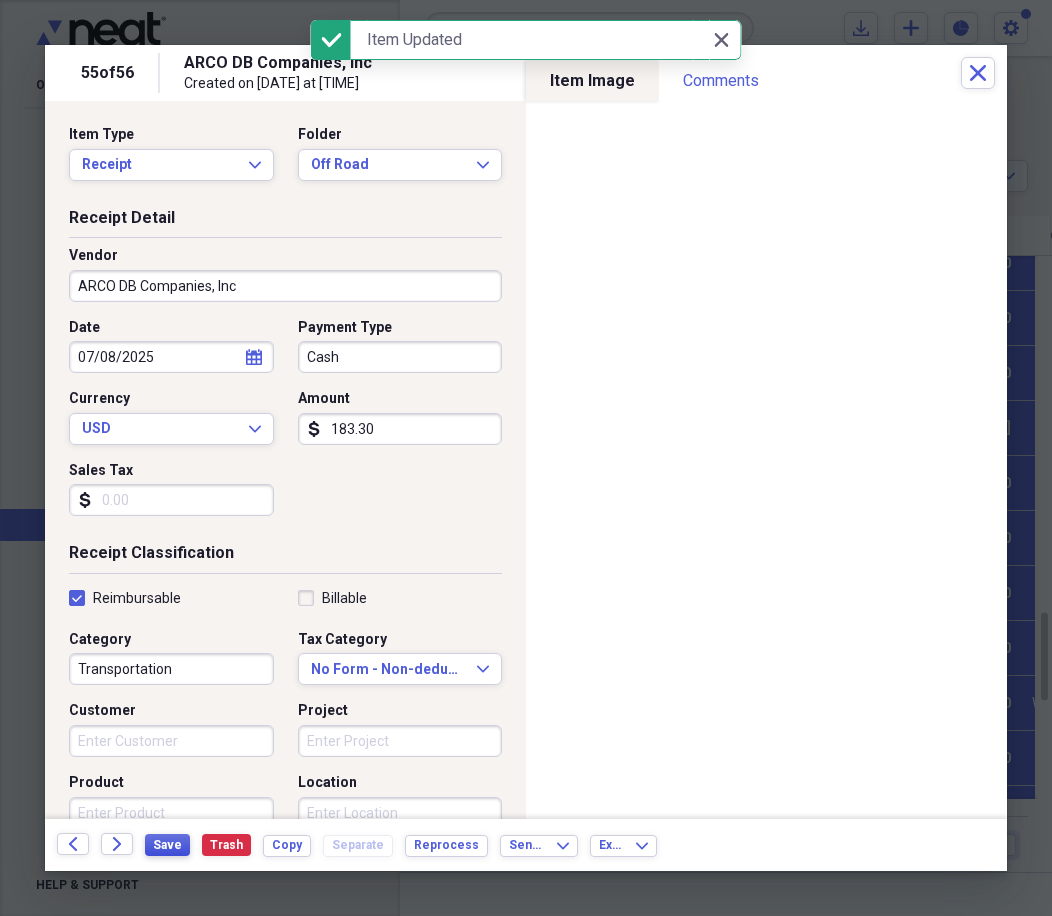 click on "Save" at bounding box center [167, 845] 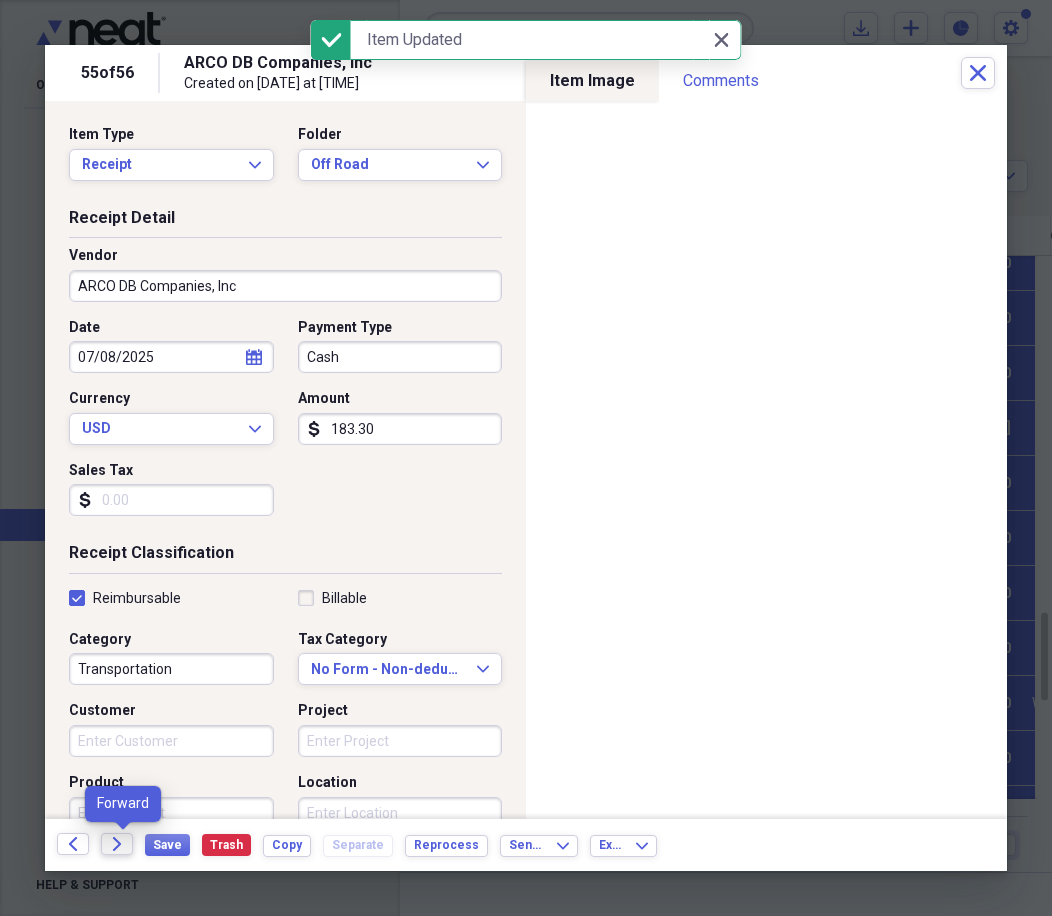 click 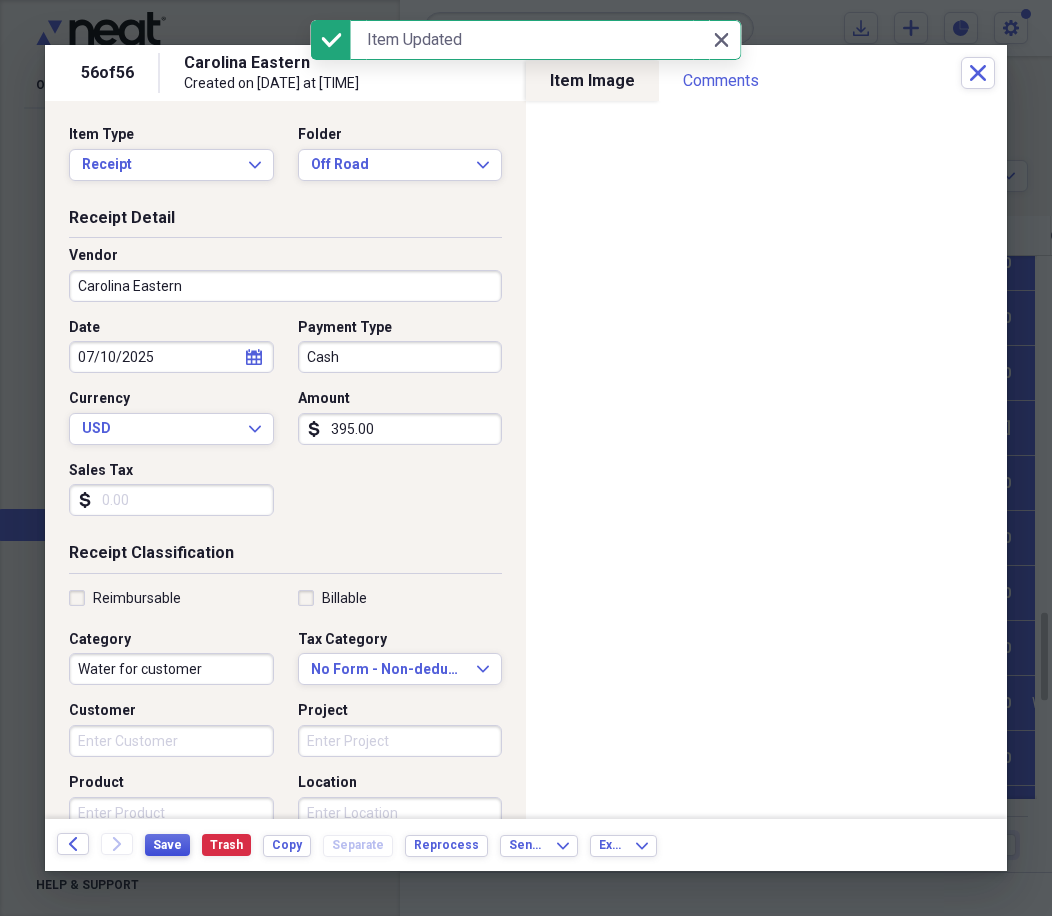 click on "Save" at bounding box center (167, 845) 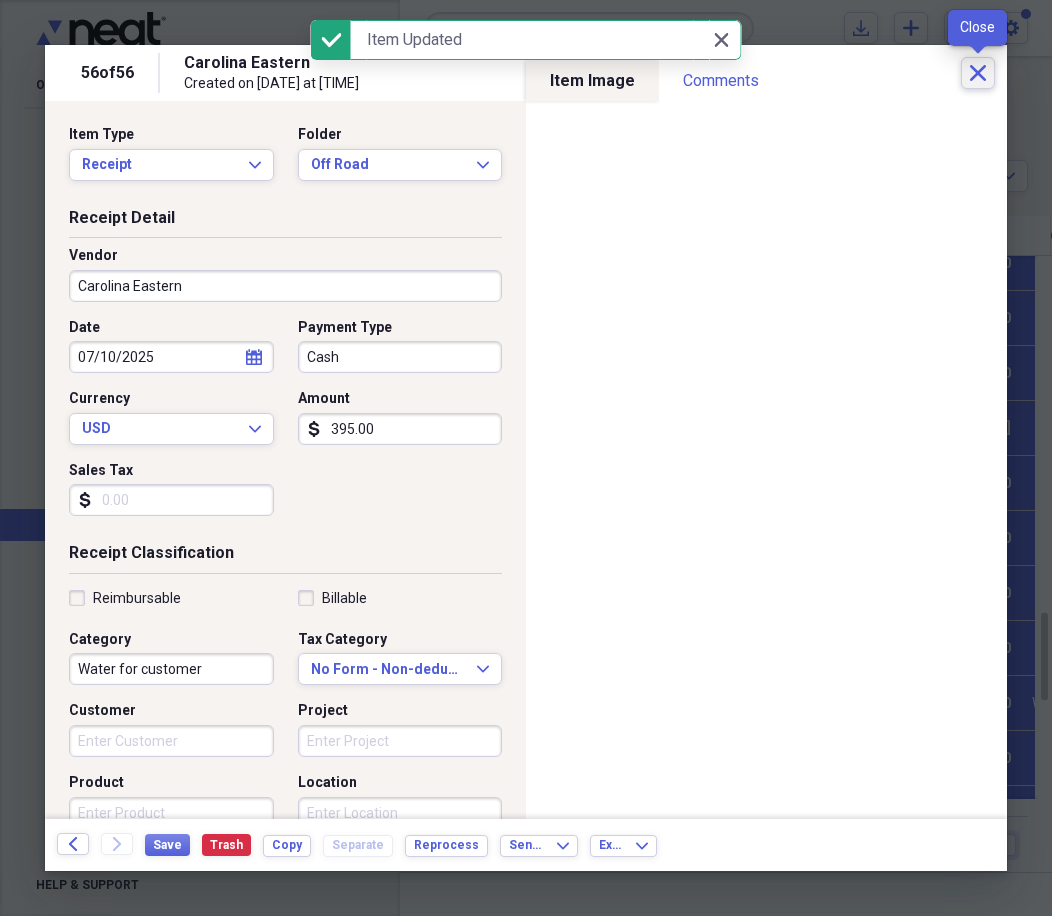 click on "Close" at bounding box center (978, 73) 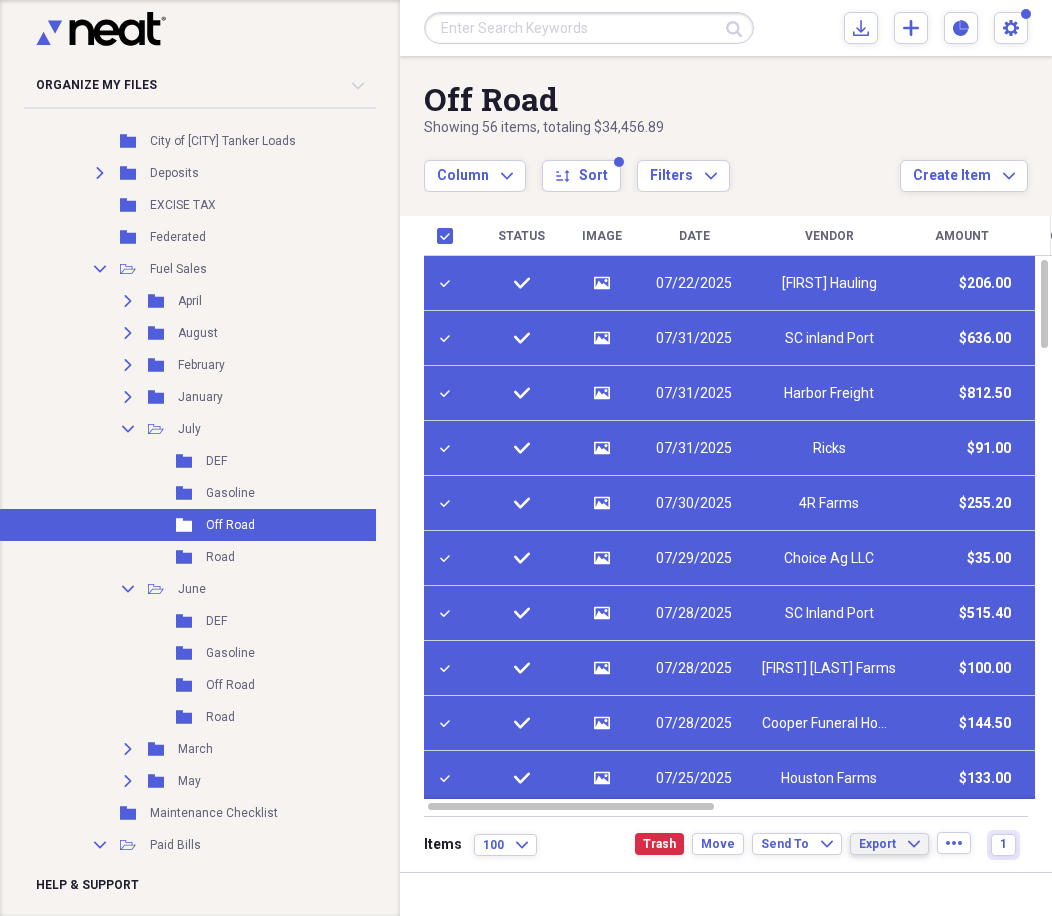 click on "Export" at bounding box center (877, 844) 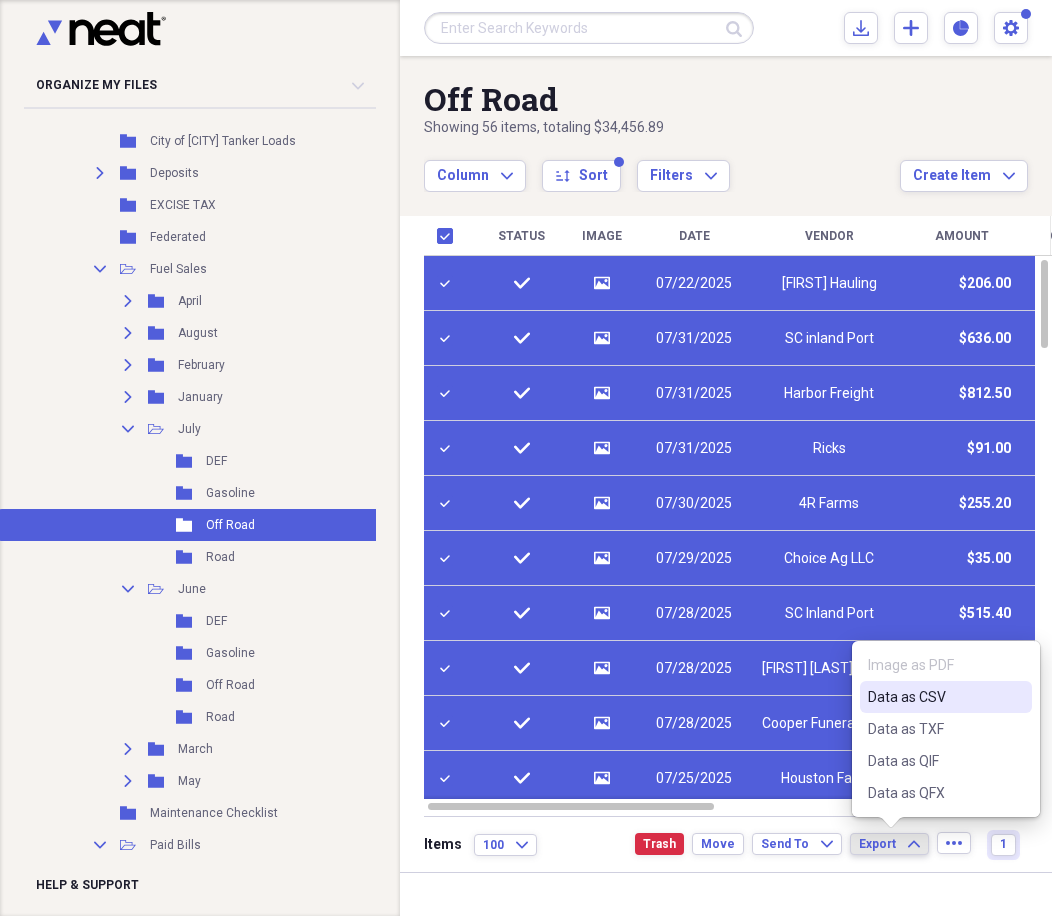 click on "Data as CSV" at bounding box center (934, 697) 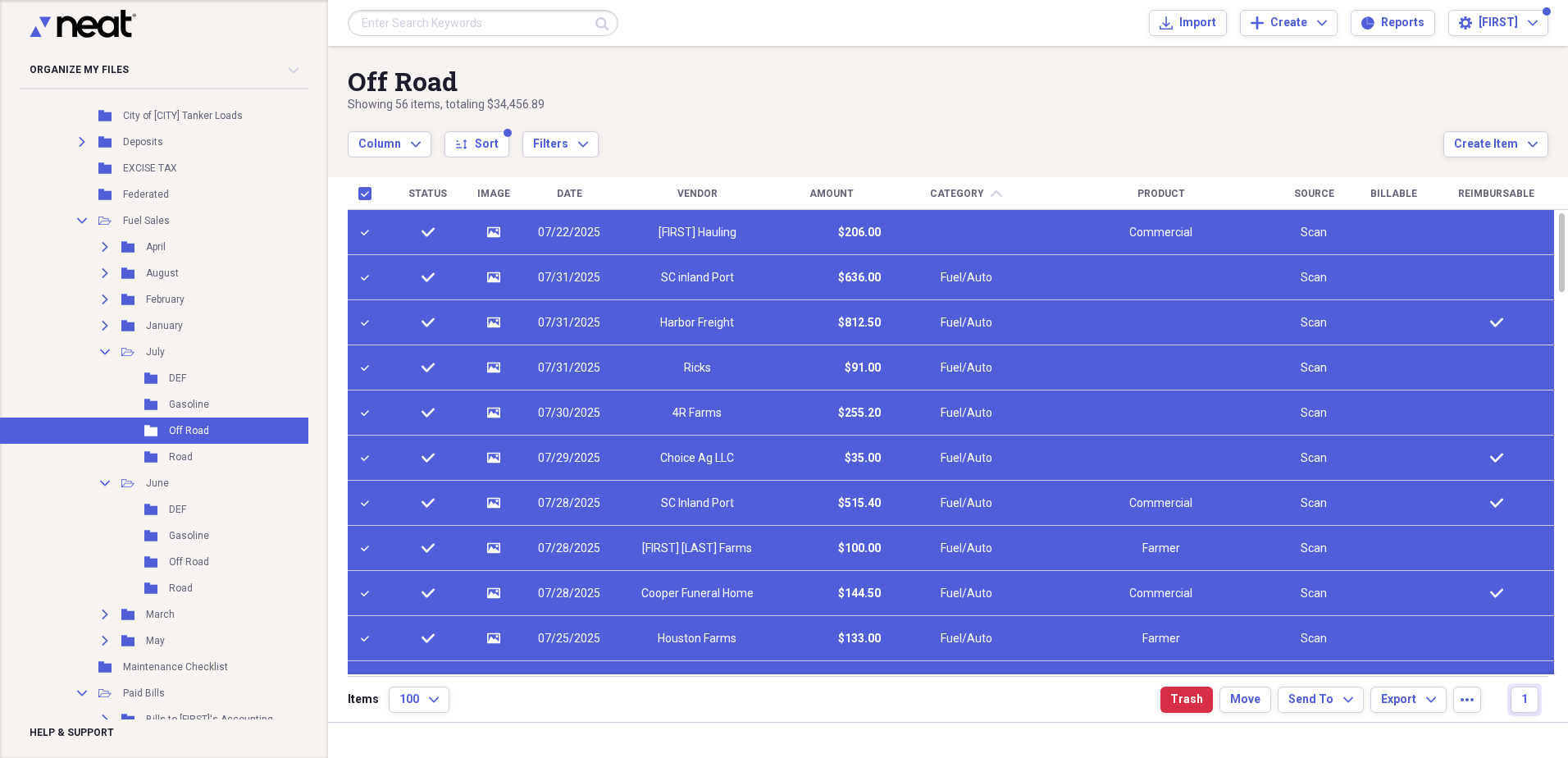 click on "07/22/2025" at bounding box center (569, 233) 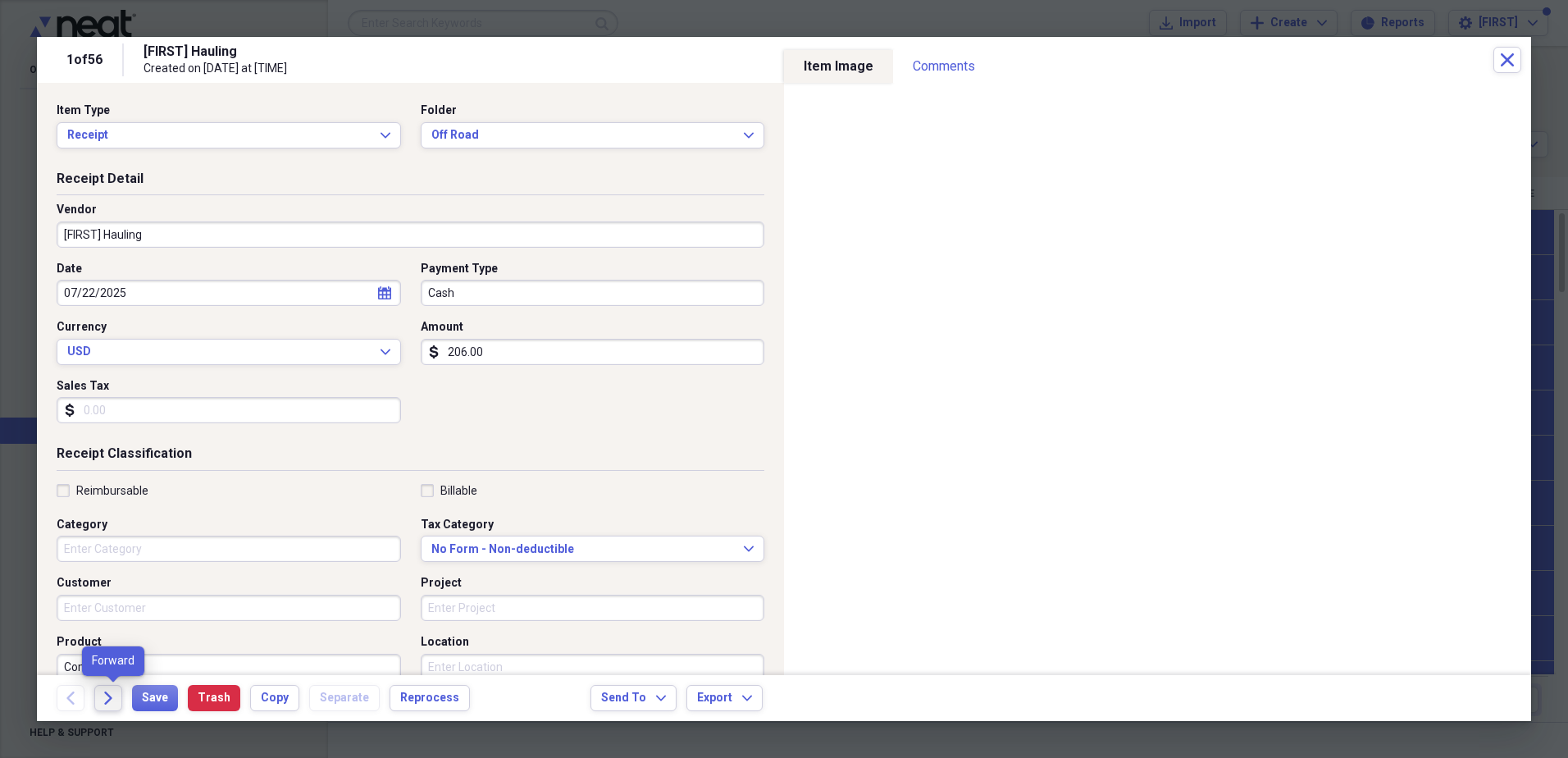 click on "Forward" 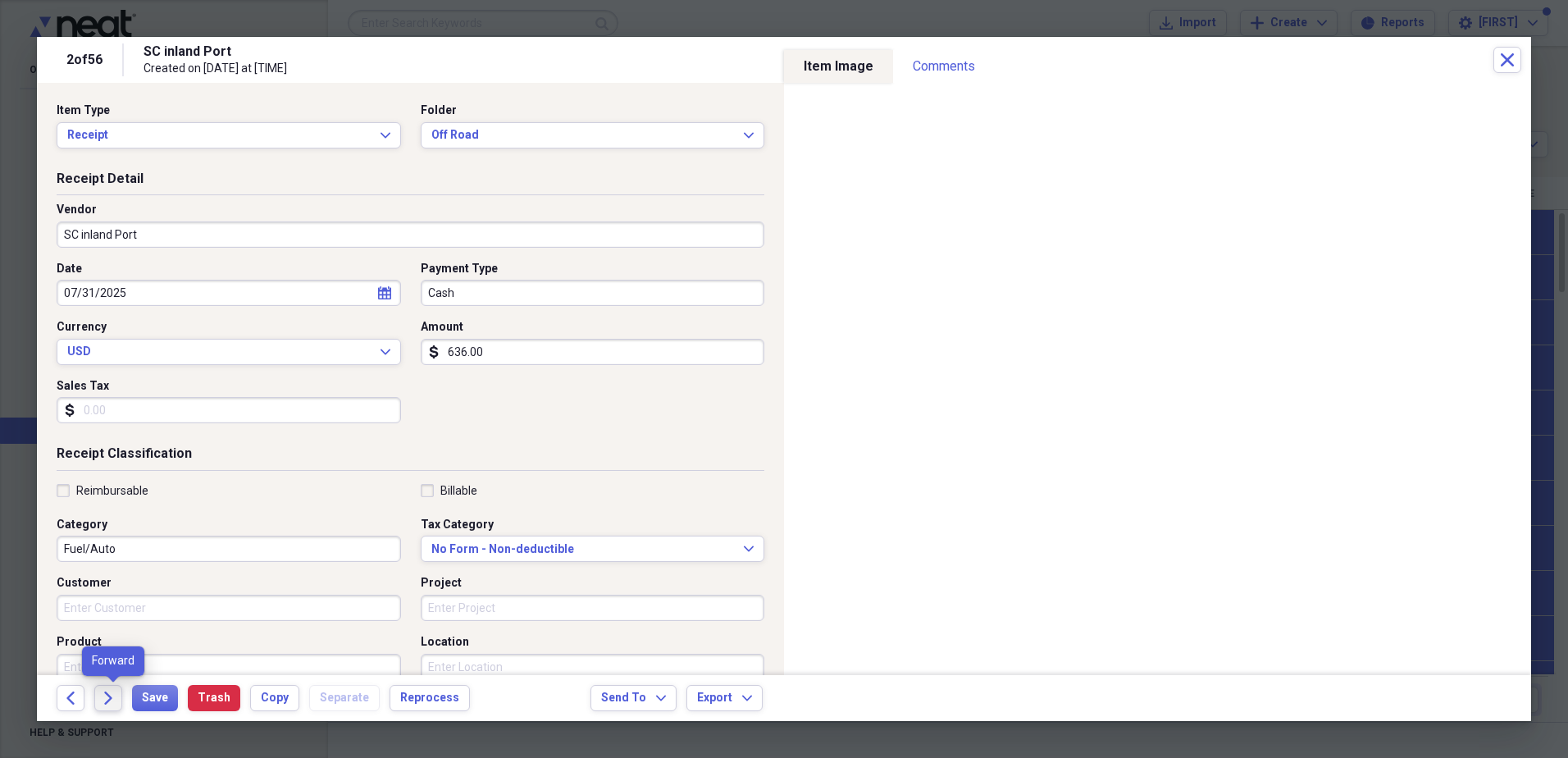 click on "Forward" 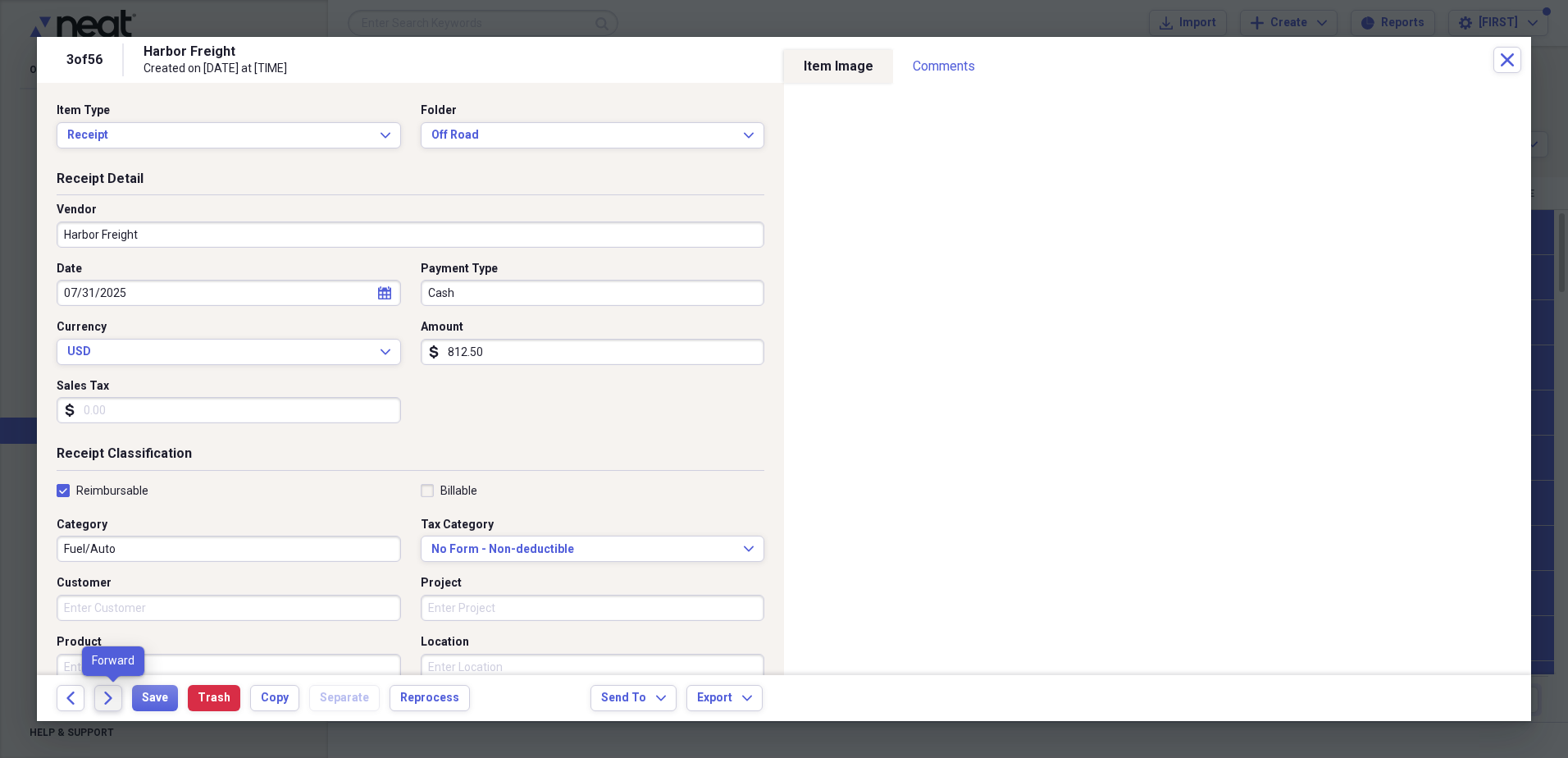 click on "Forward" 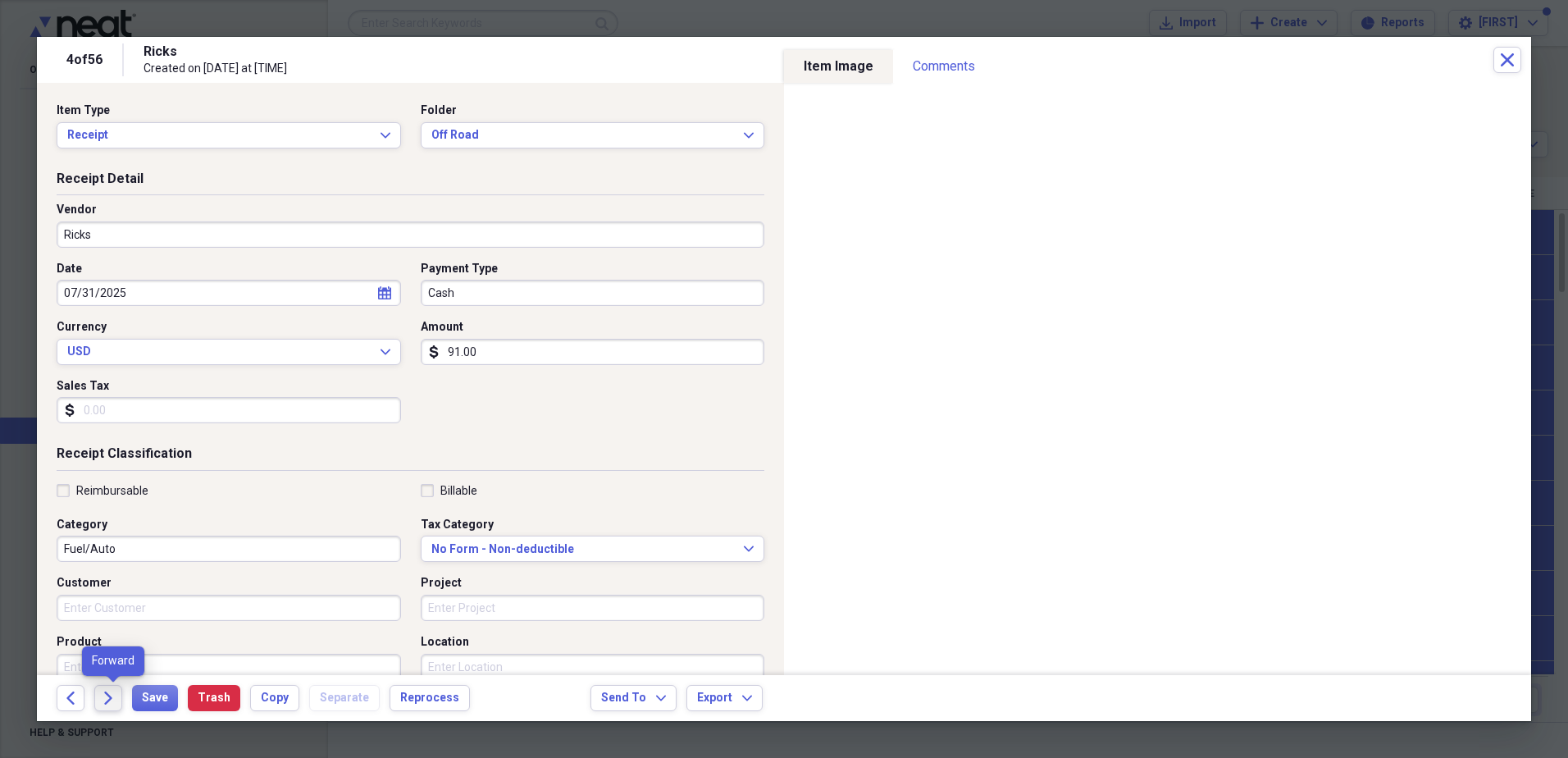 click on "Forward" 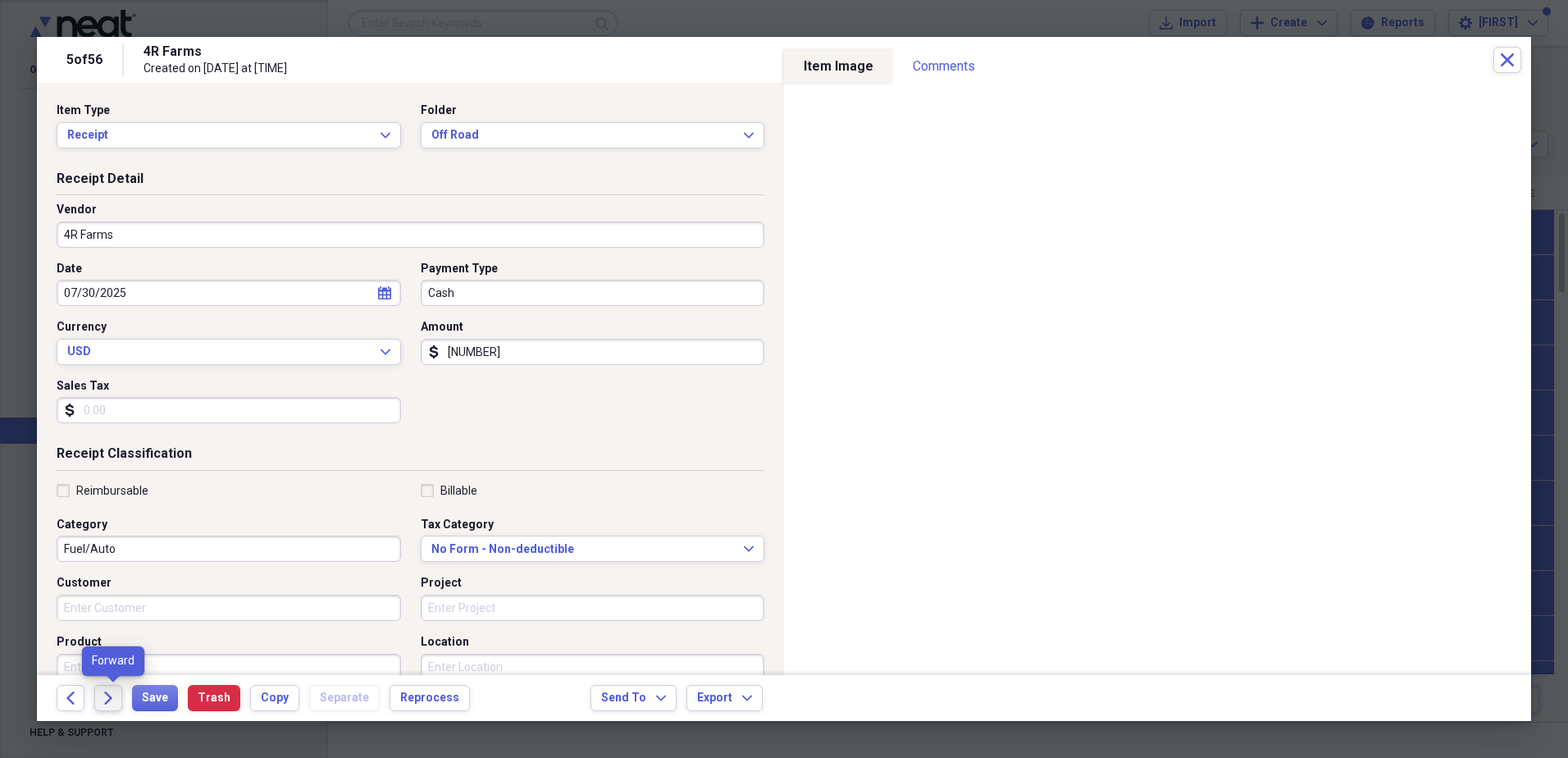 click on "Forward" 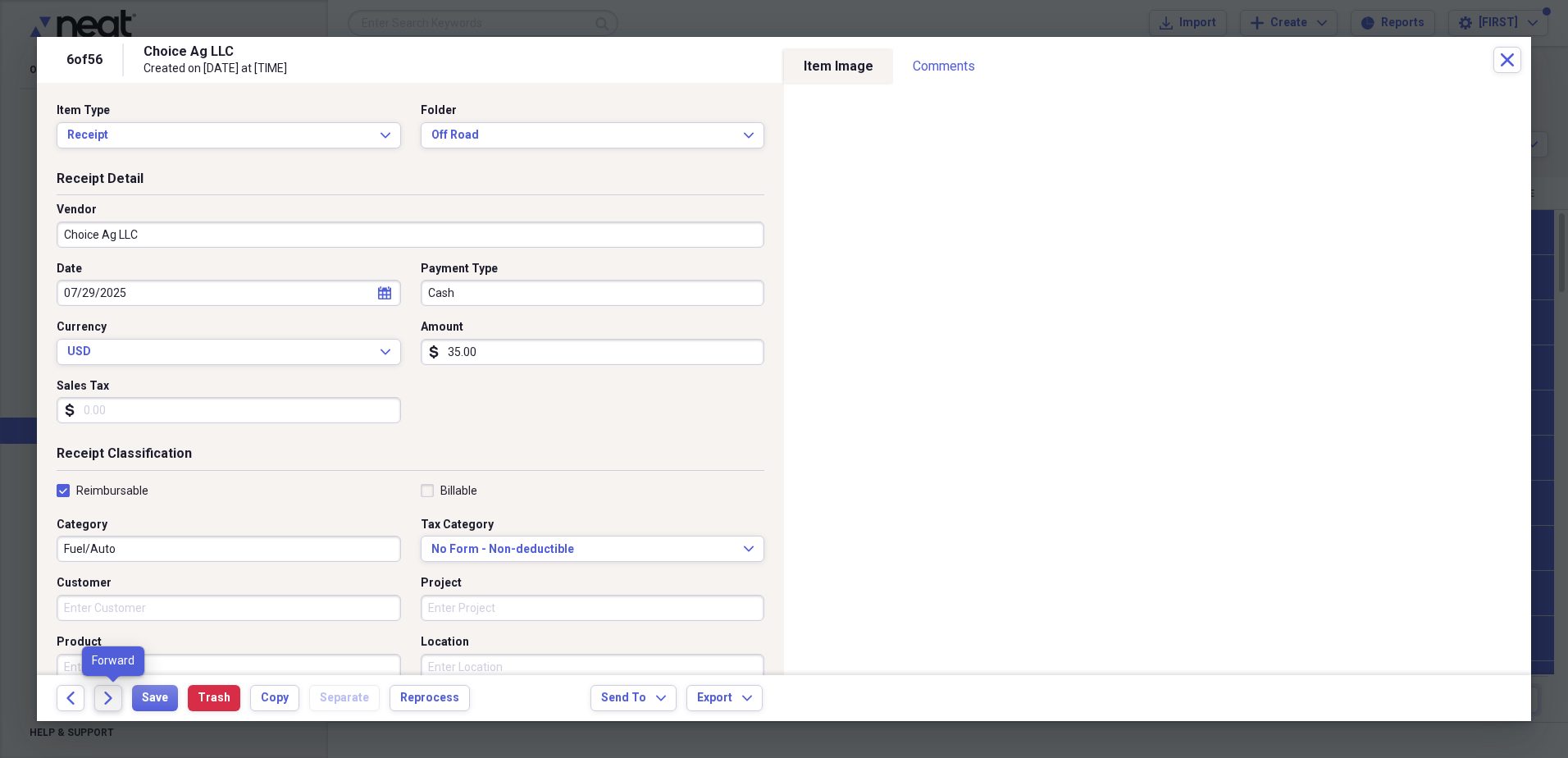 click on "Forward" 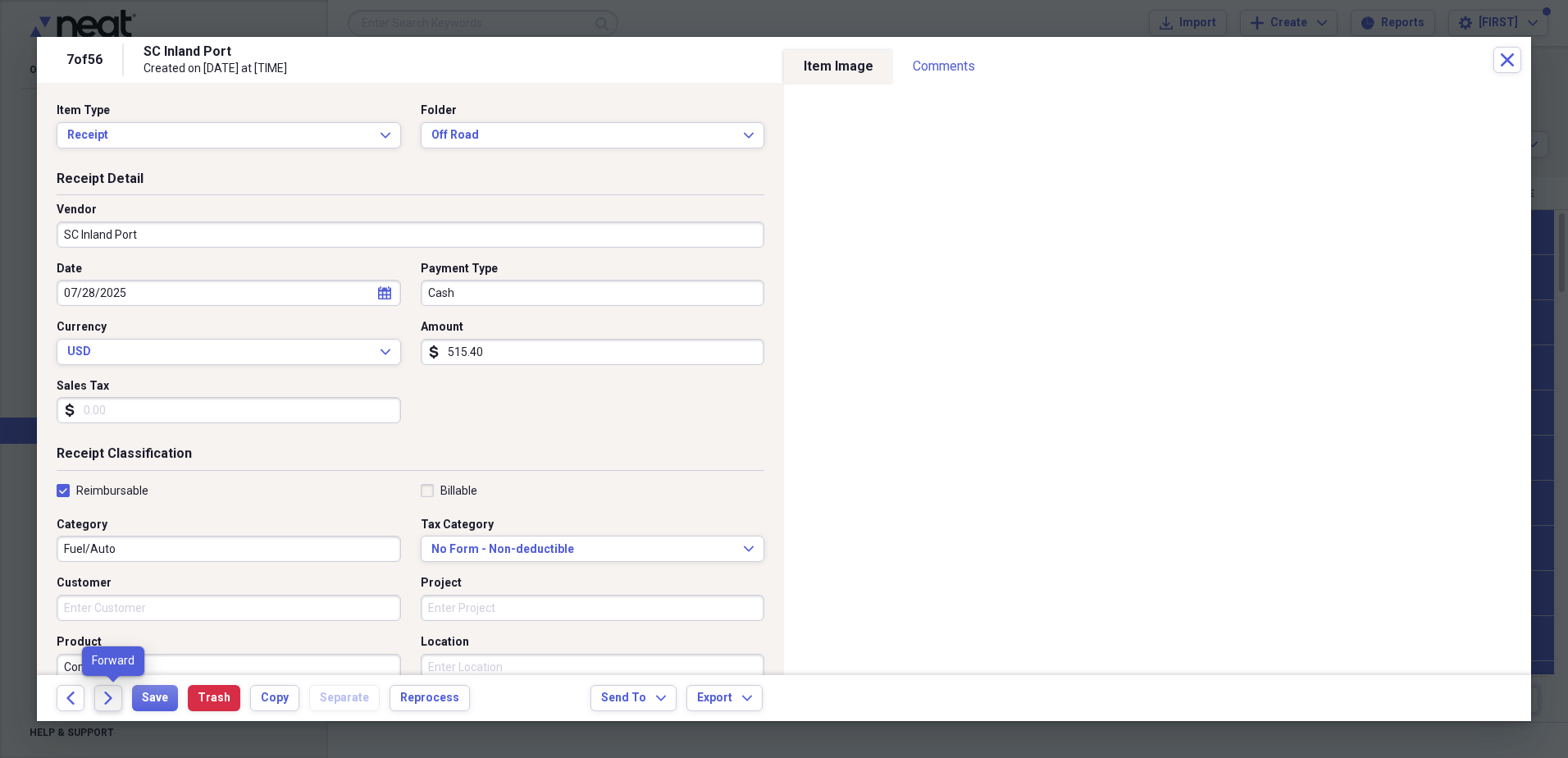 click on "Forward" 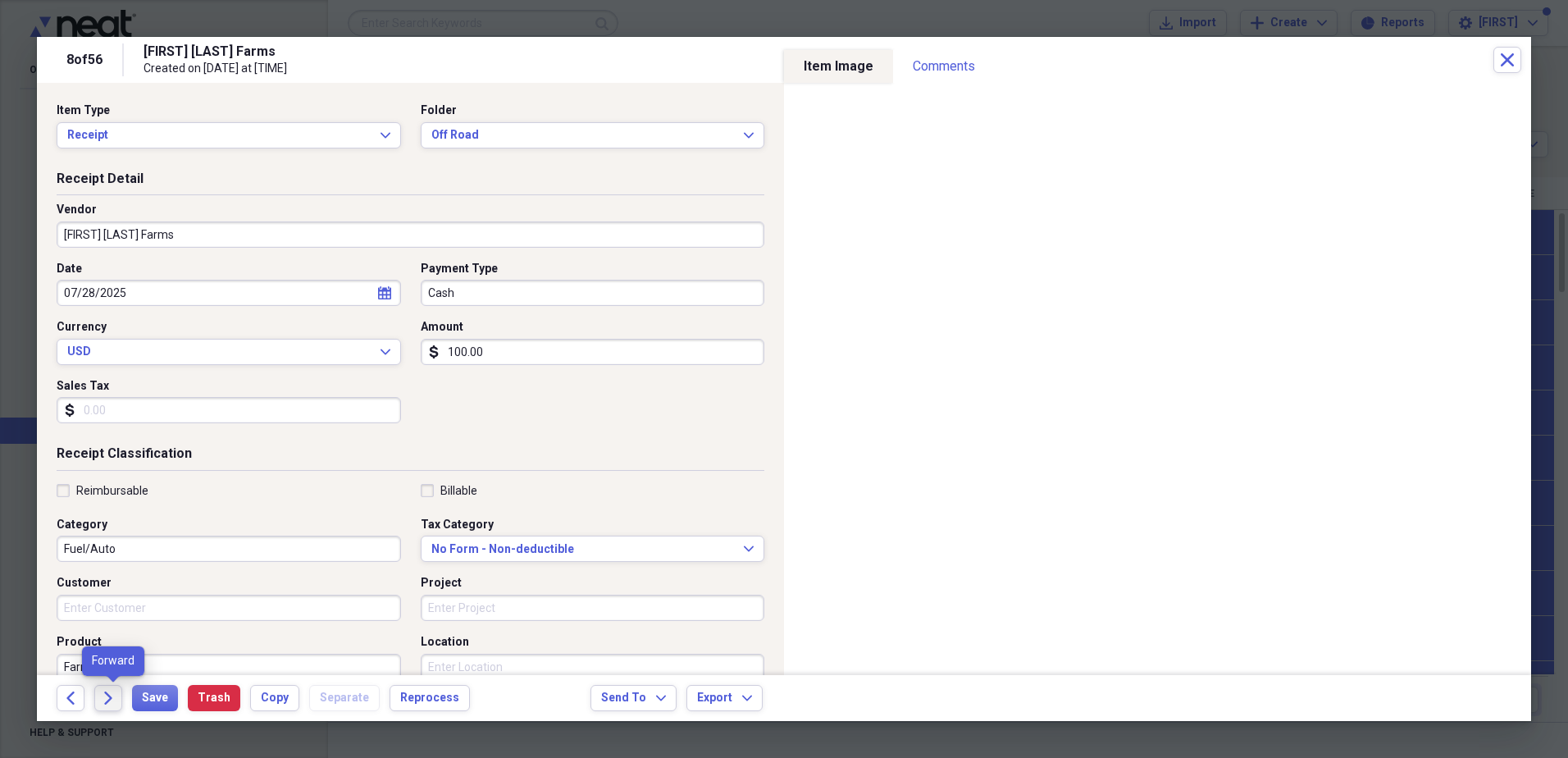 click on "Forward" 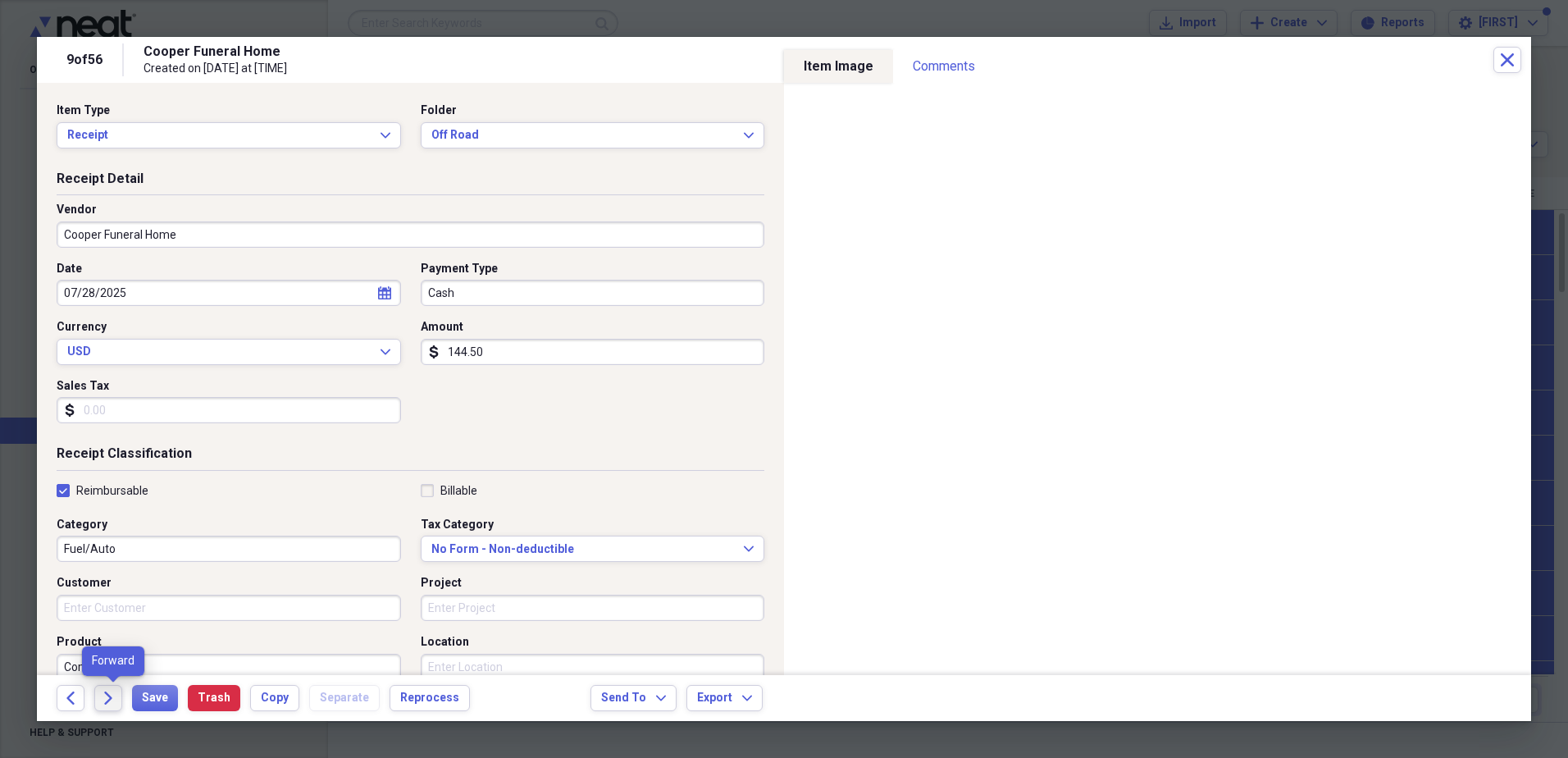 click on "Forward" 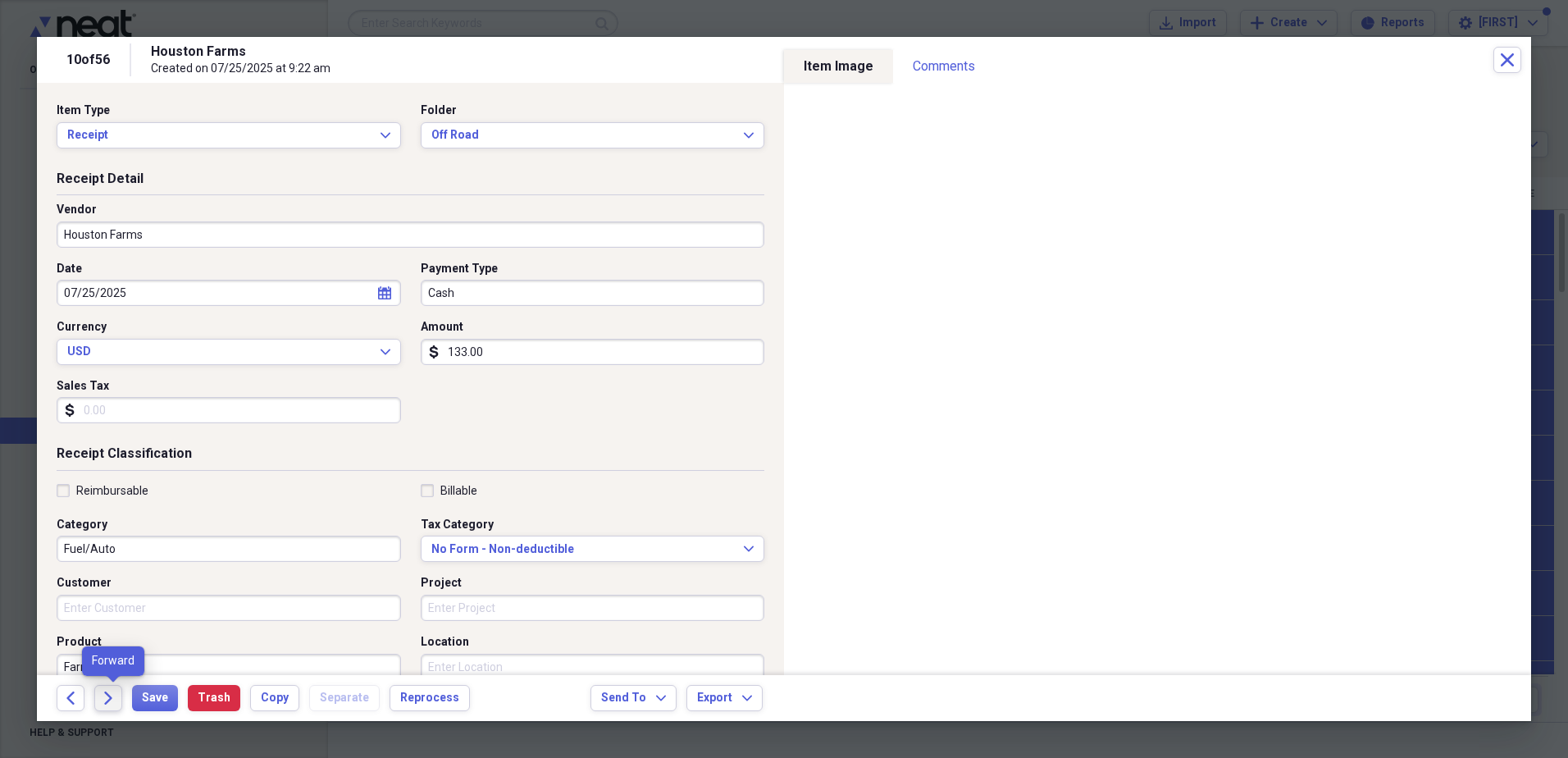 click on "Forward" 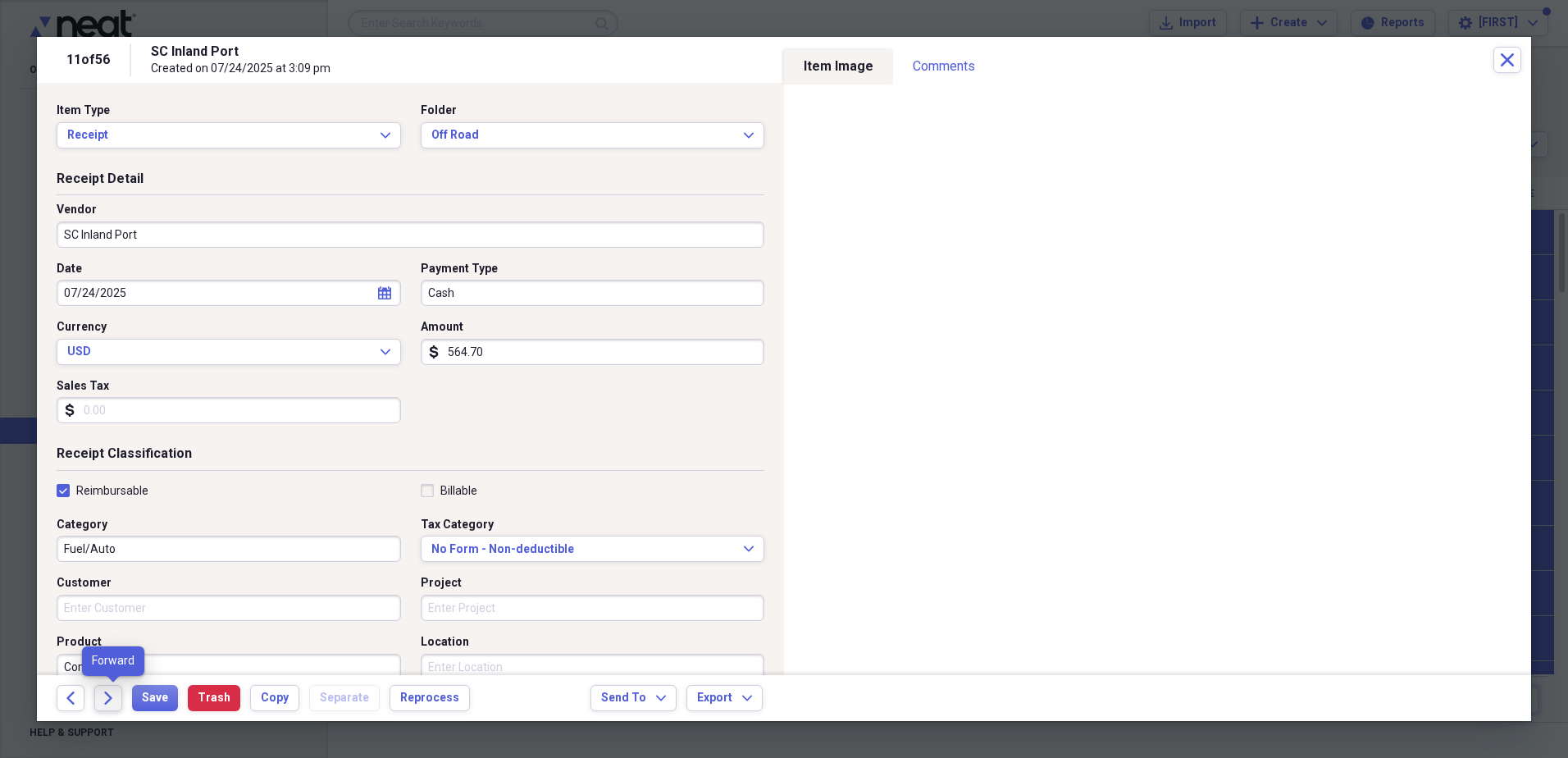 click on "Forward" 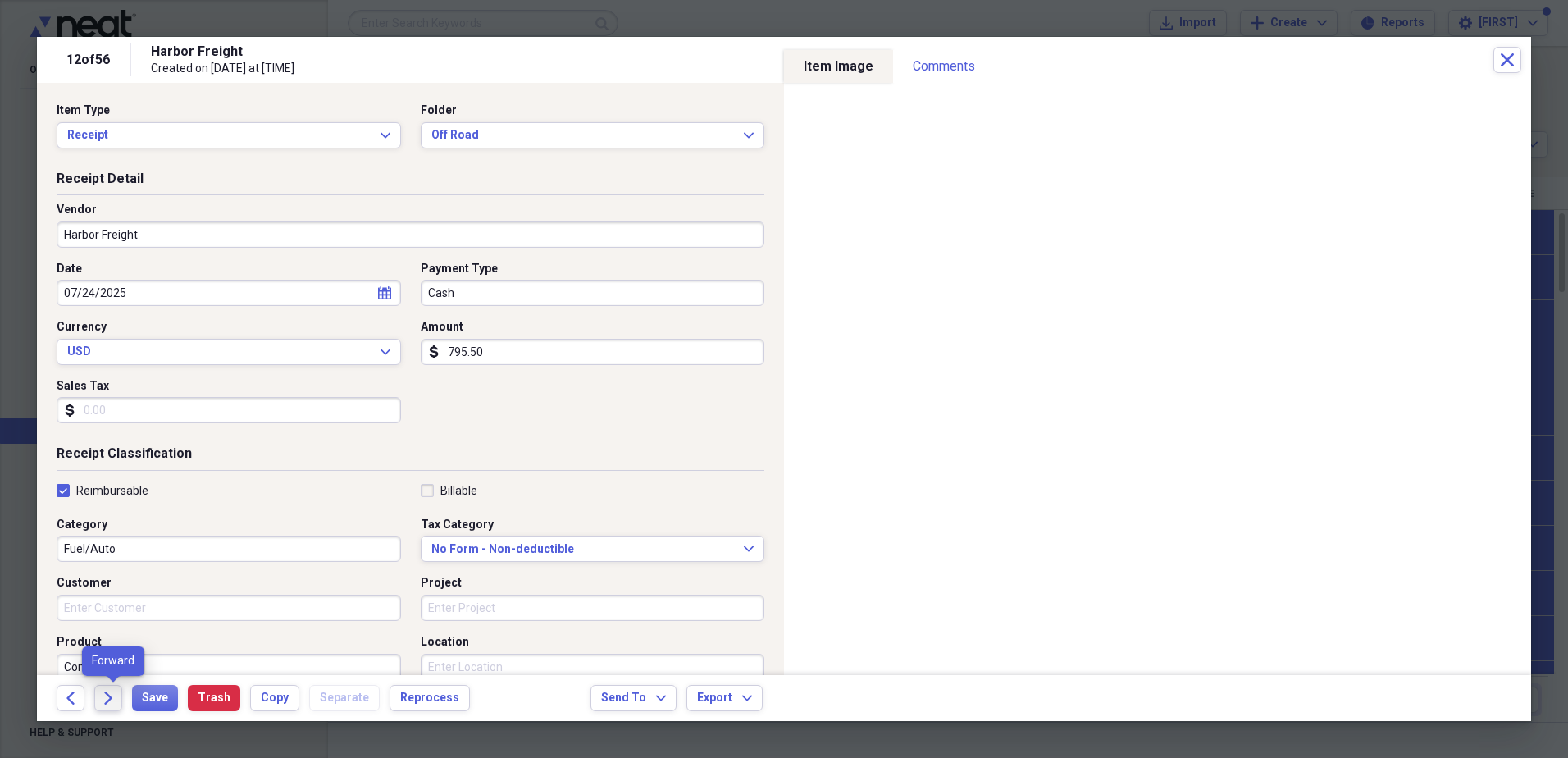 click on "Forward" 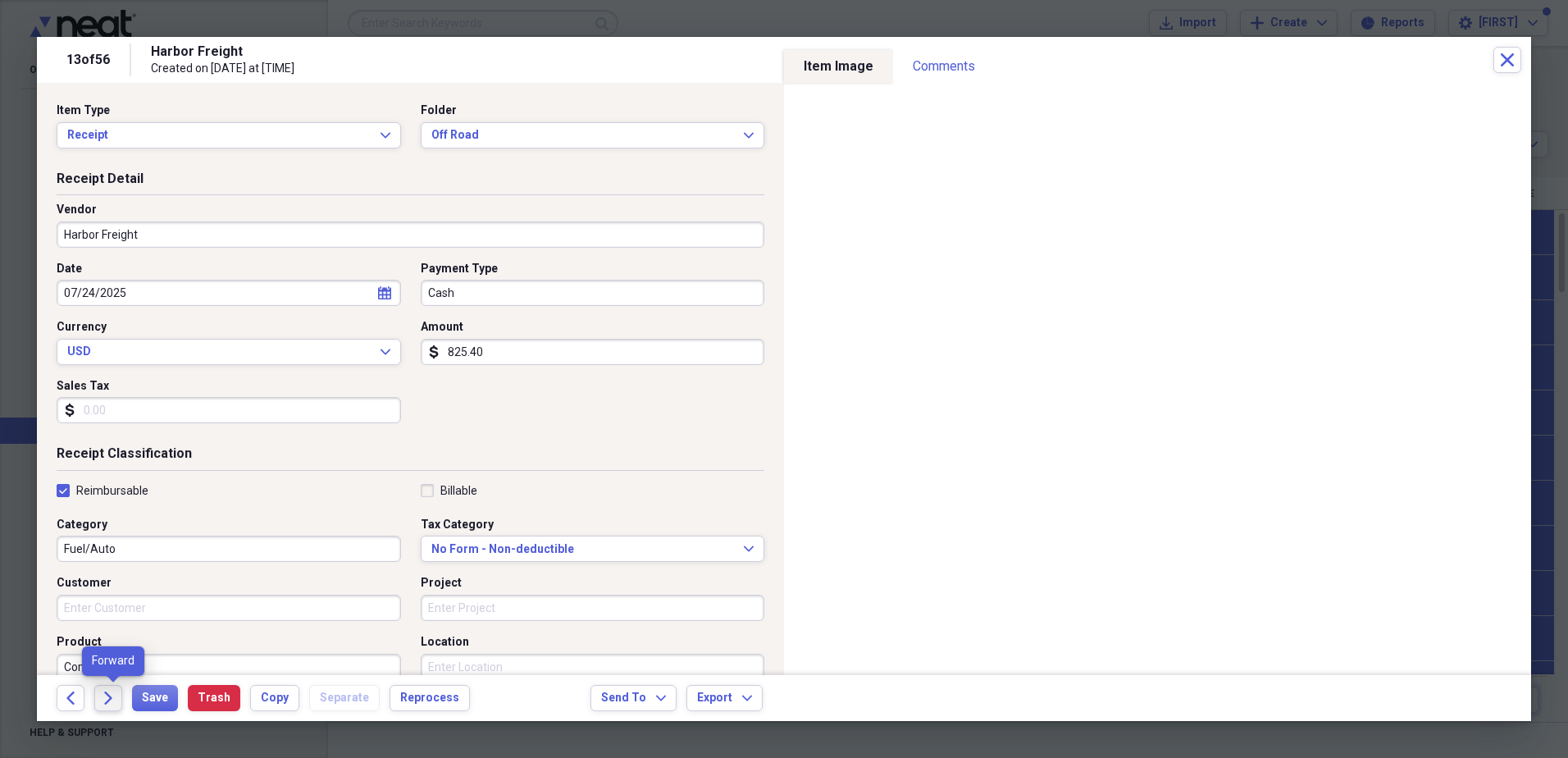 click on "Forward" 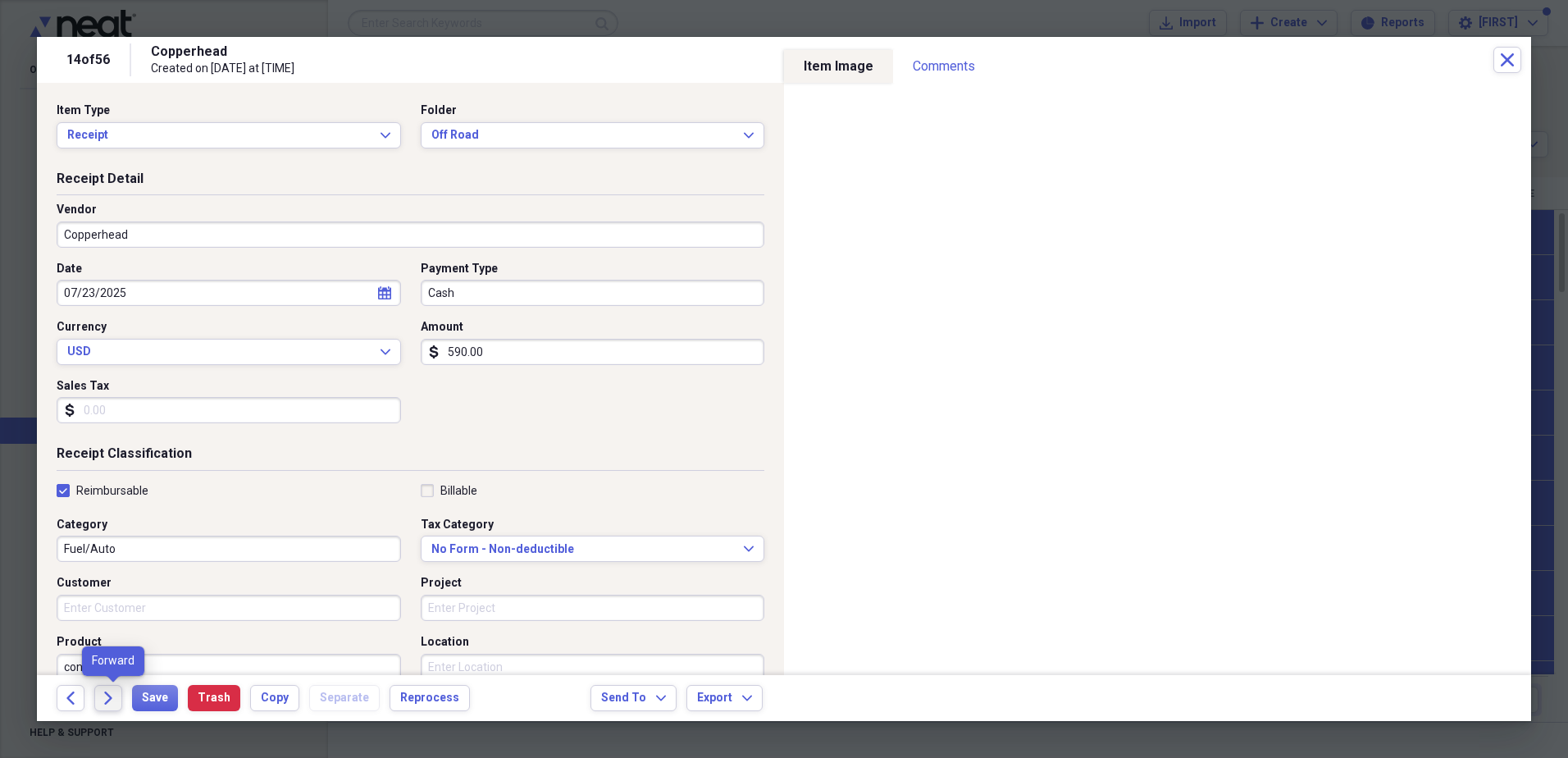 click on "Forward" 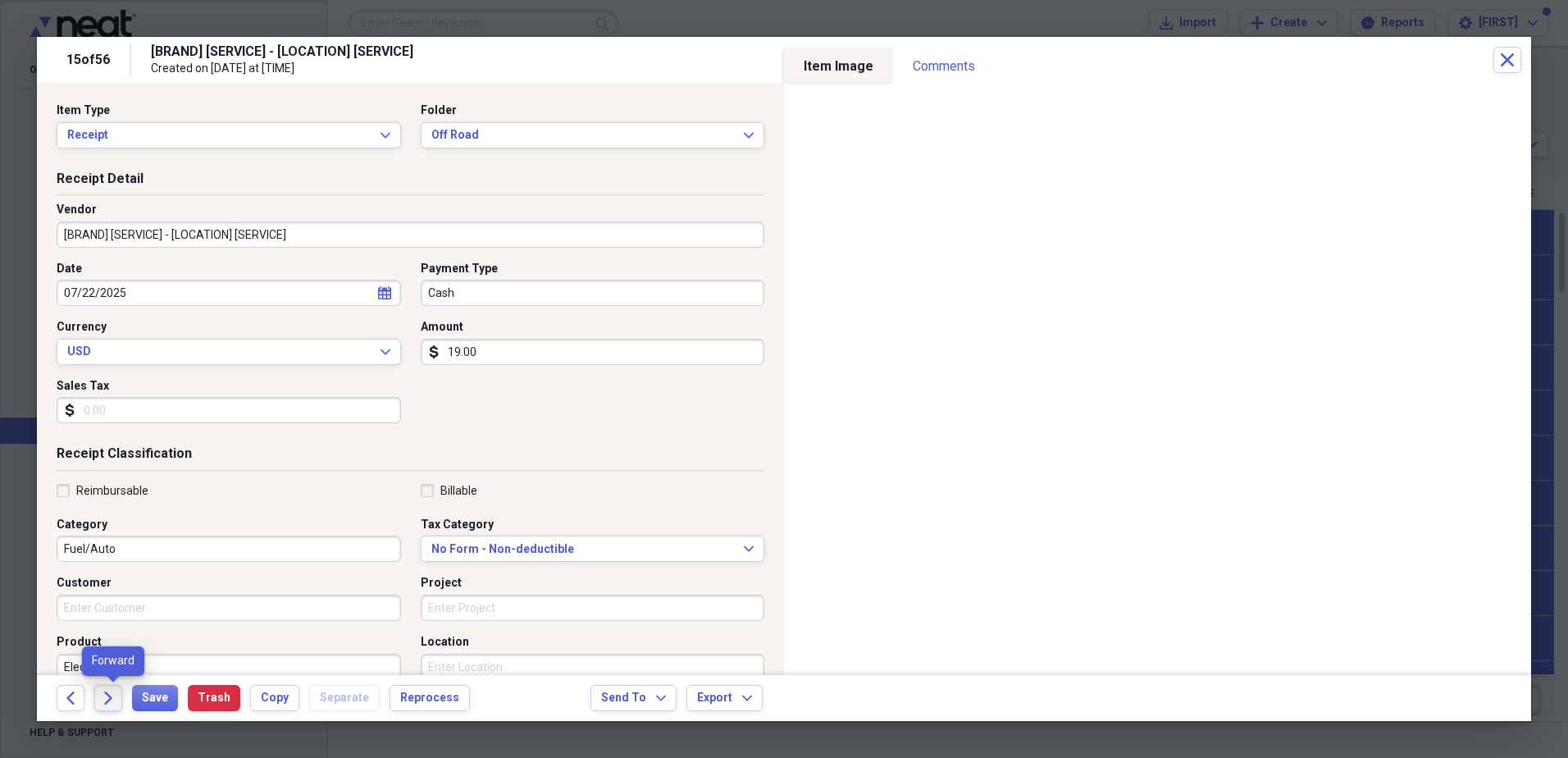 click on "Forward" 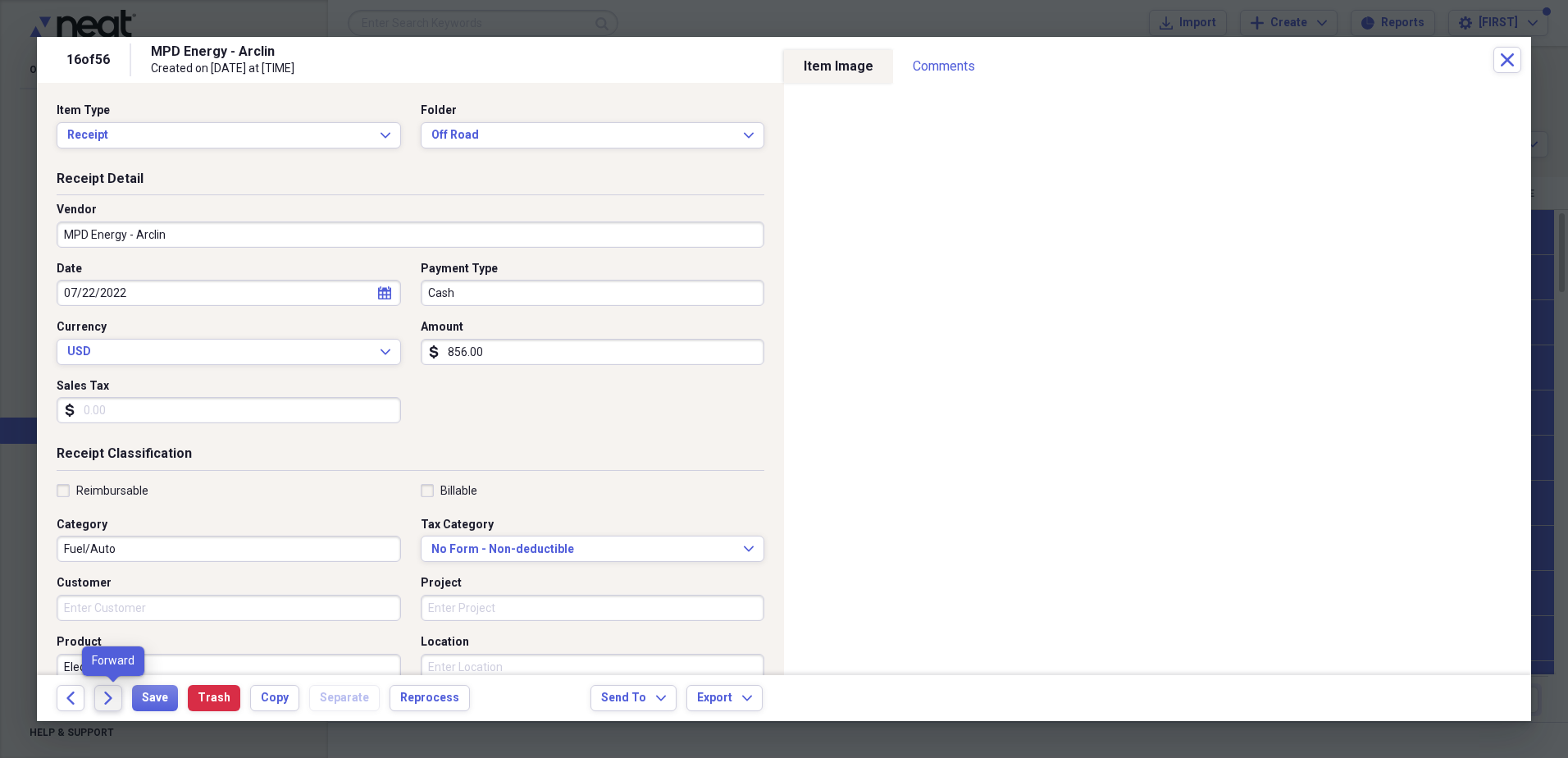click on "Forward" 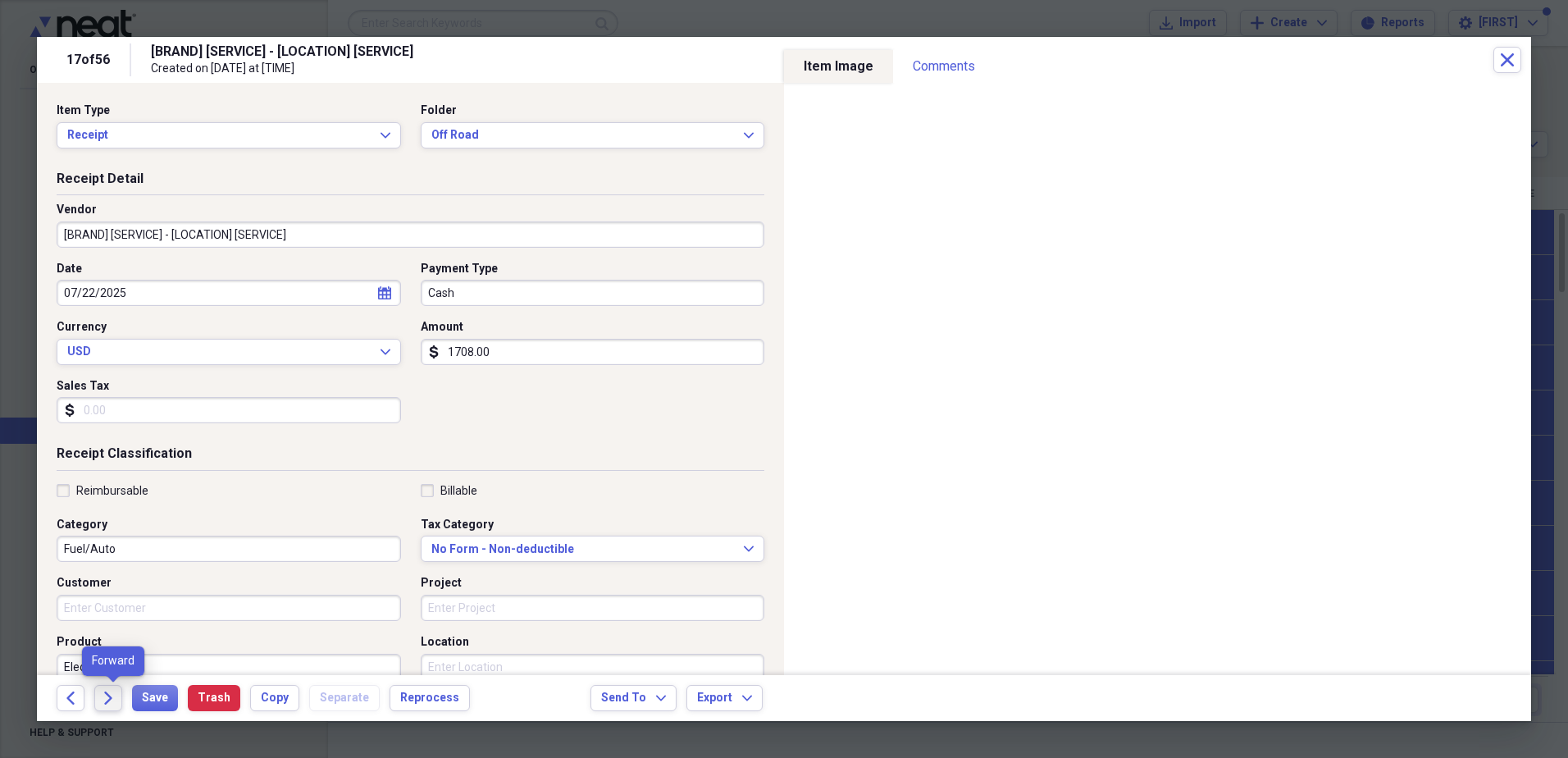 click on "Forward" 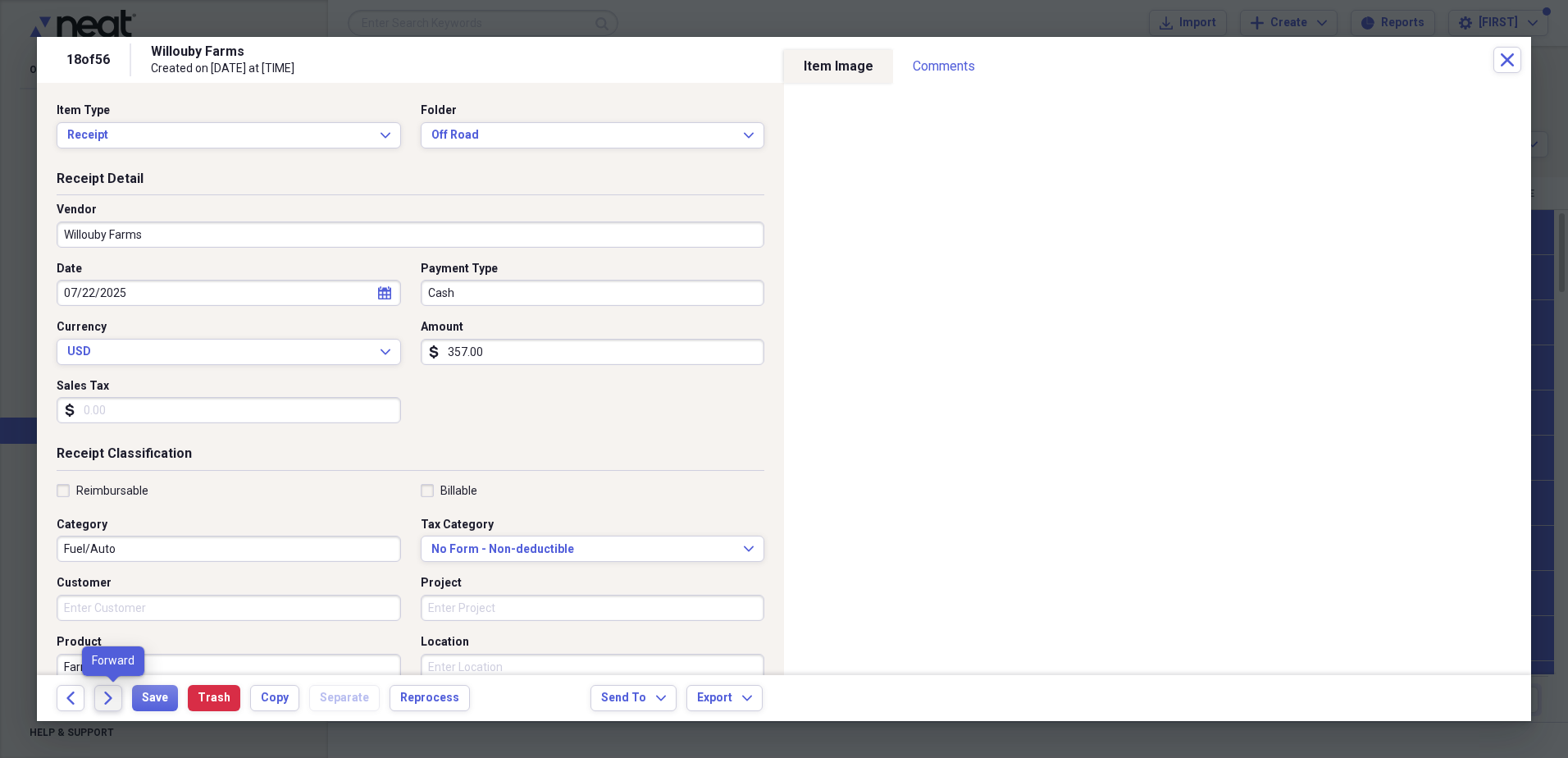 click on "Forward" 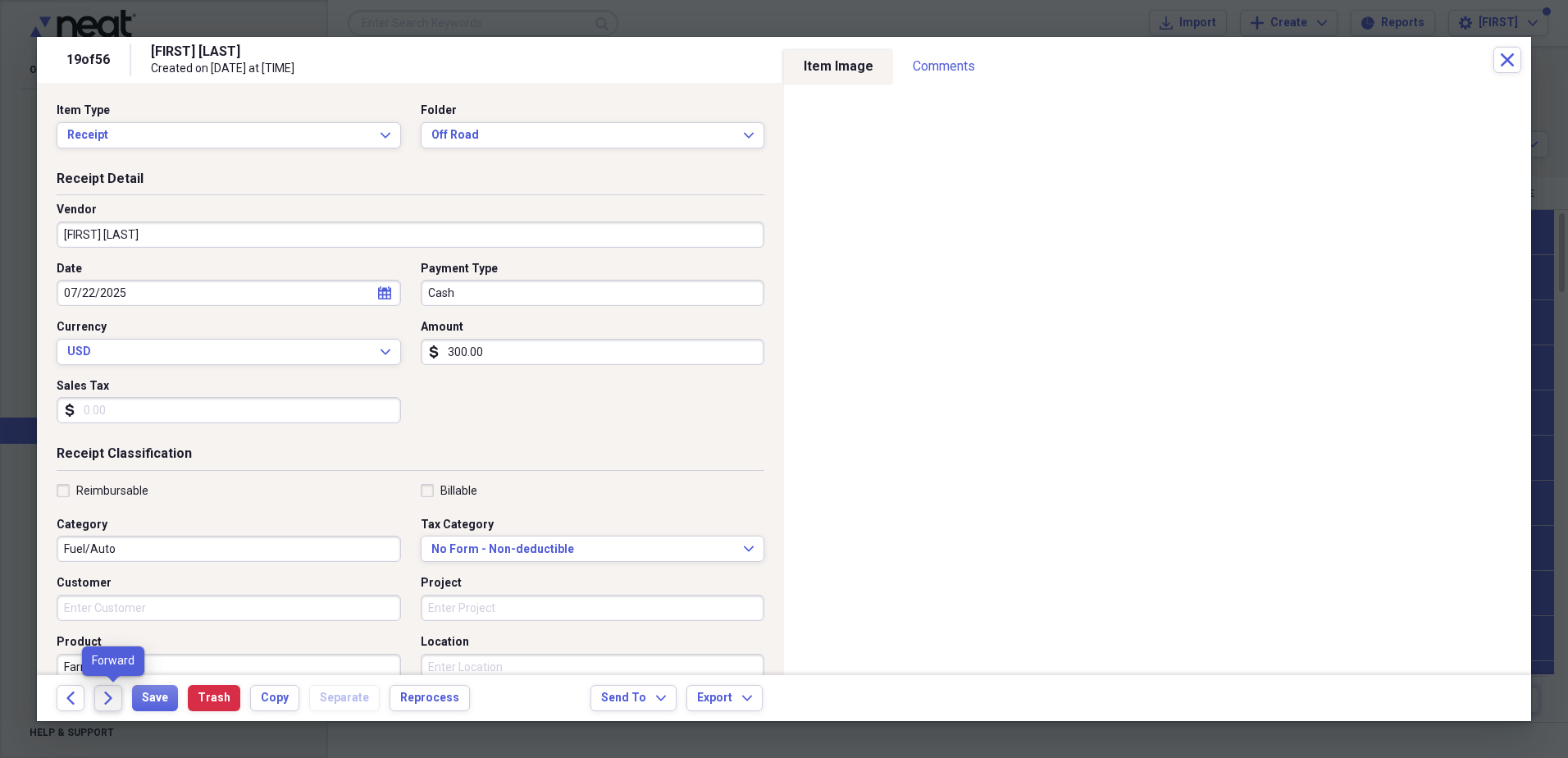click on "Forward" 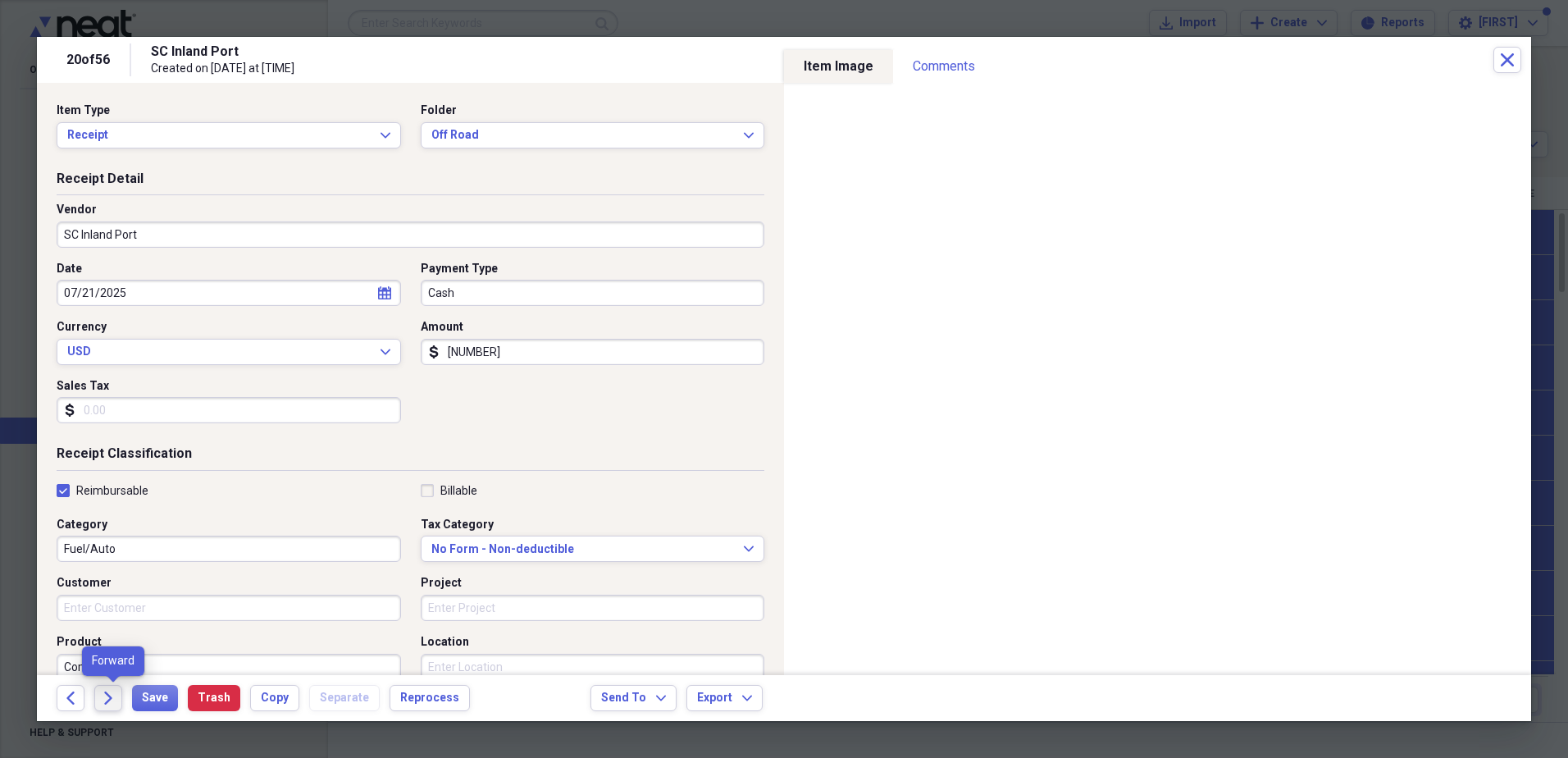 click on "Forward" 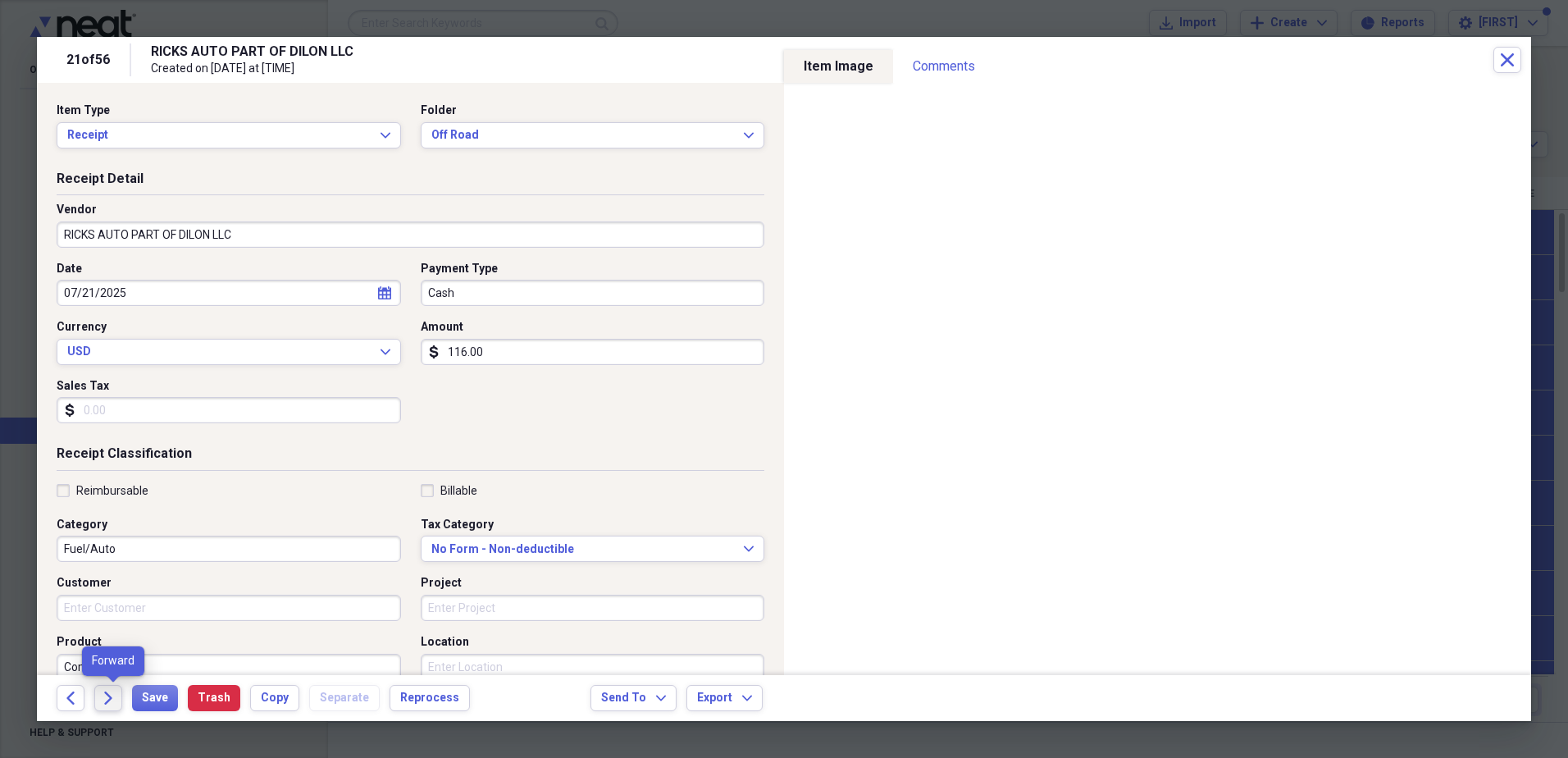 click on "Forward" 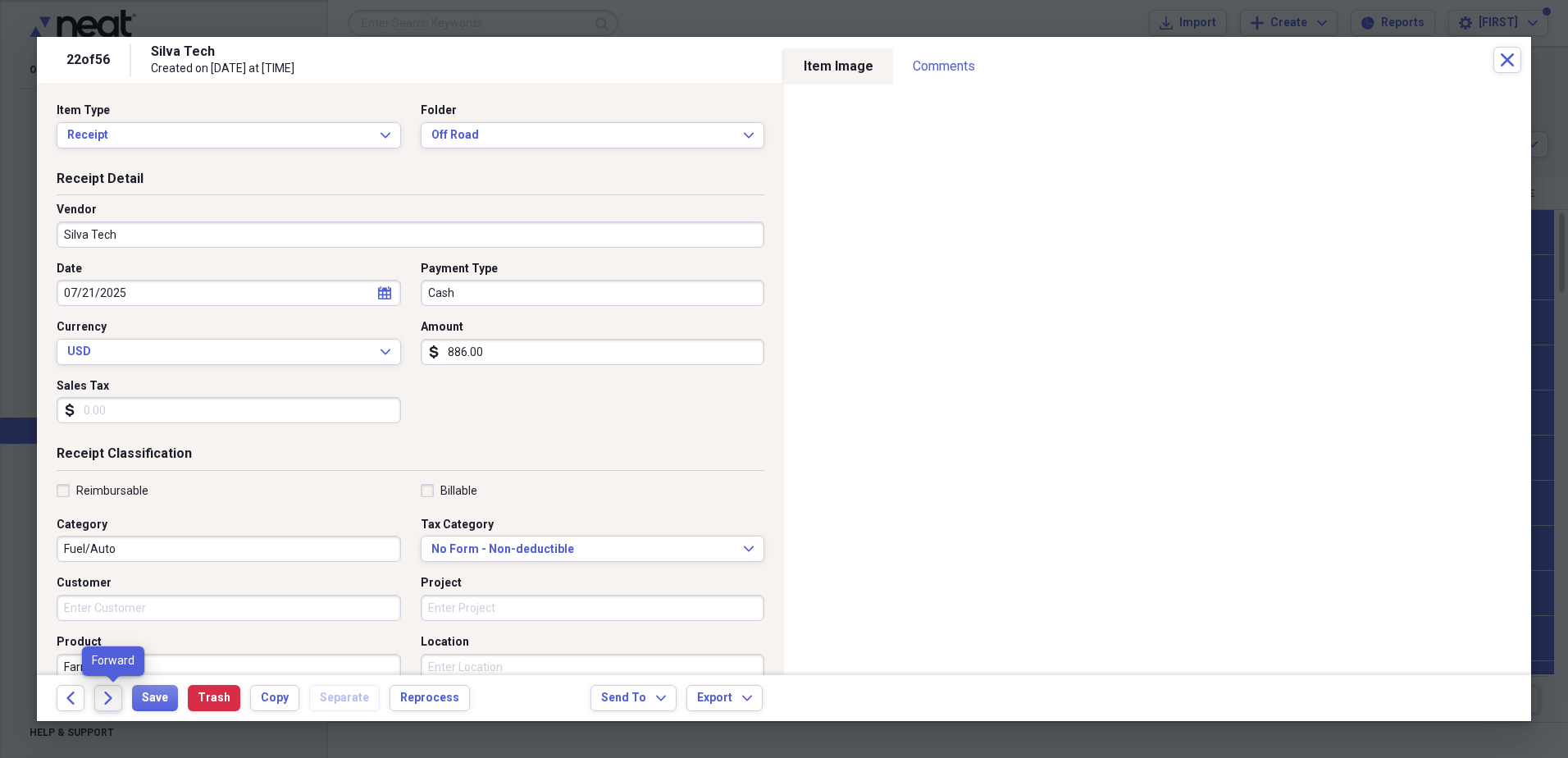 click on "Forward" 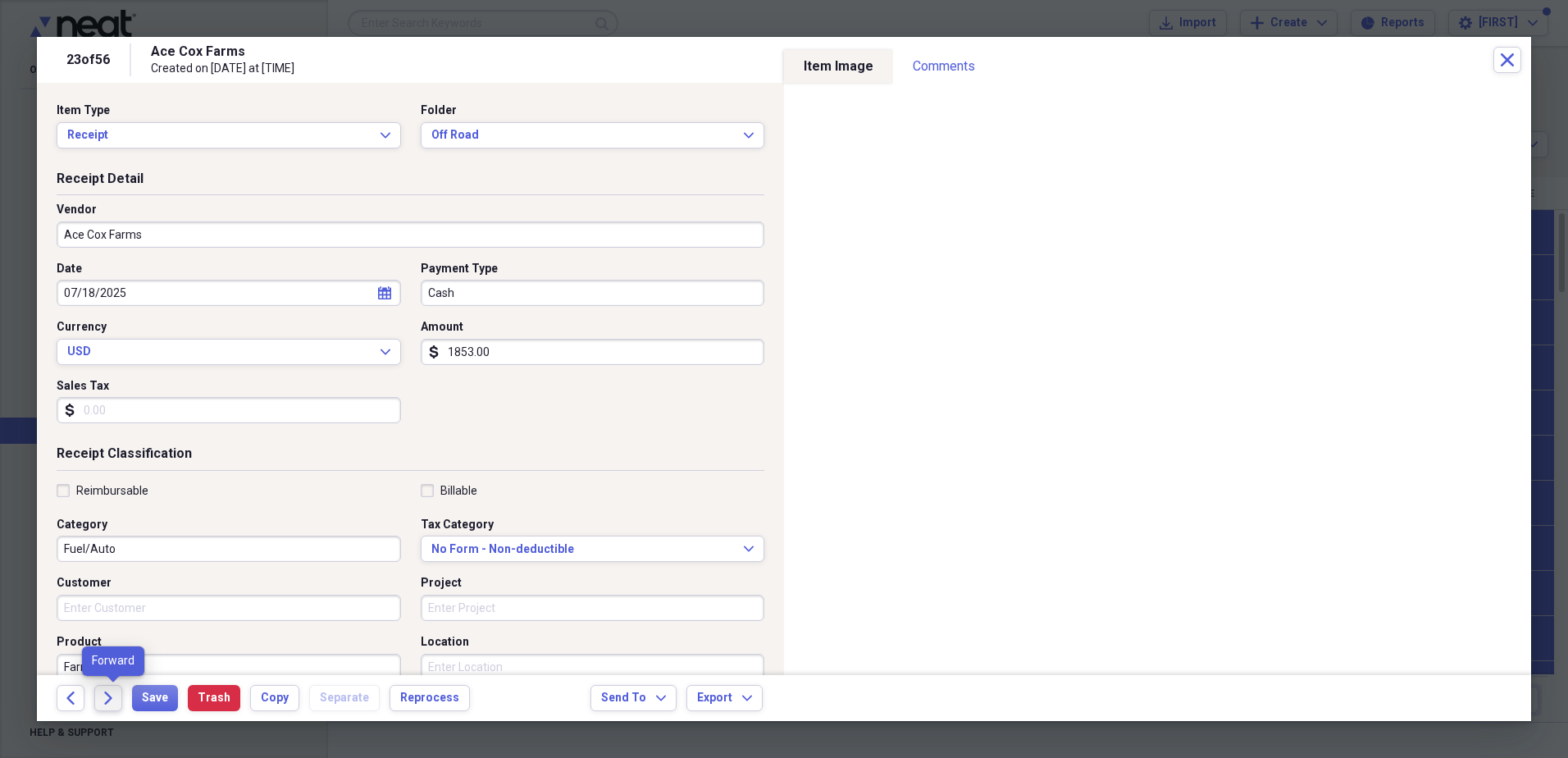 click on "Forward" 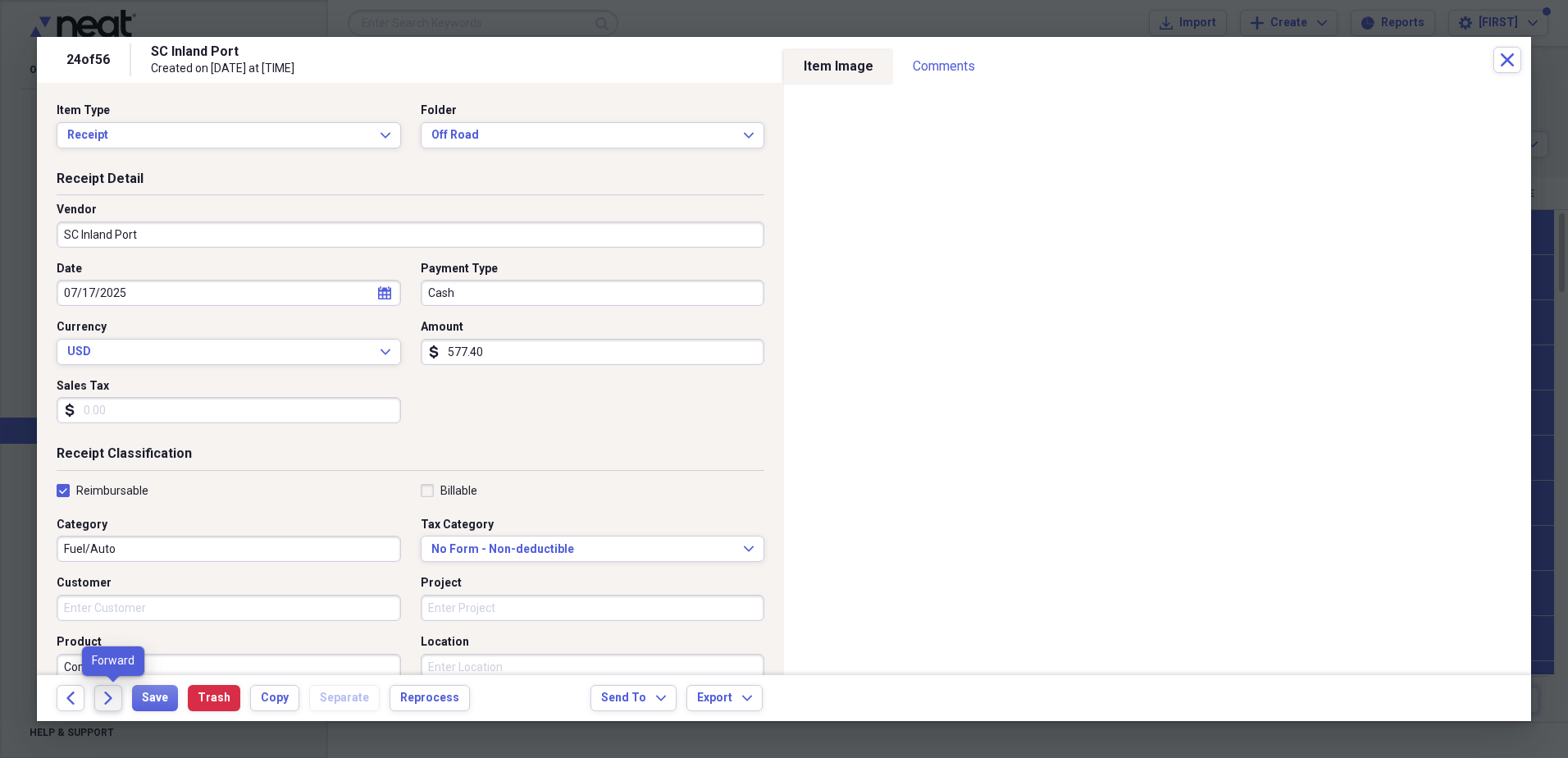click on "Forward" at bounding box center (108, 698) 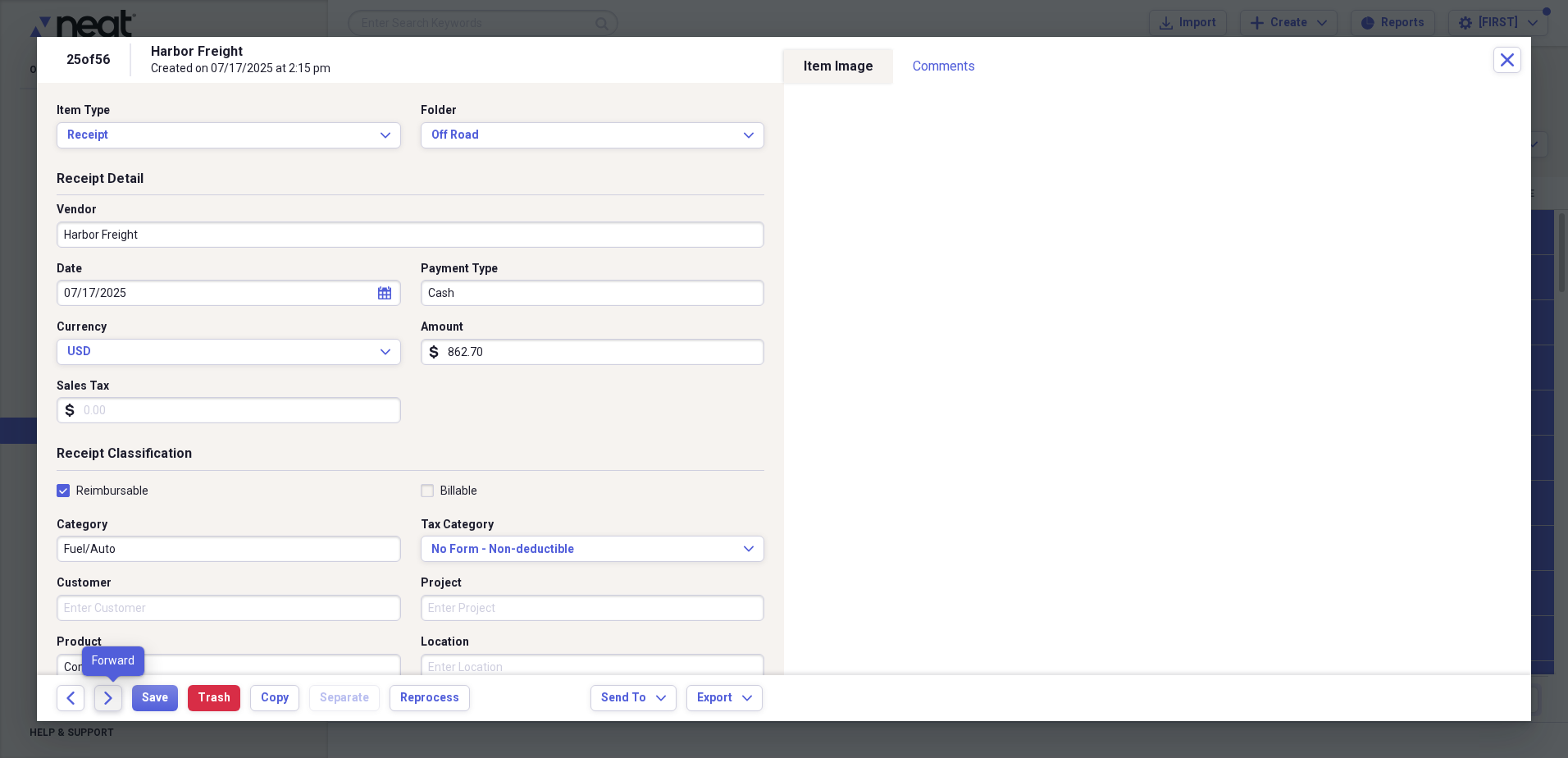 click on "Forward" at bounding box center (108, 698) 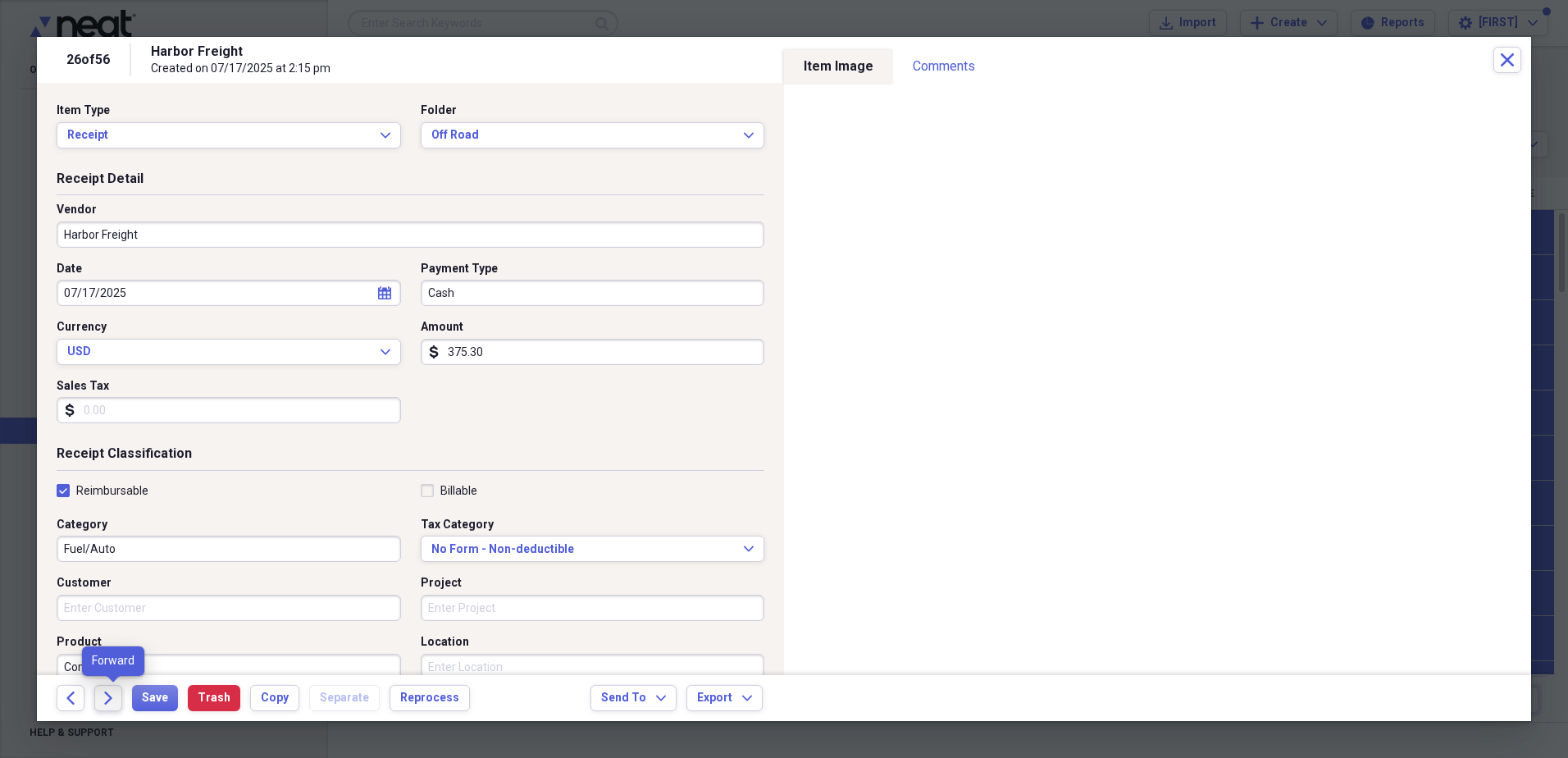 click on "Forward" at bounding box center [108, 698] 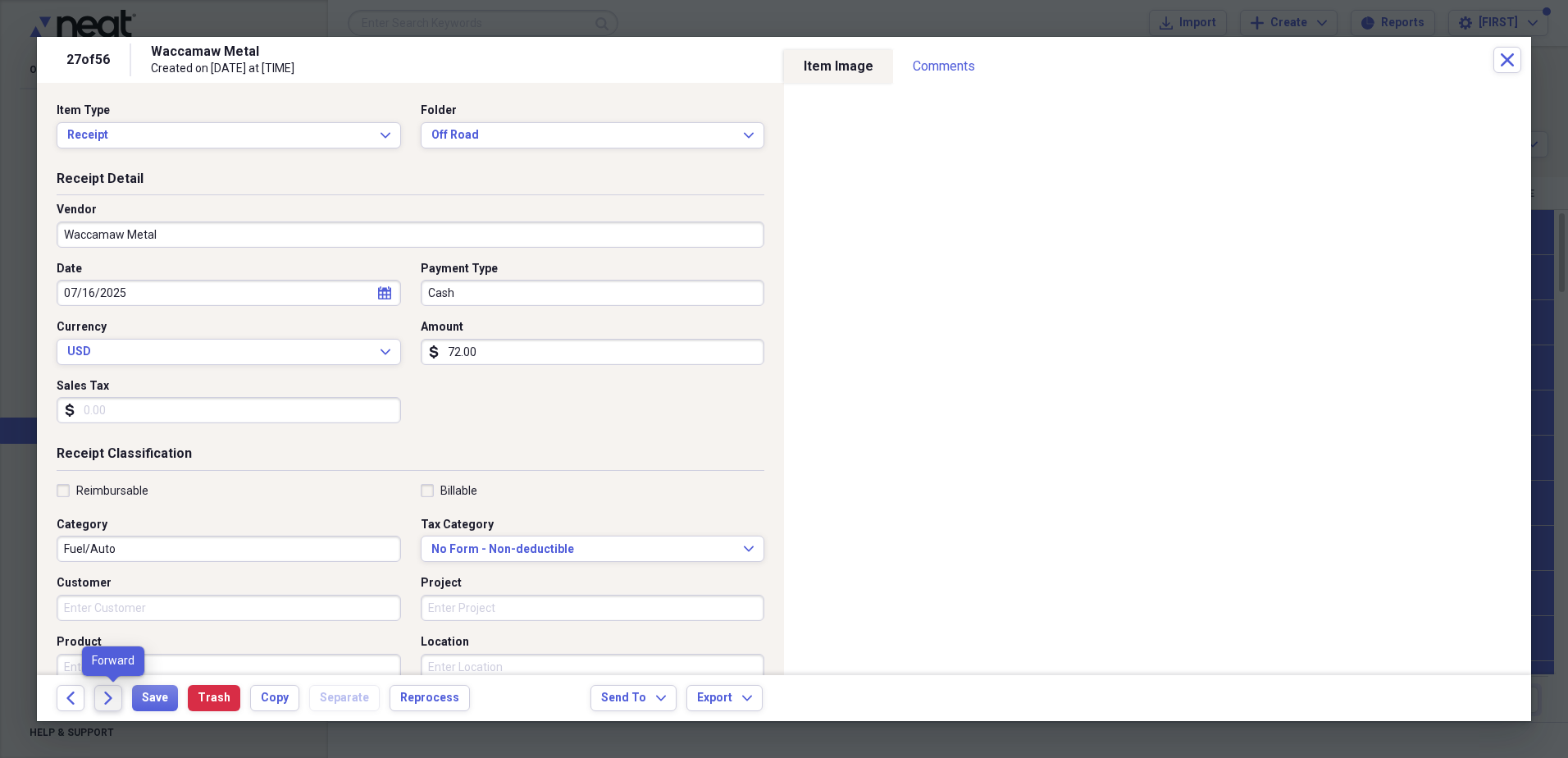 click on "Forward" at bounding box center (108, 698) 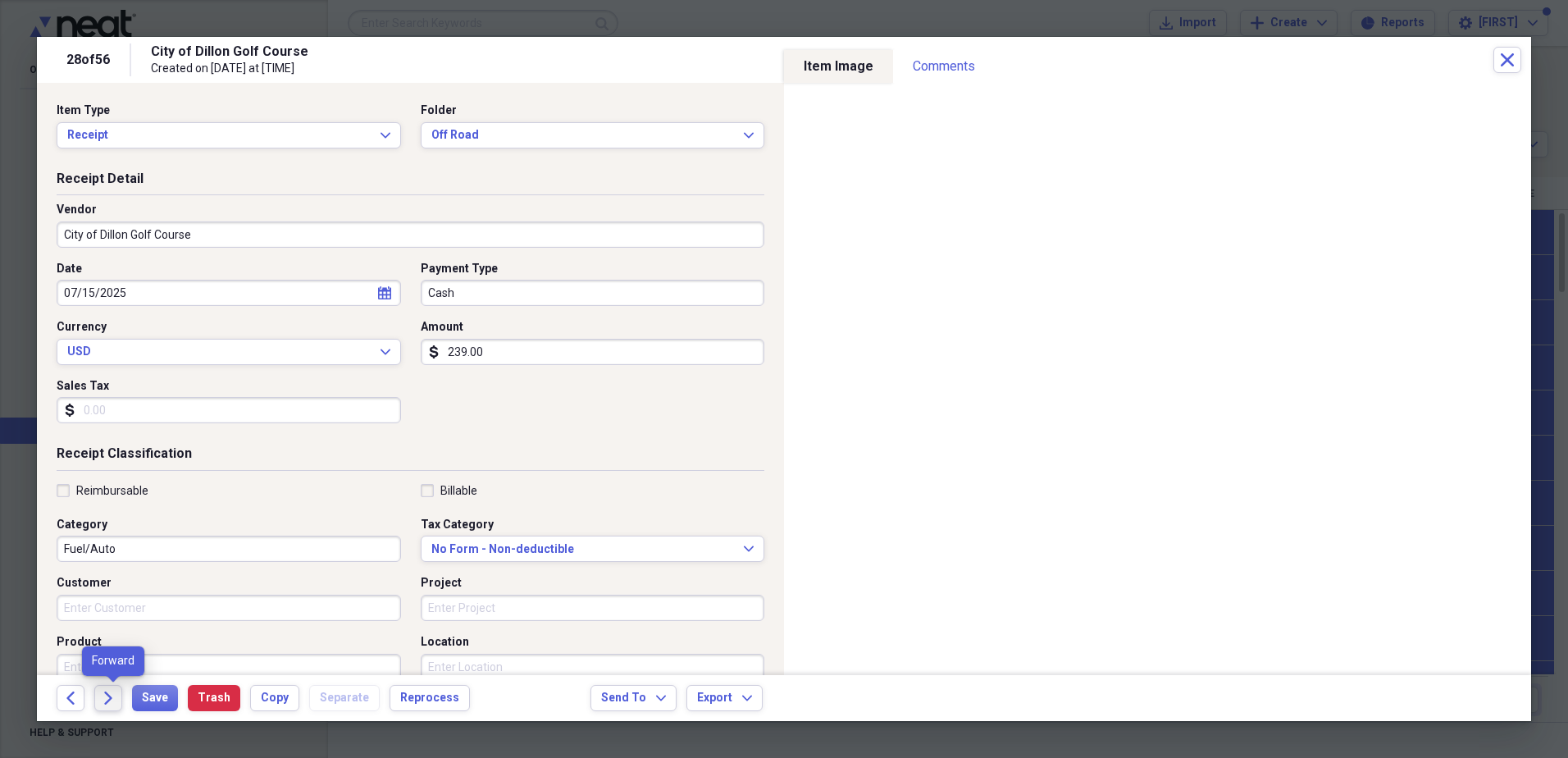 click on "Forward" at bounding box center (108, 698) 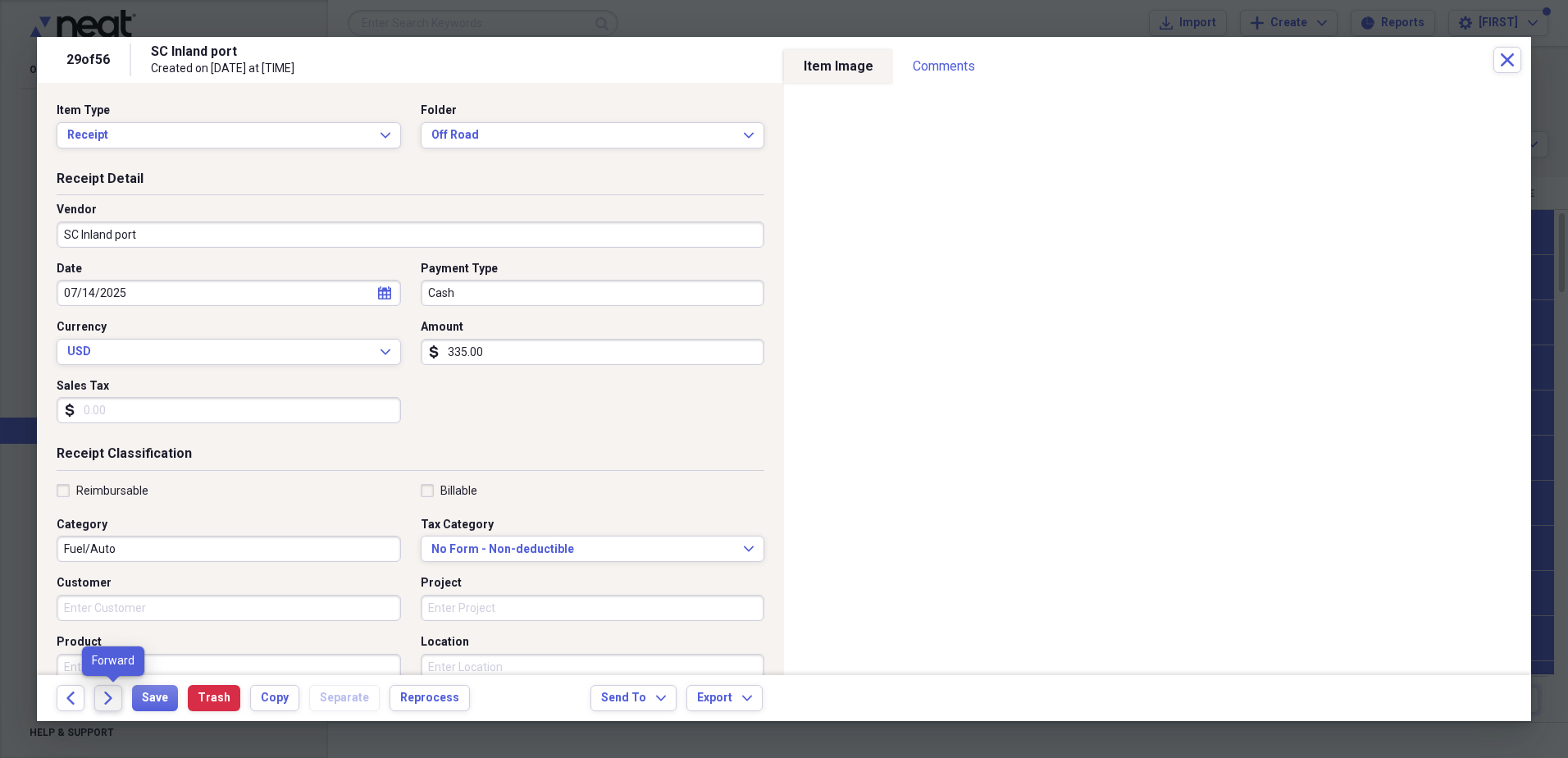 click on "Forward" at bounding box center [108, 698] 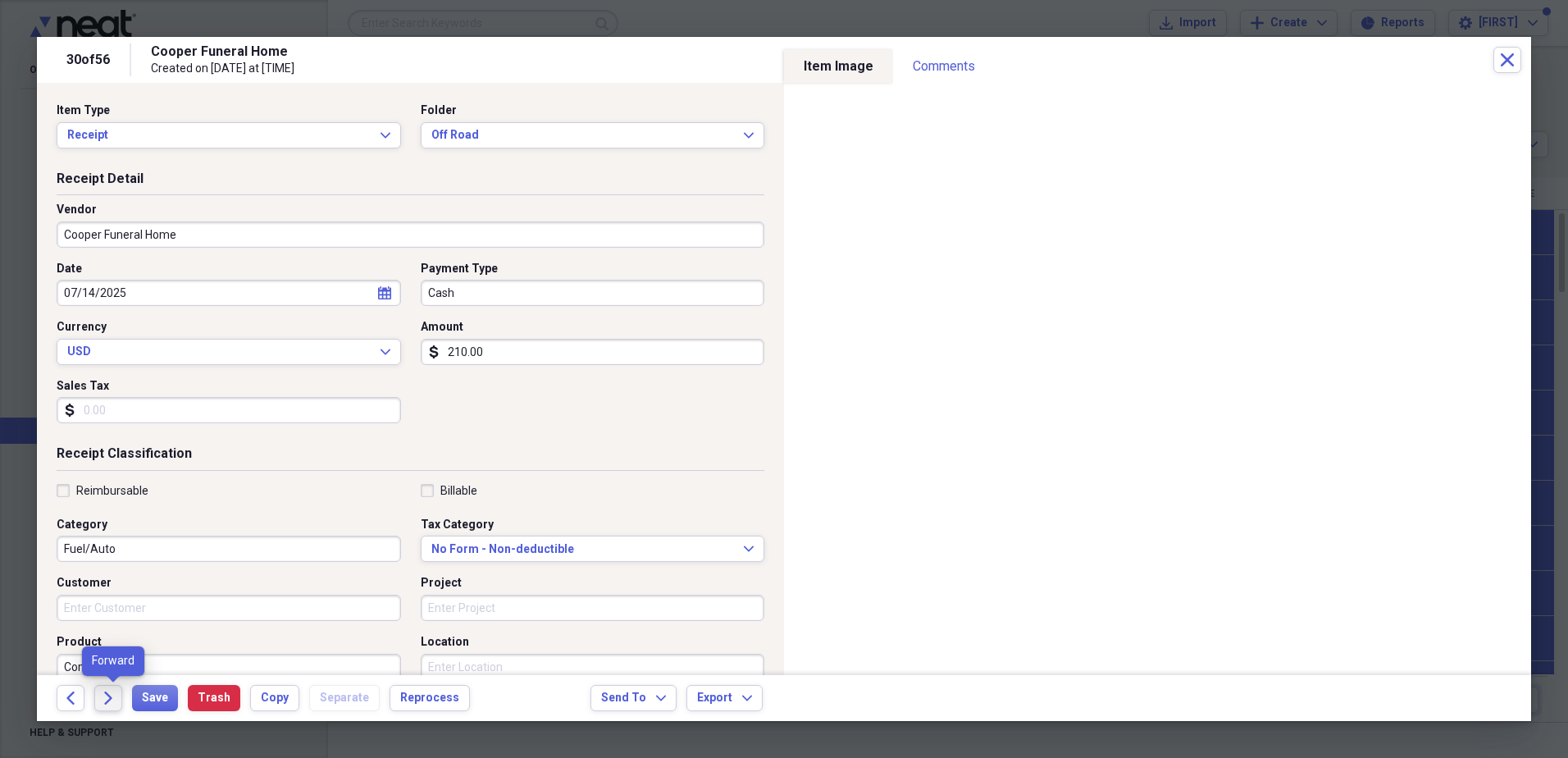 click on "Forward" at bounding box center [108, 698] 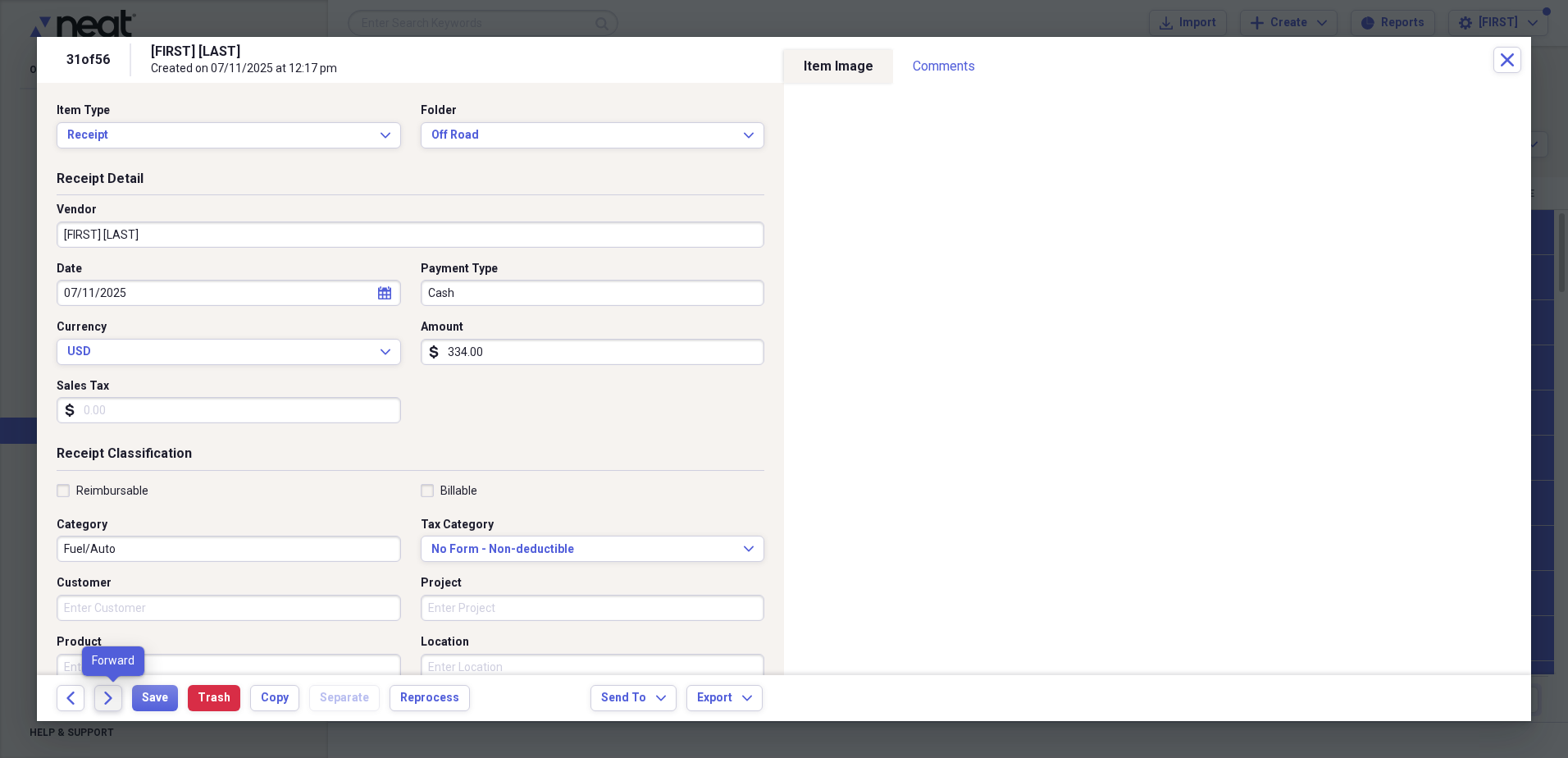 click on "Forward" at bounding box center (108, 698) 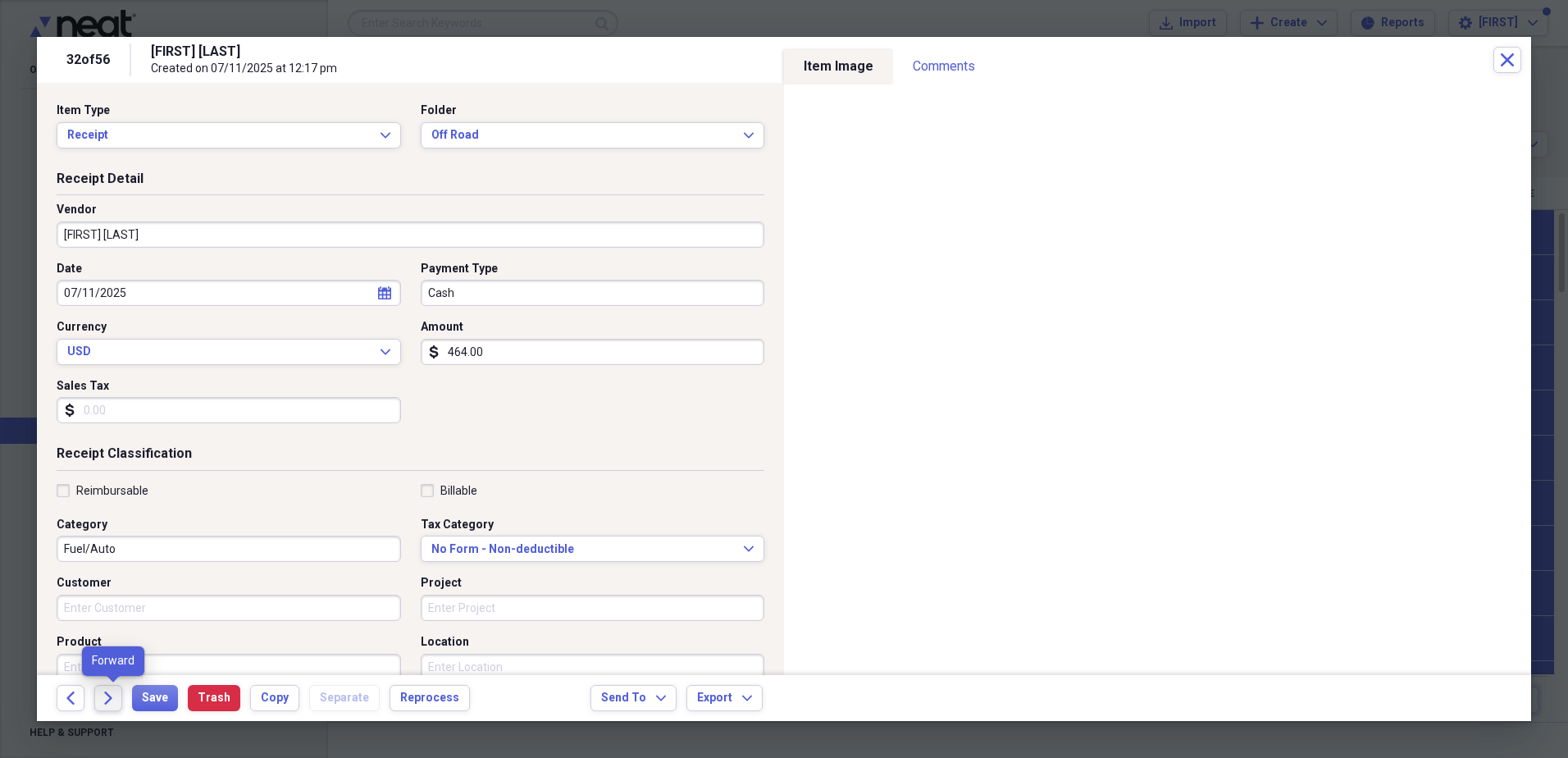 click on "Forward" 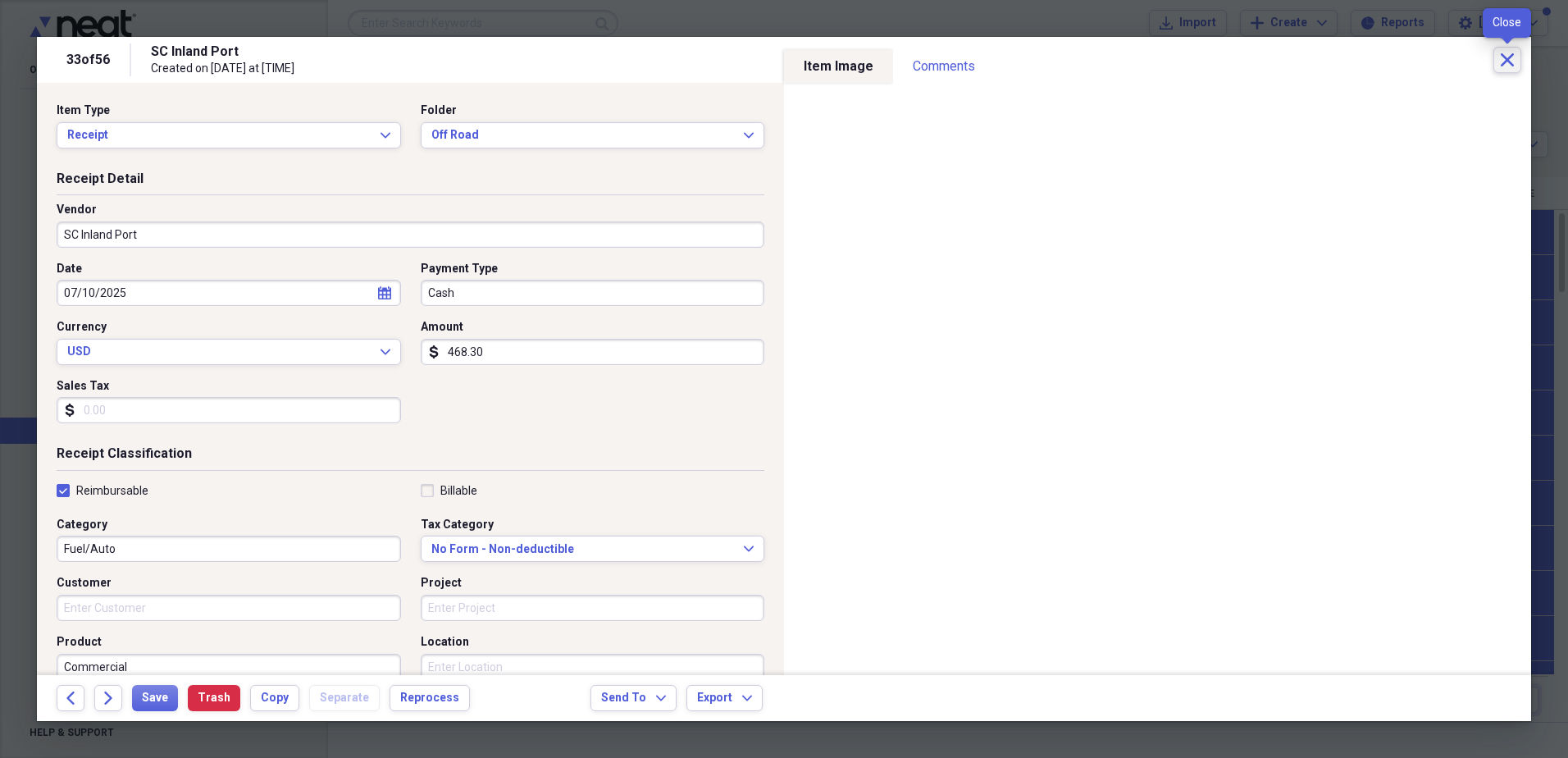 click 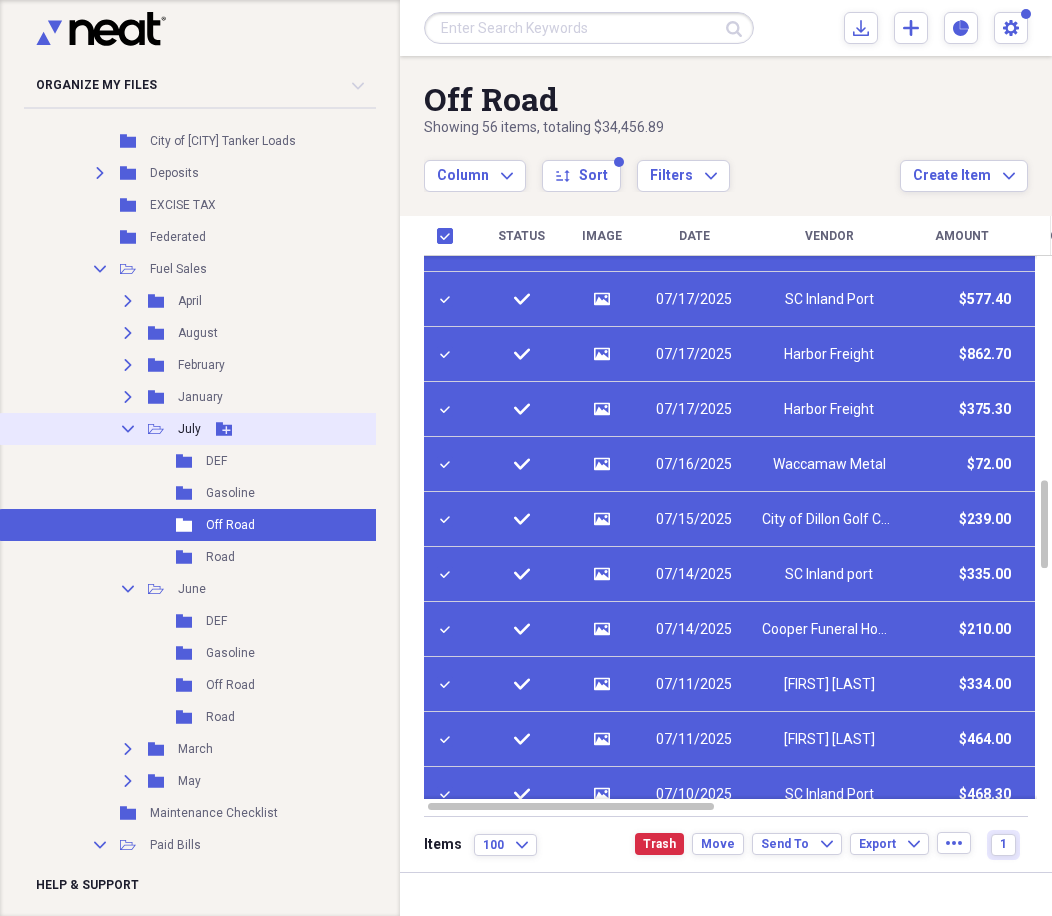 click 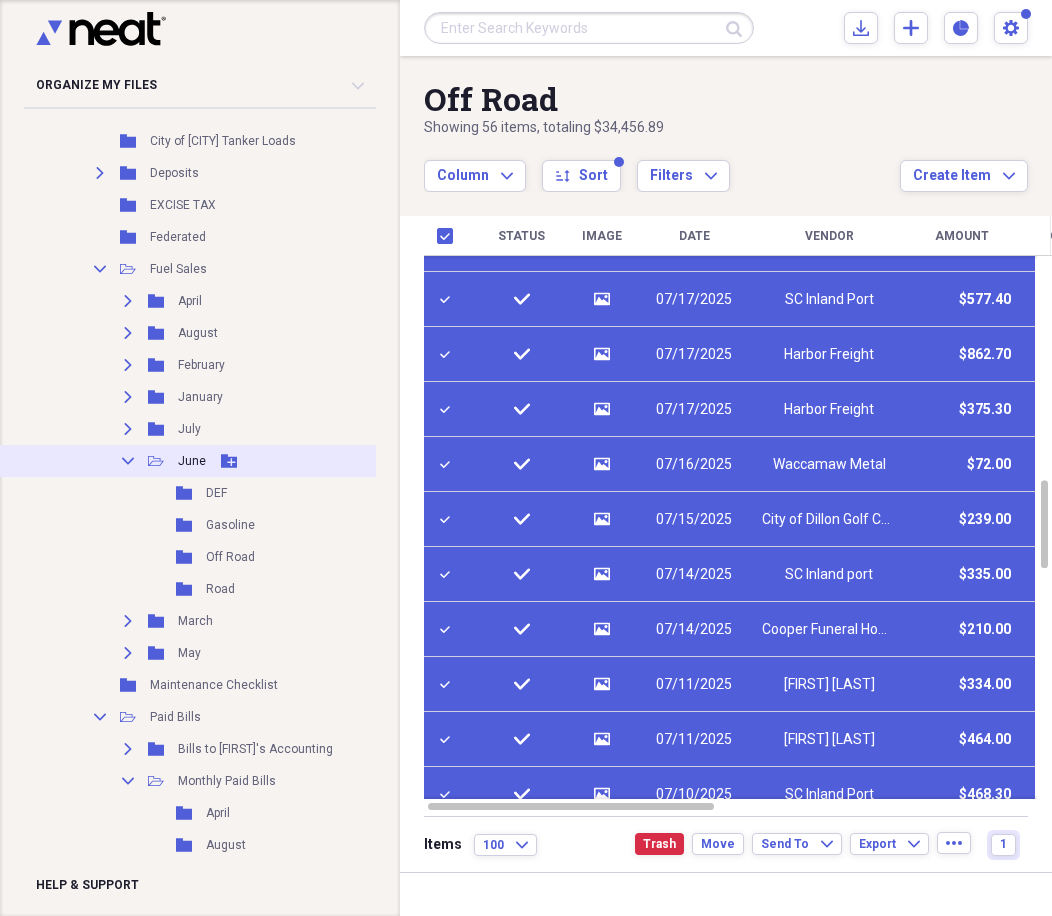 click 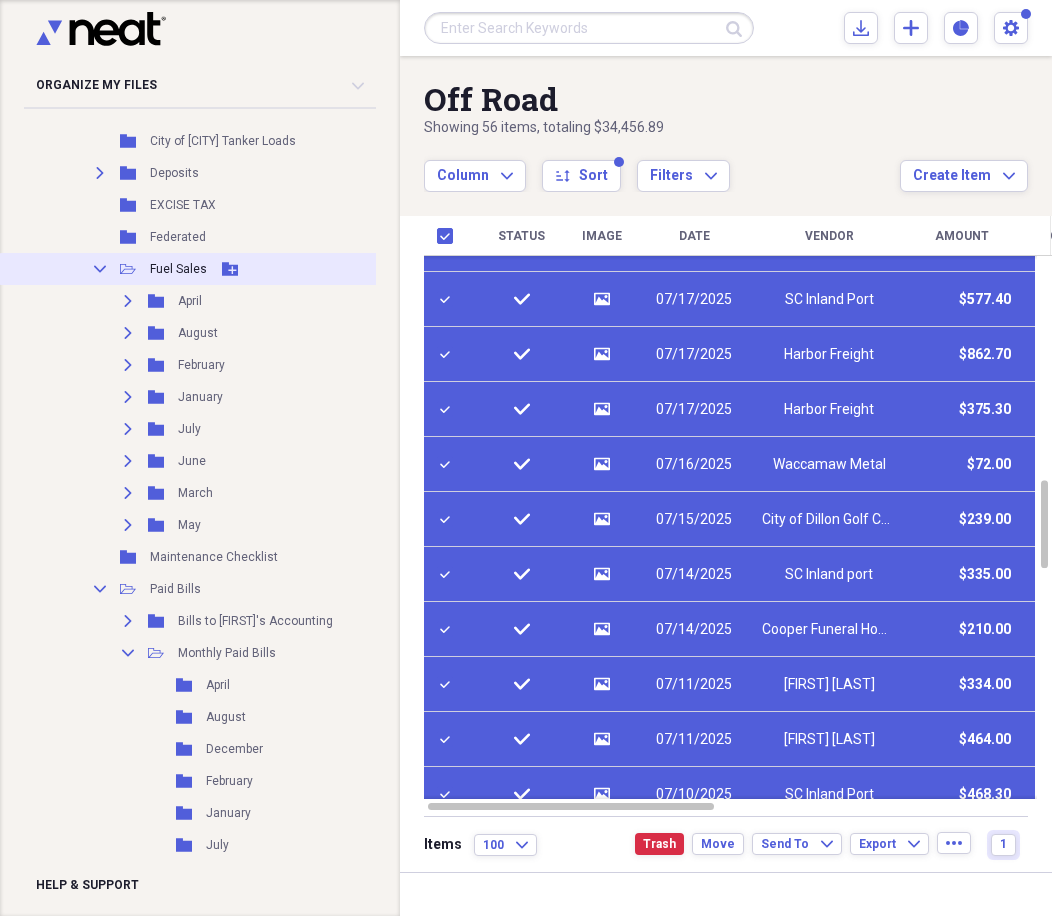 click on "Collapse" 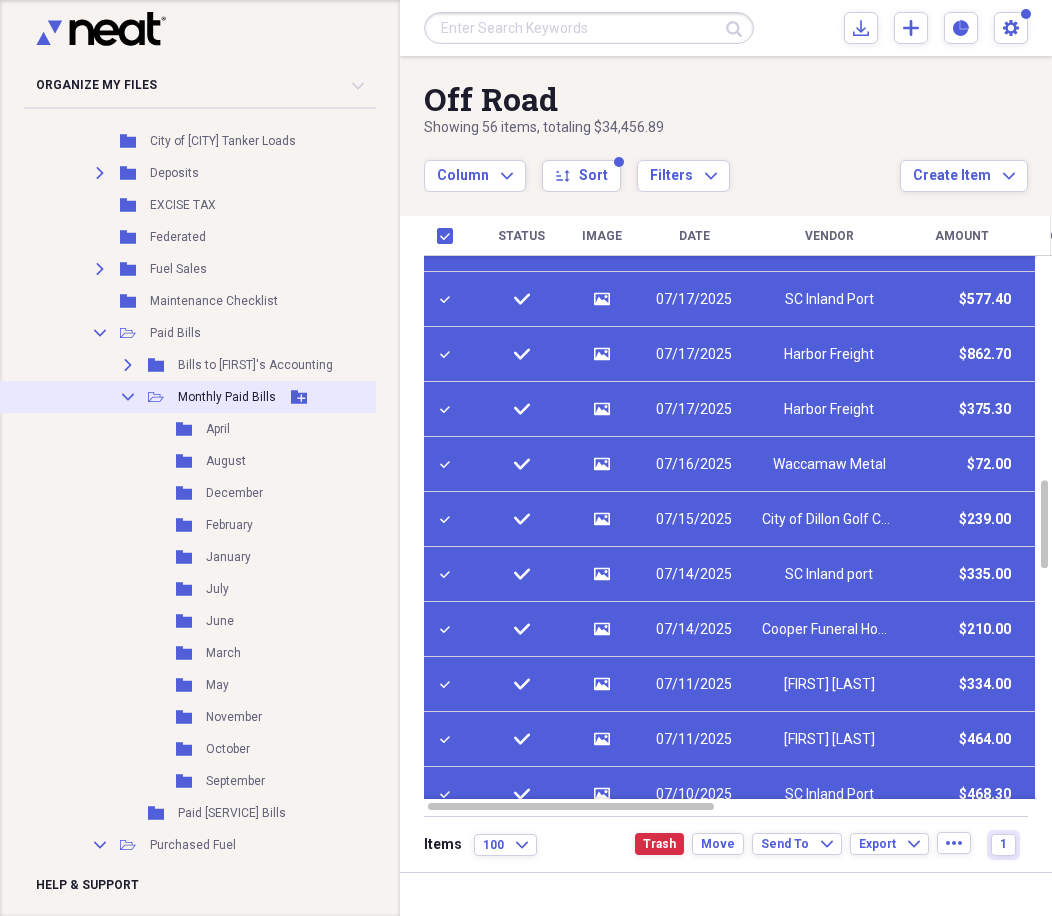 click on "Collapse" 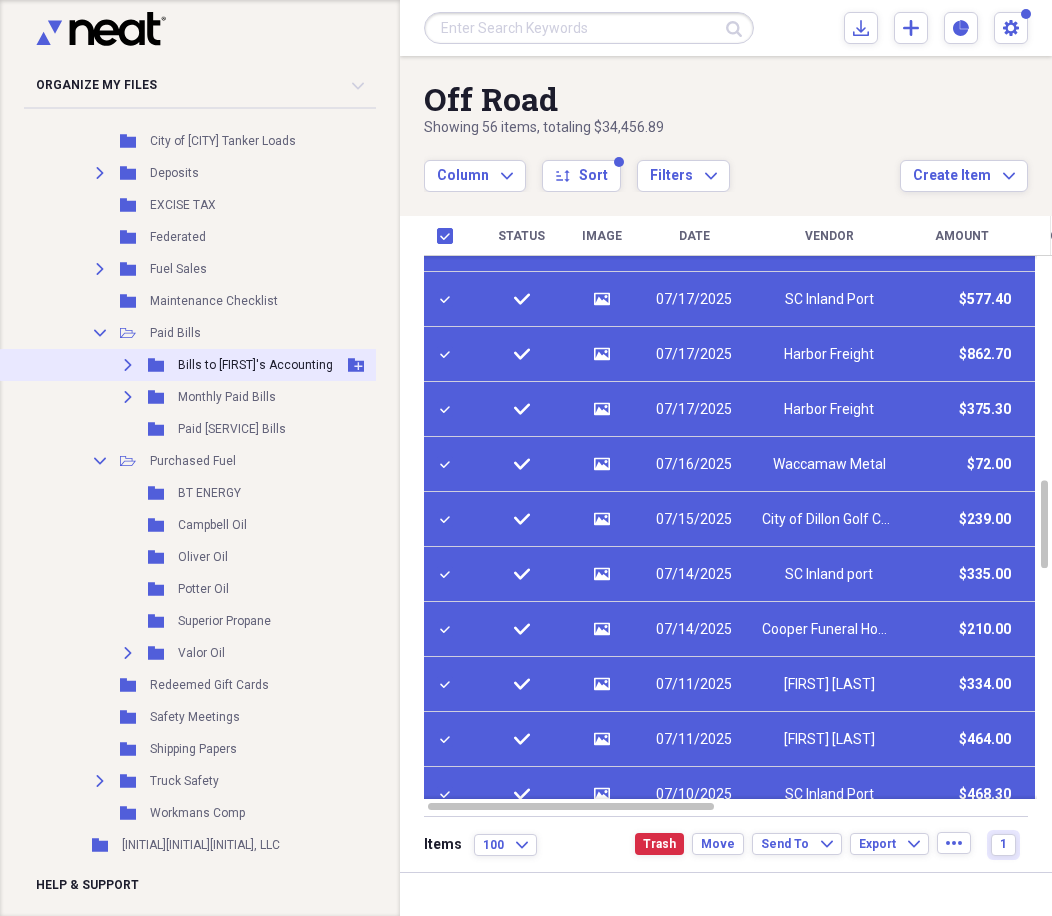 click on "Expand" 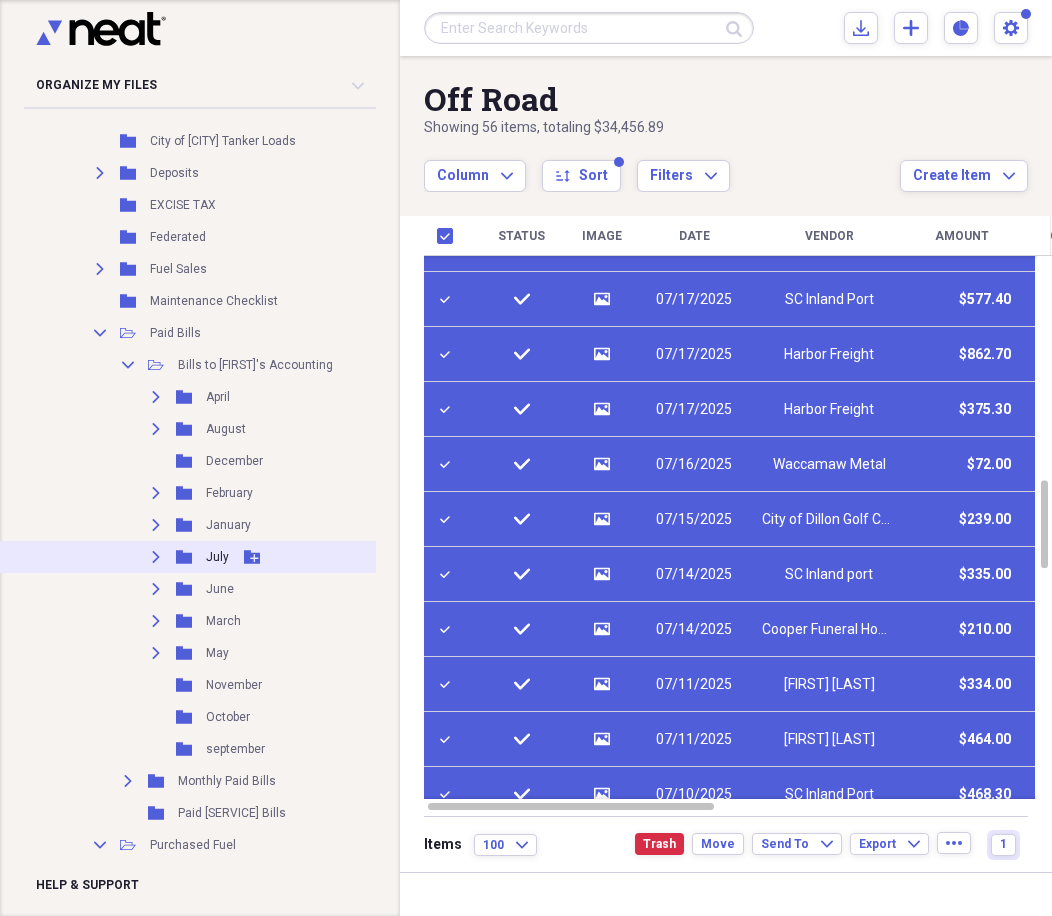 click on "Expand" at bounding box center [156, 557] 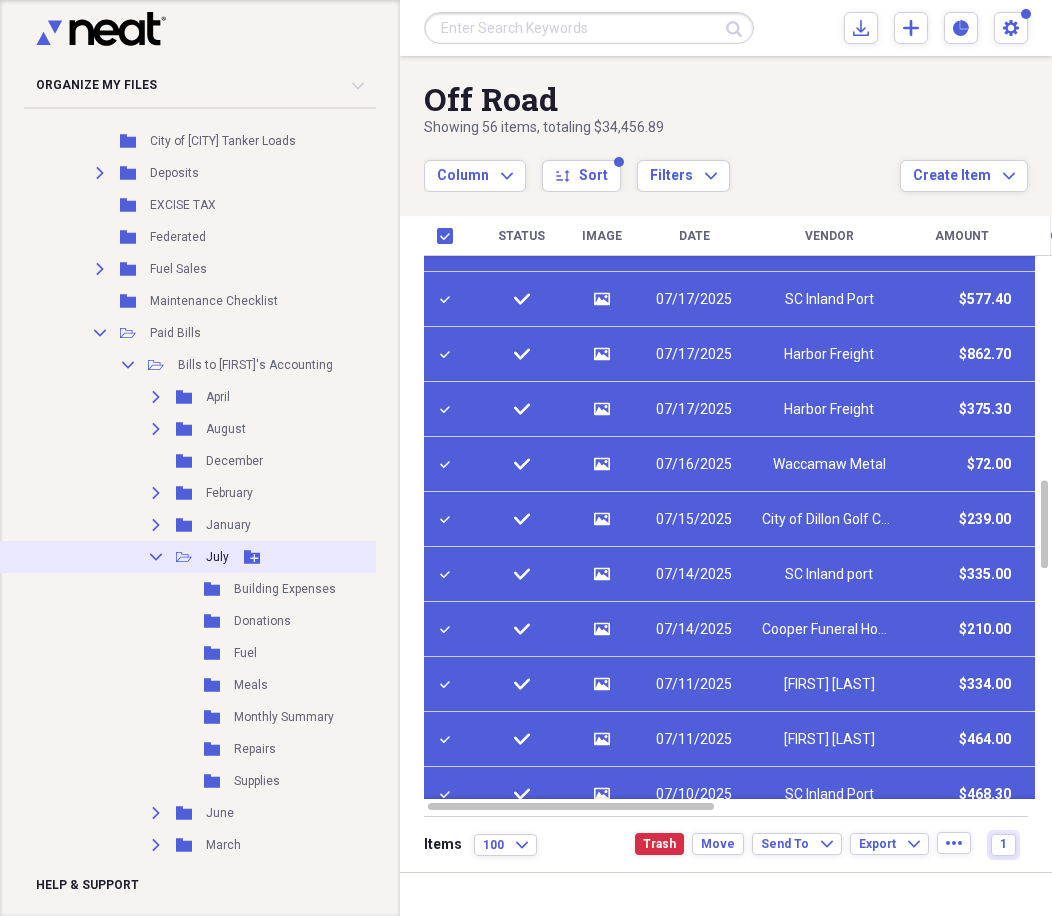 scroll, scrollTop: 700, scrollLeft: 0, axis: vertical 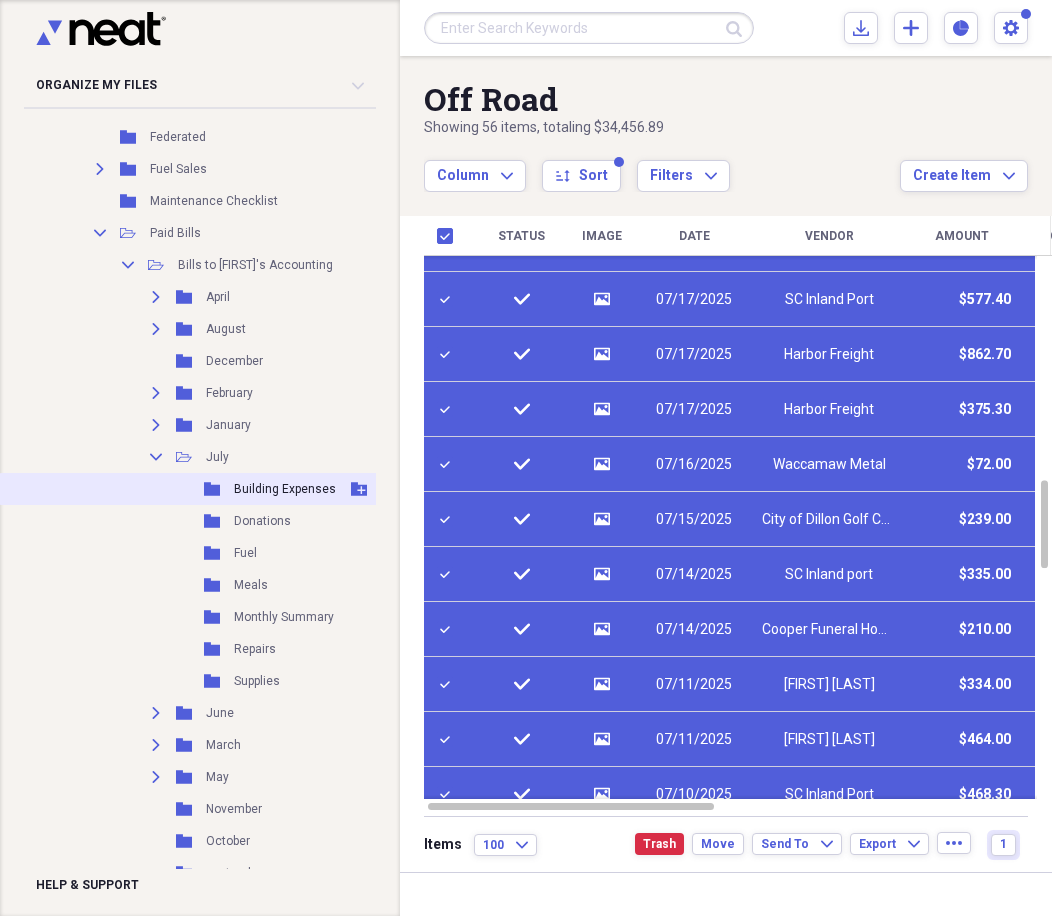 click on "Building Expenses" at bounding box center [285, 489] 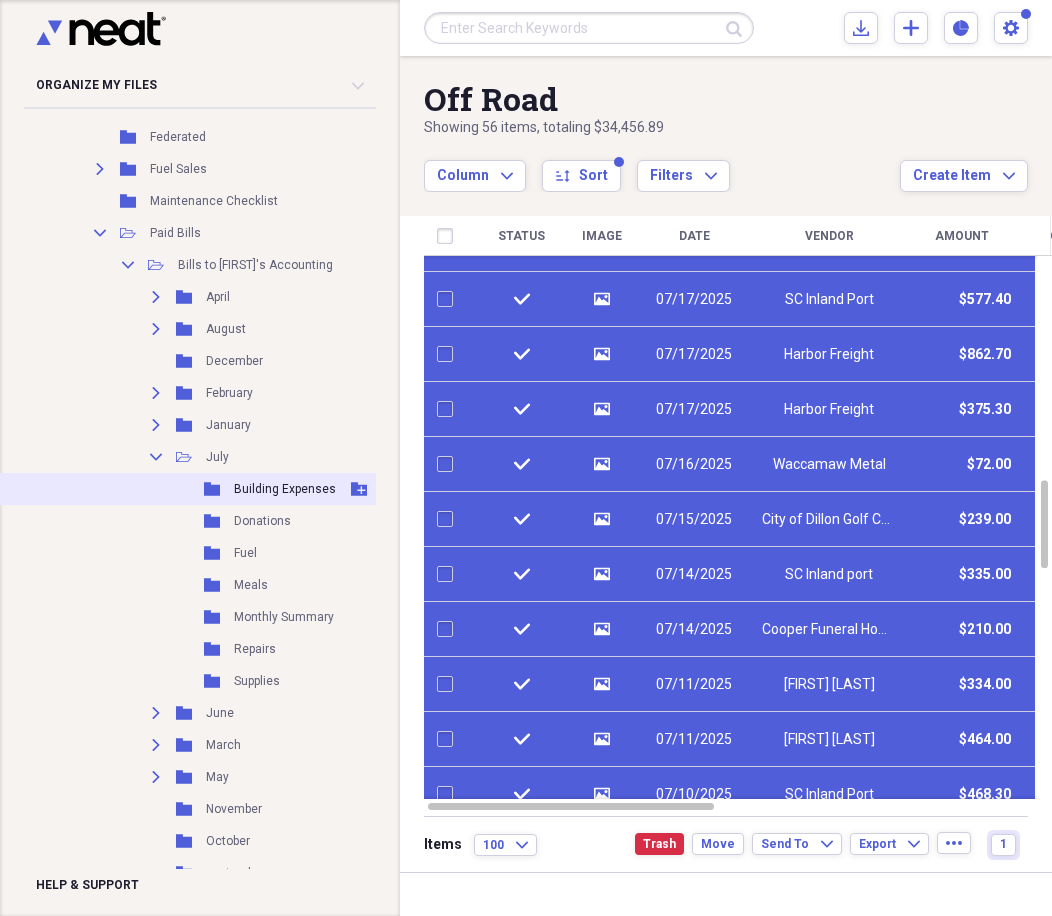 checkbox on "false" 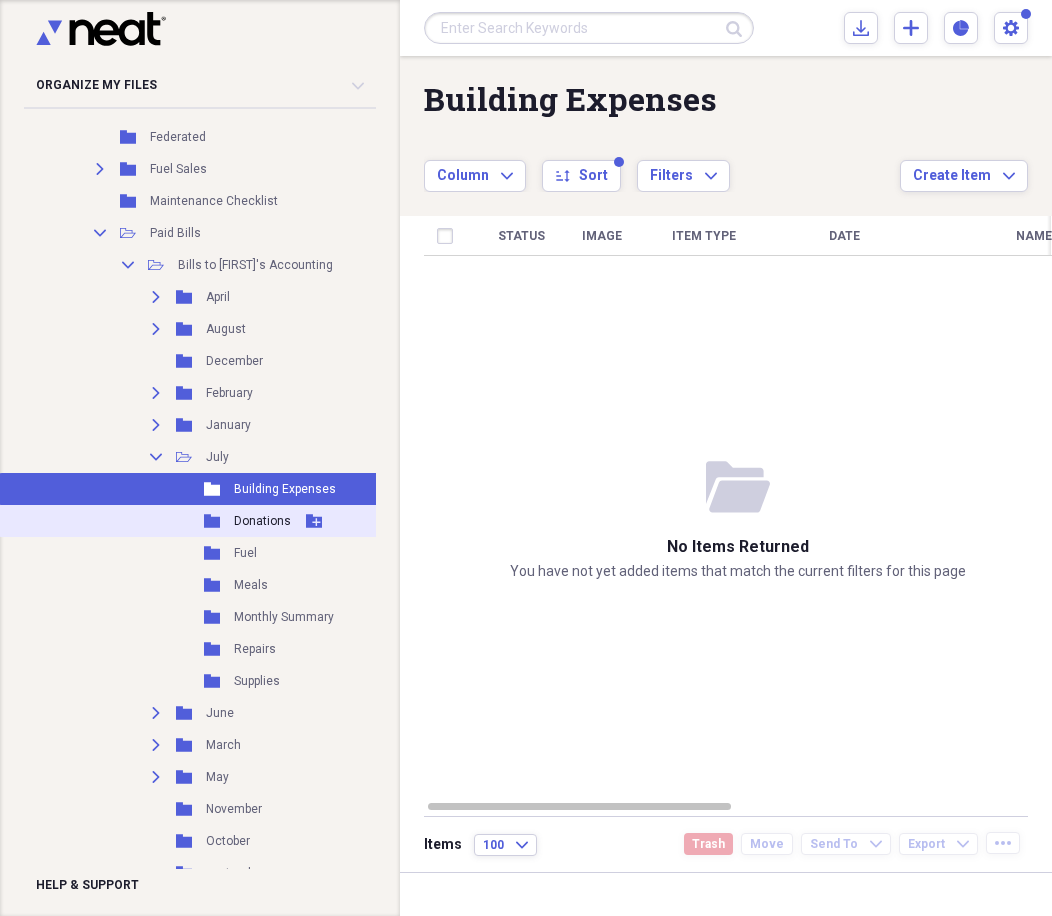 click on "Folder Donations Add Folder" at bounding box center (198, 521) 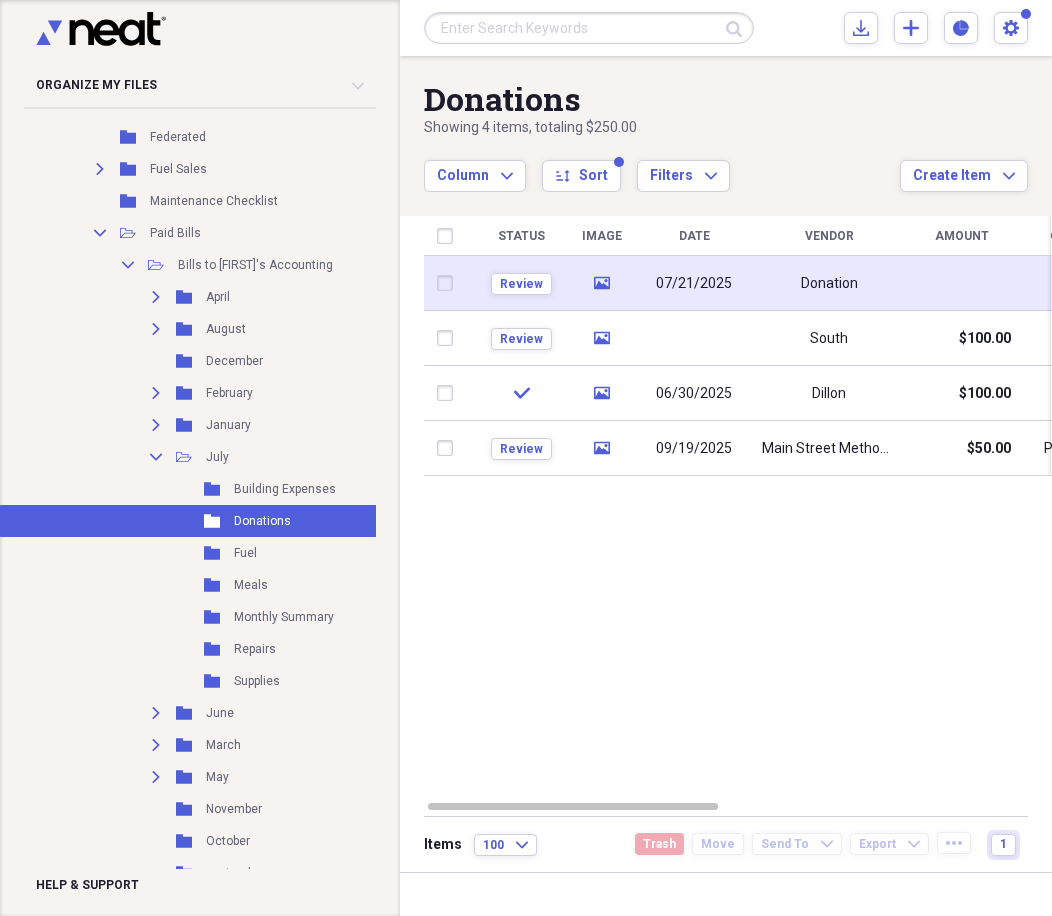 click on "07/21/2025" at bounding box center (694, 283) 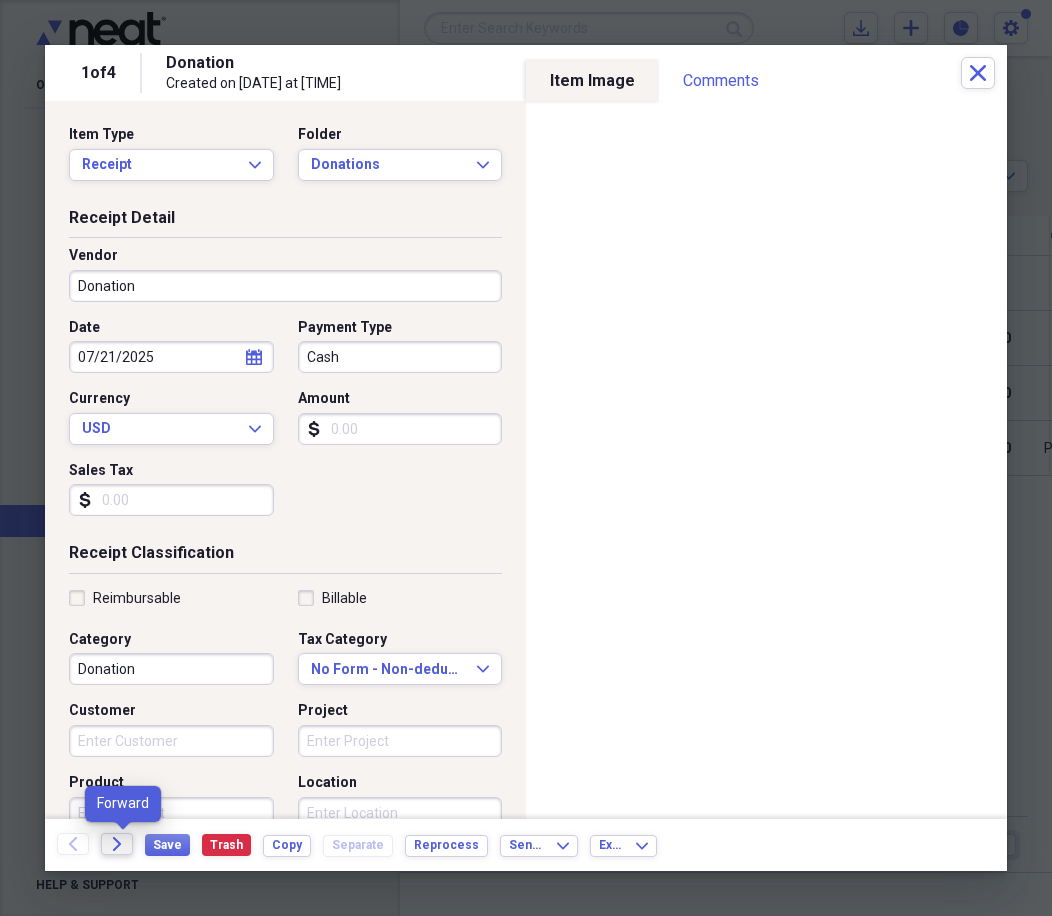 click on "Forward" 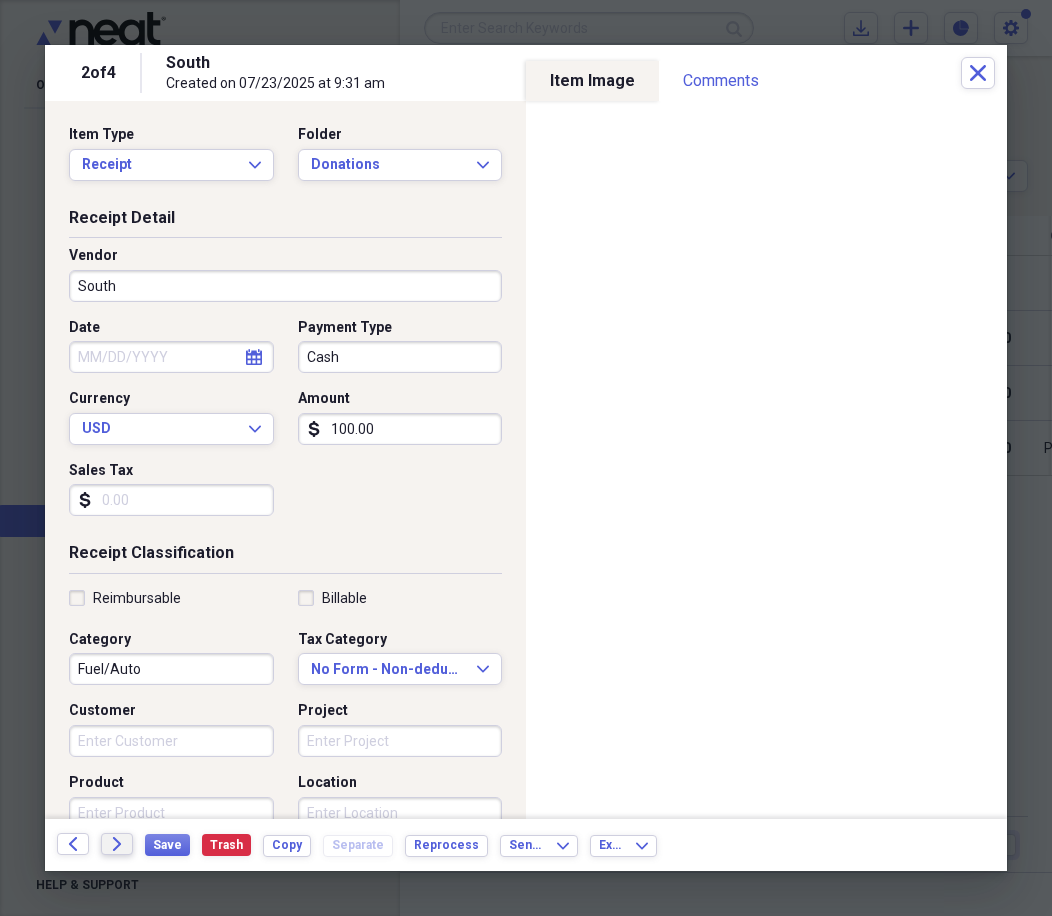drag, startPoint x: 107, startPoint y: 831, endPoint x: 113, endPoint y: 848, distance: 18.027756 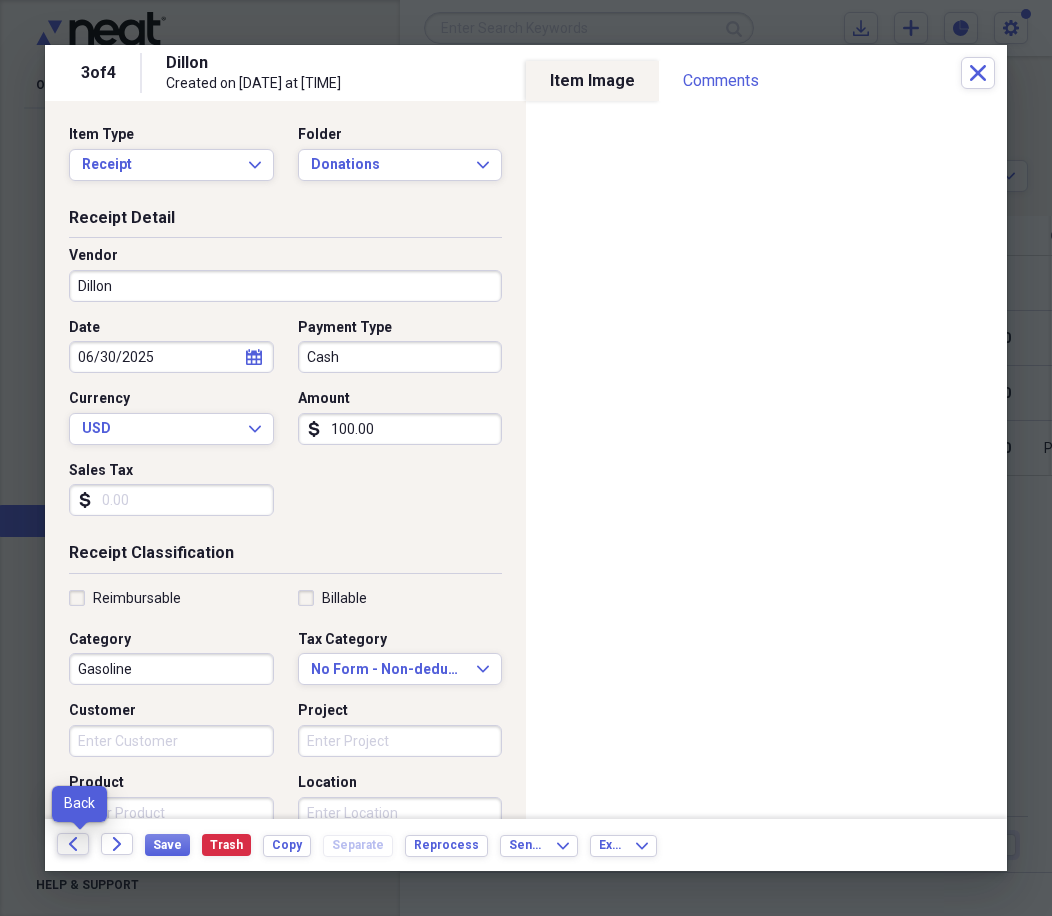 click on "Back" 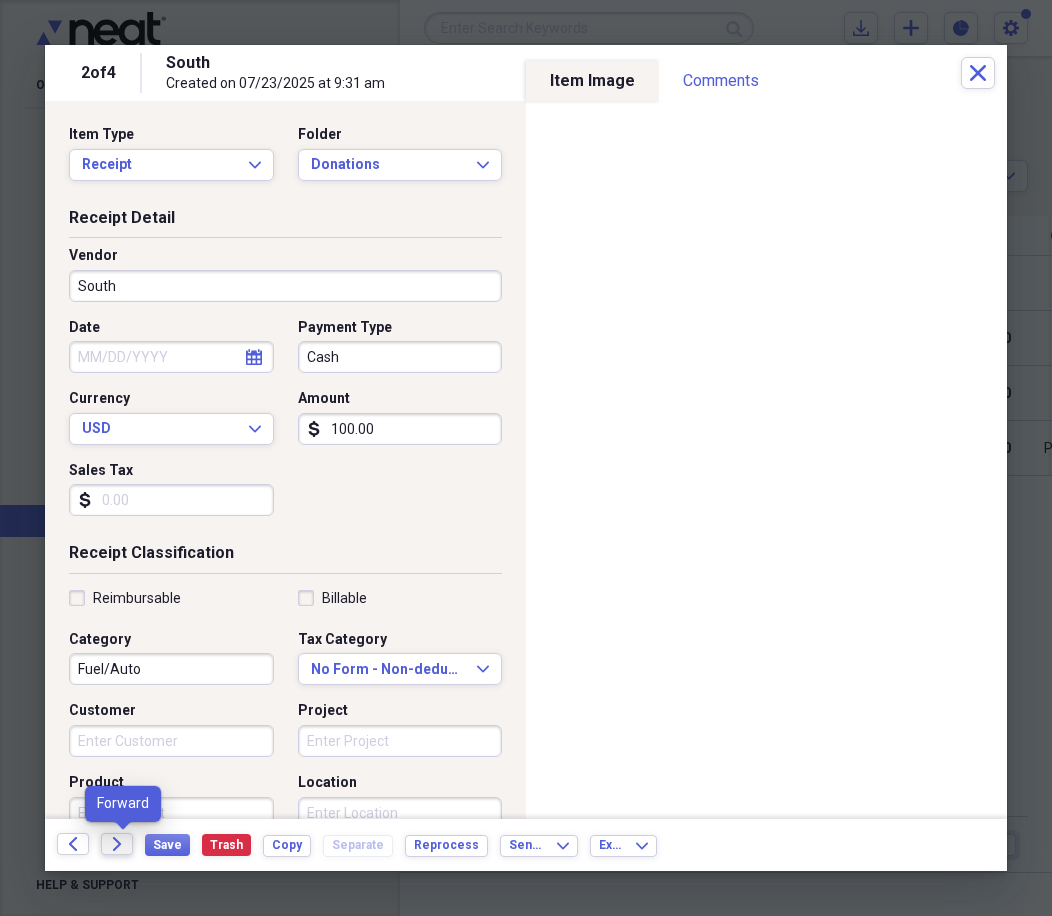 click on "Forward" 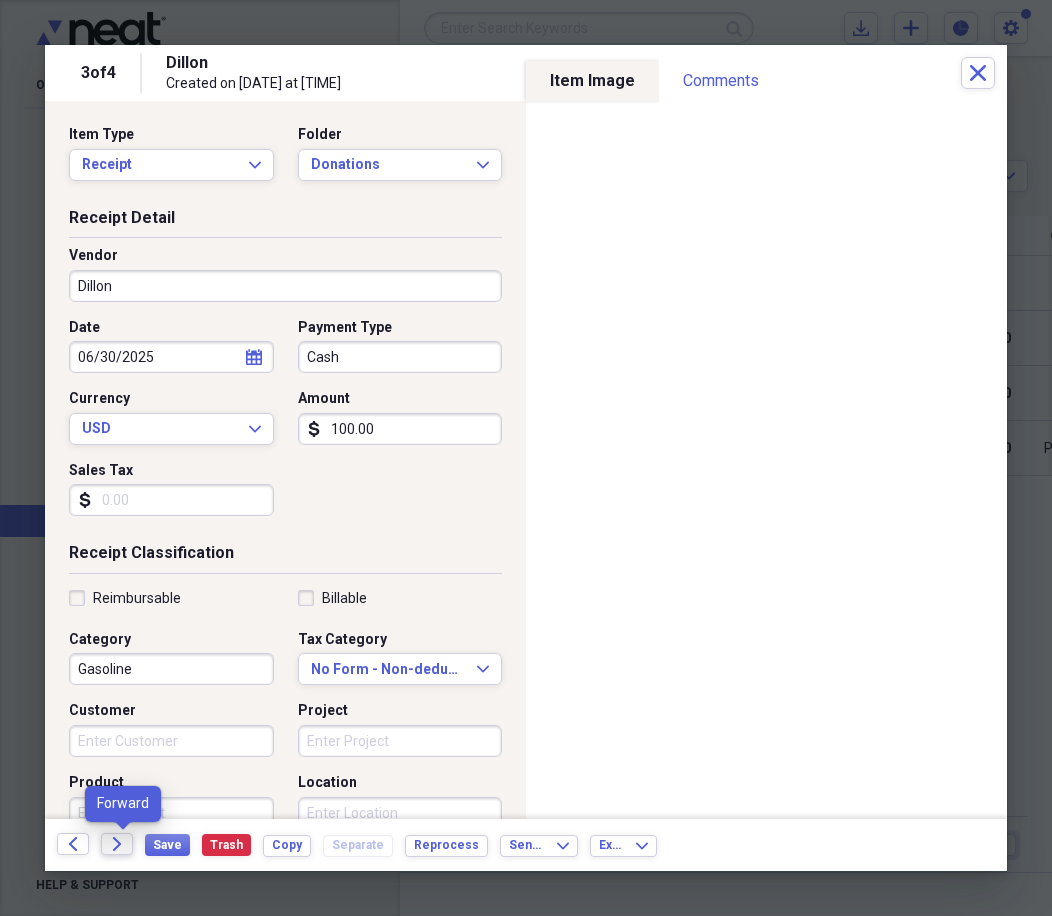click on "Forward" 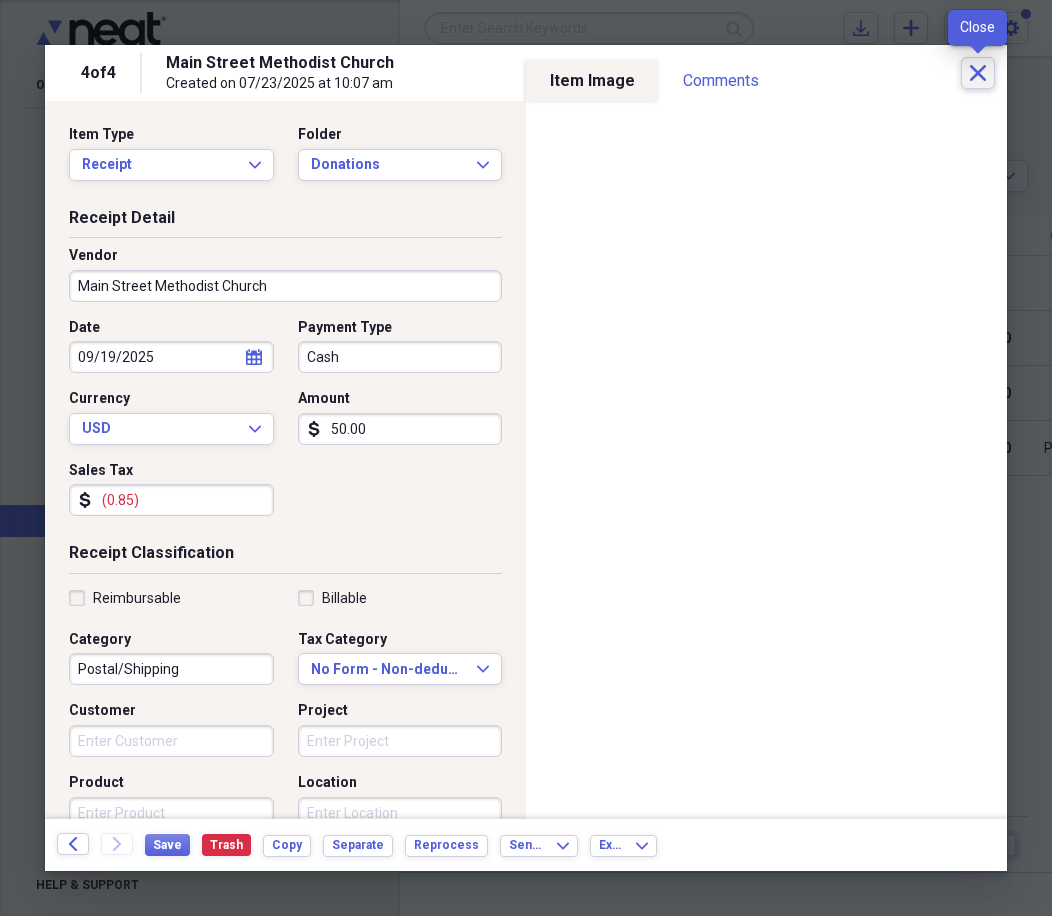 click 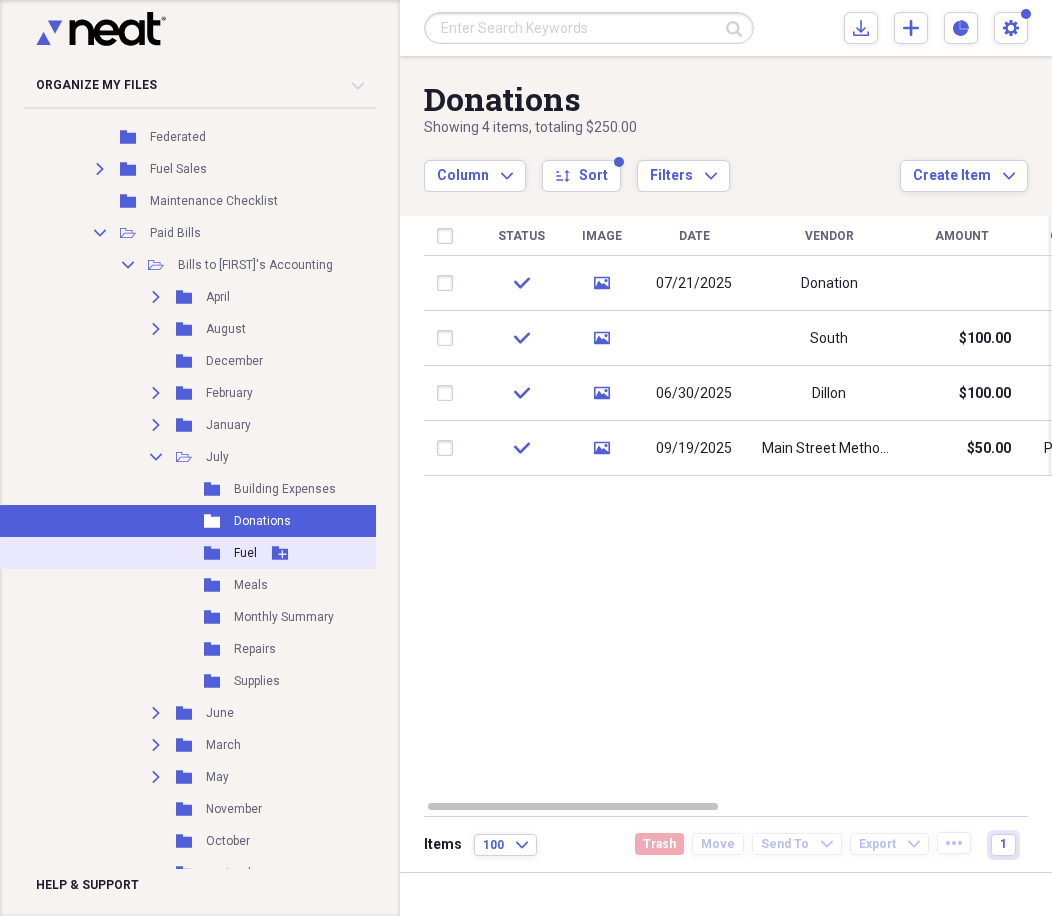 click on "Fuel" at bounding box center [245, 553] 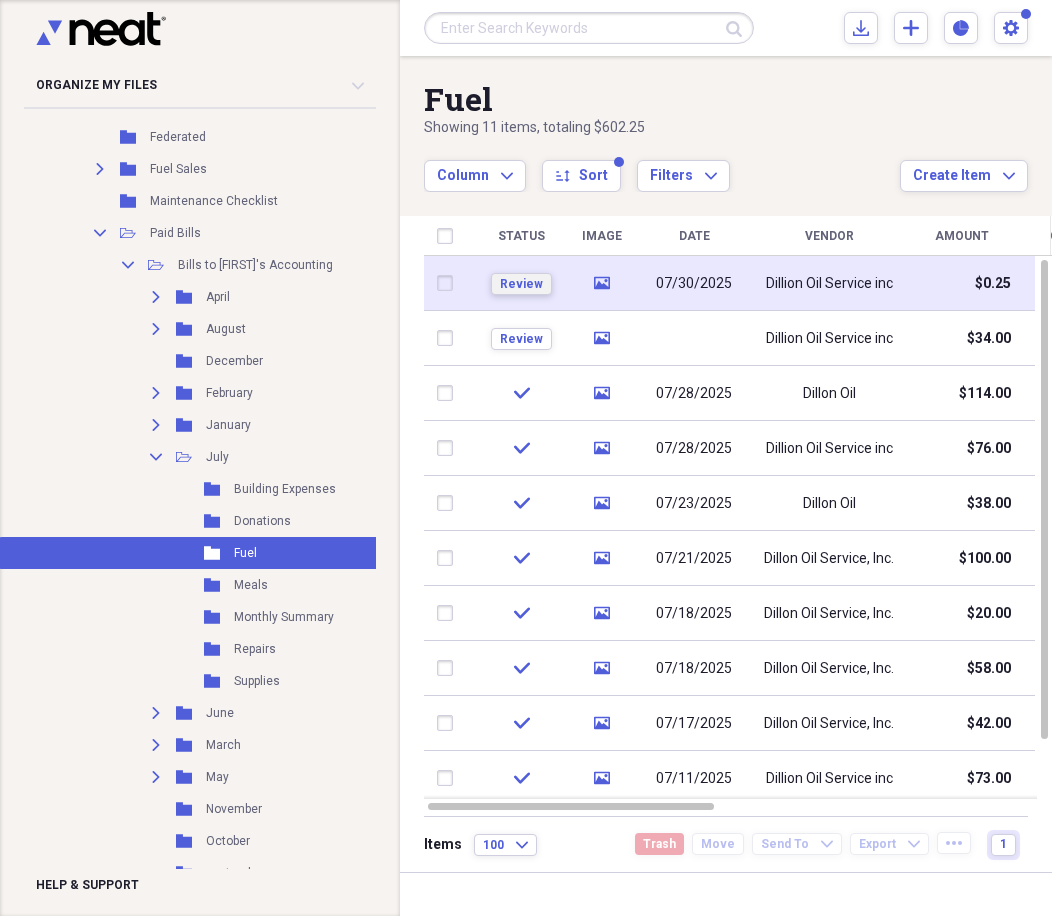 click on "Review" at bounding box center (521, 284) 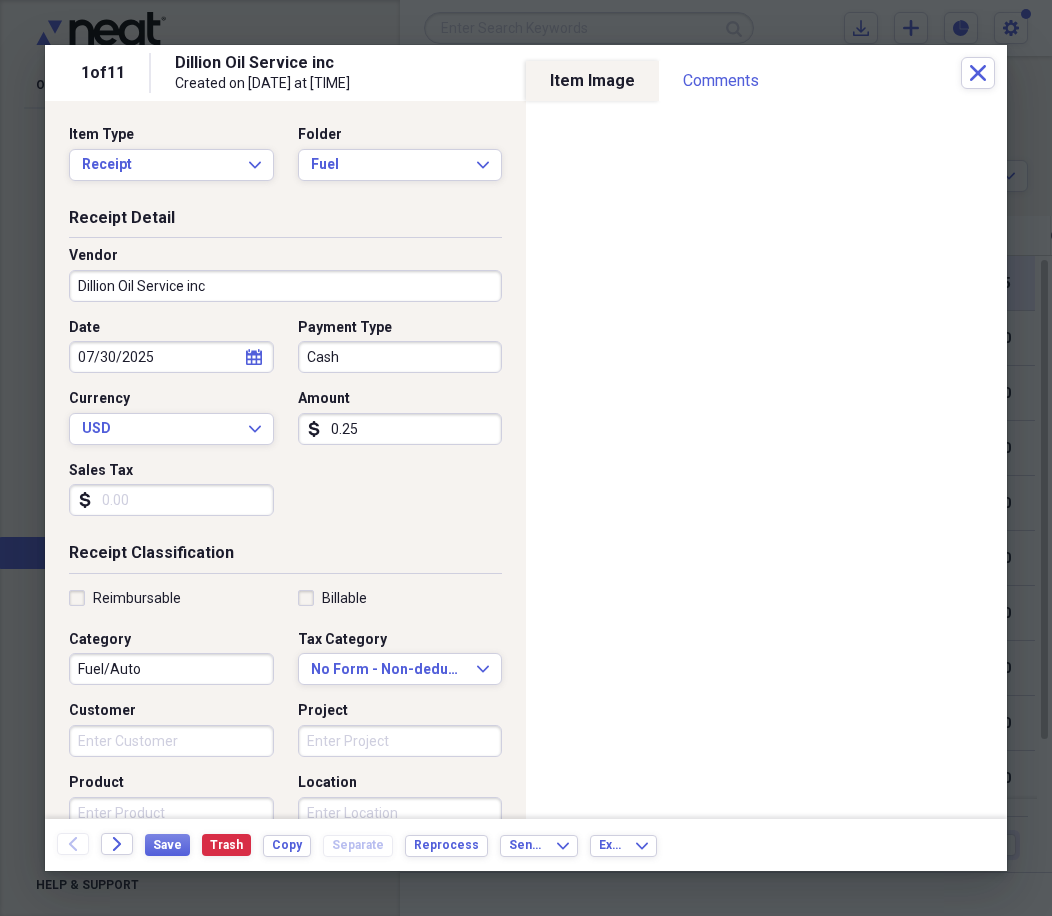 click on "0.25" at bounding box center (400, 429) 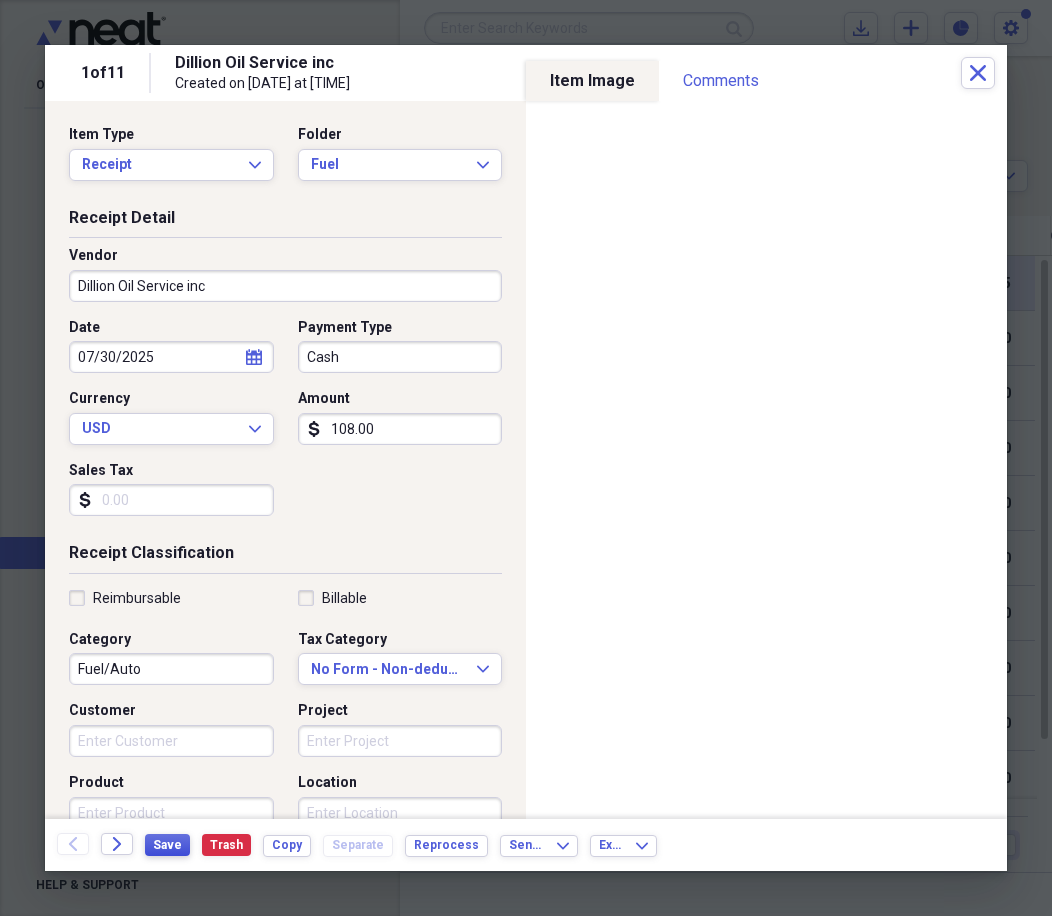 type on "108.00" 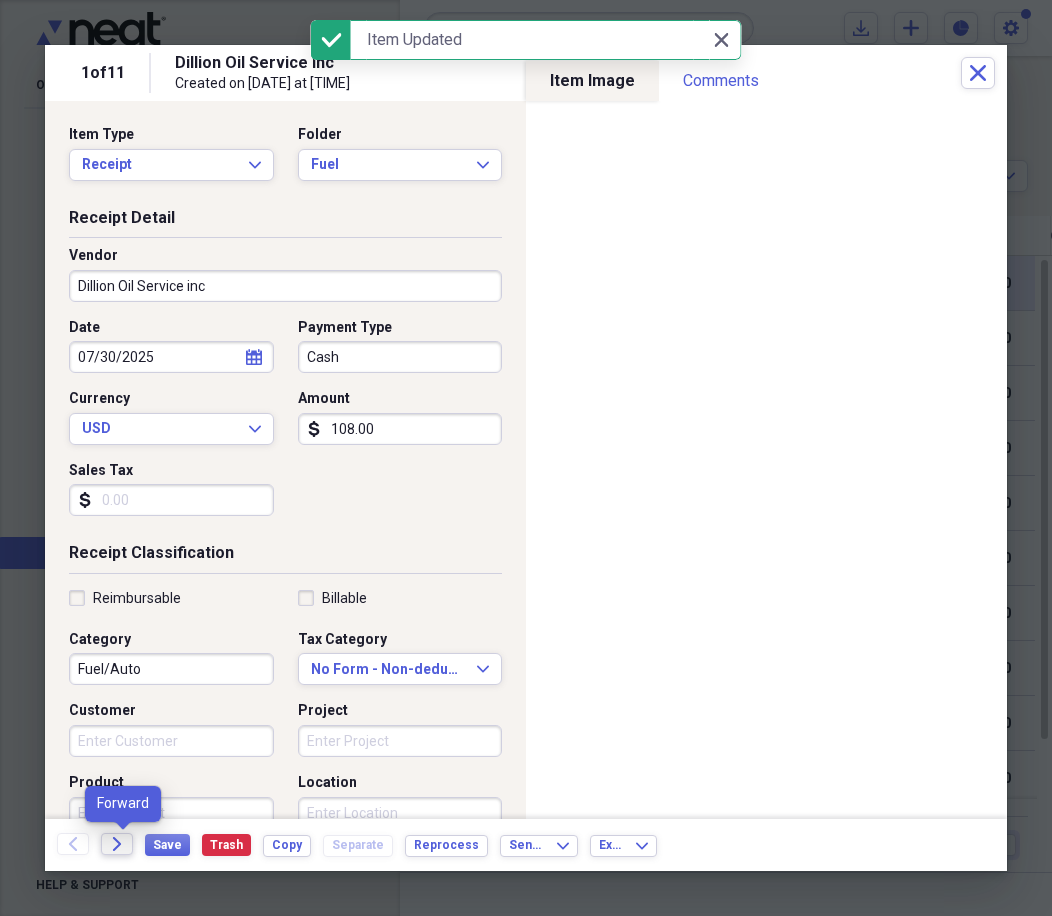 click on "Forward" 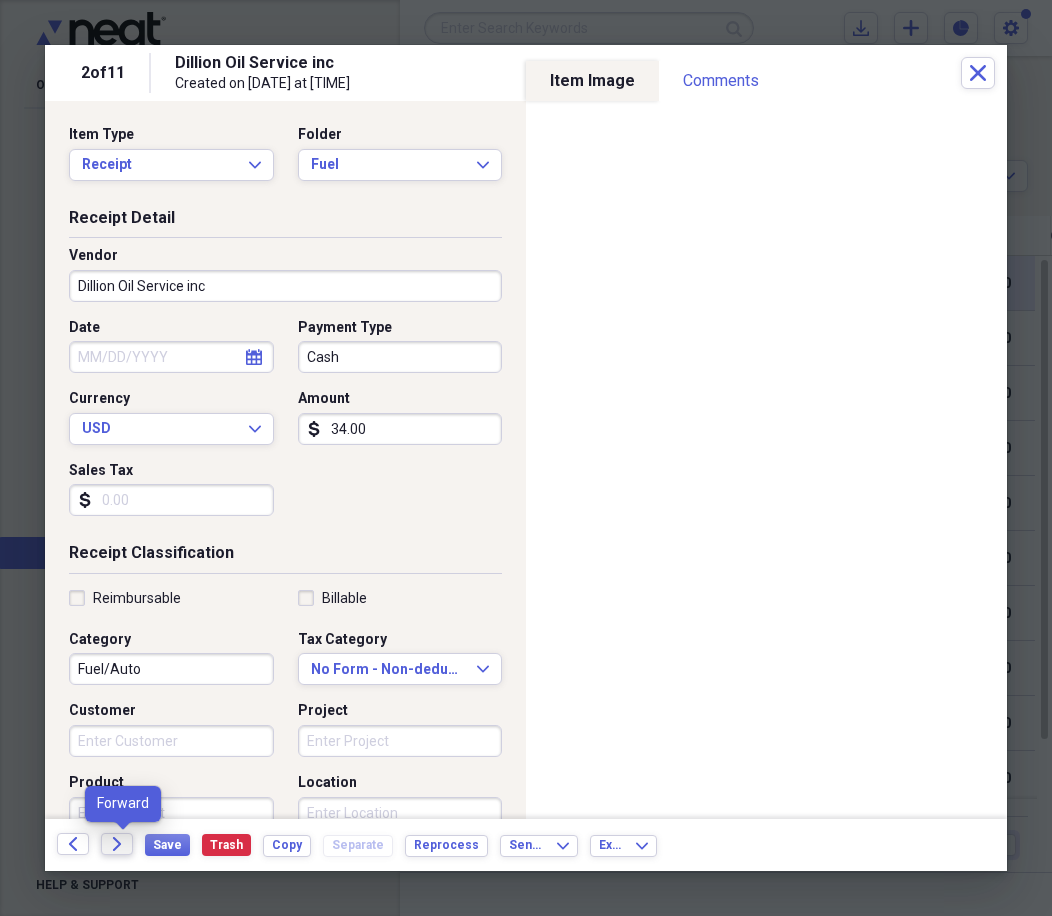 click on "Forward" at bounding box center [117, 844] 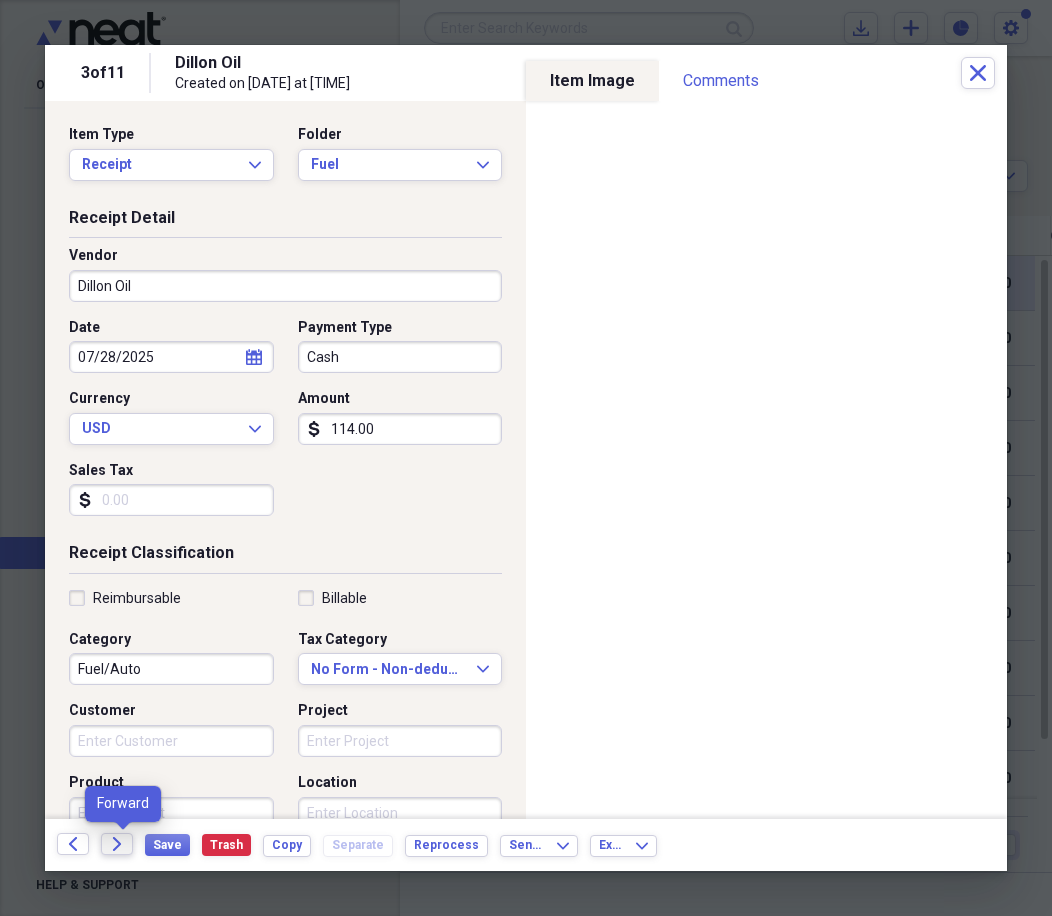 click on "Forward" 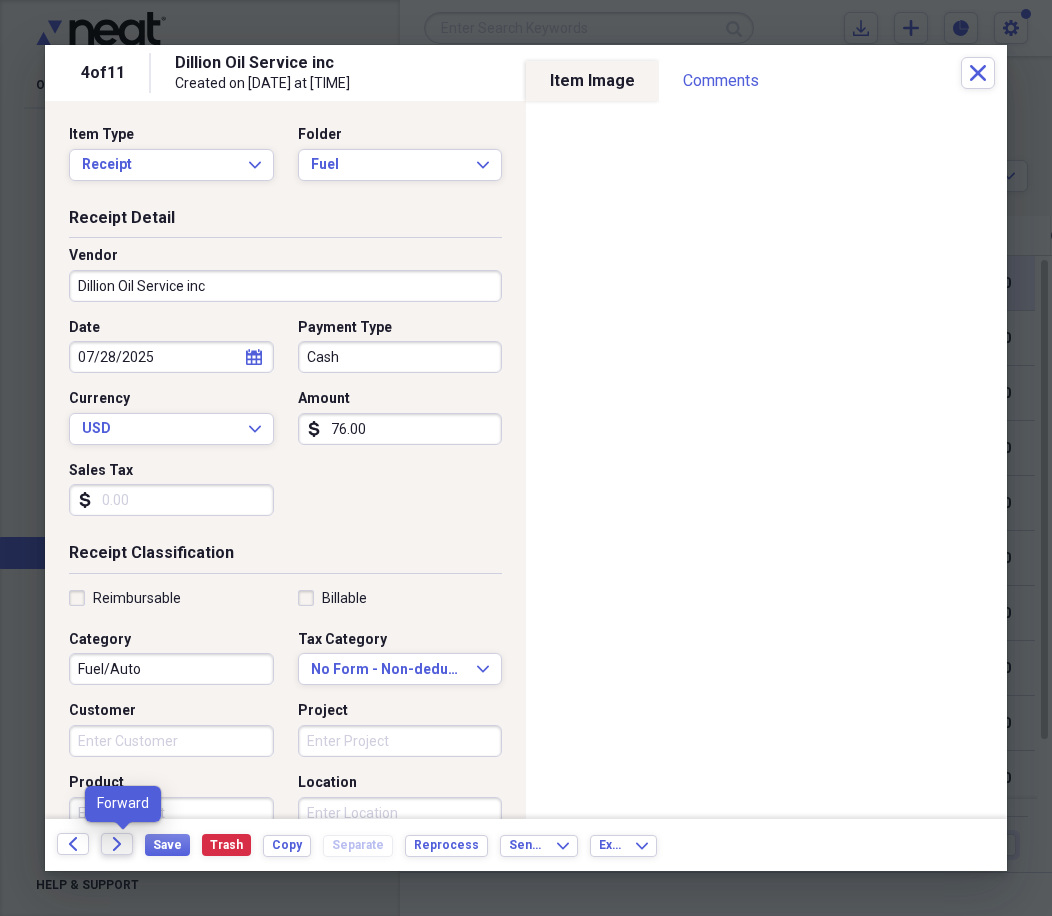 click on "Forward" at bounding box center (117, 844) 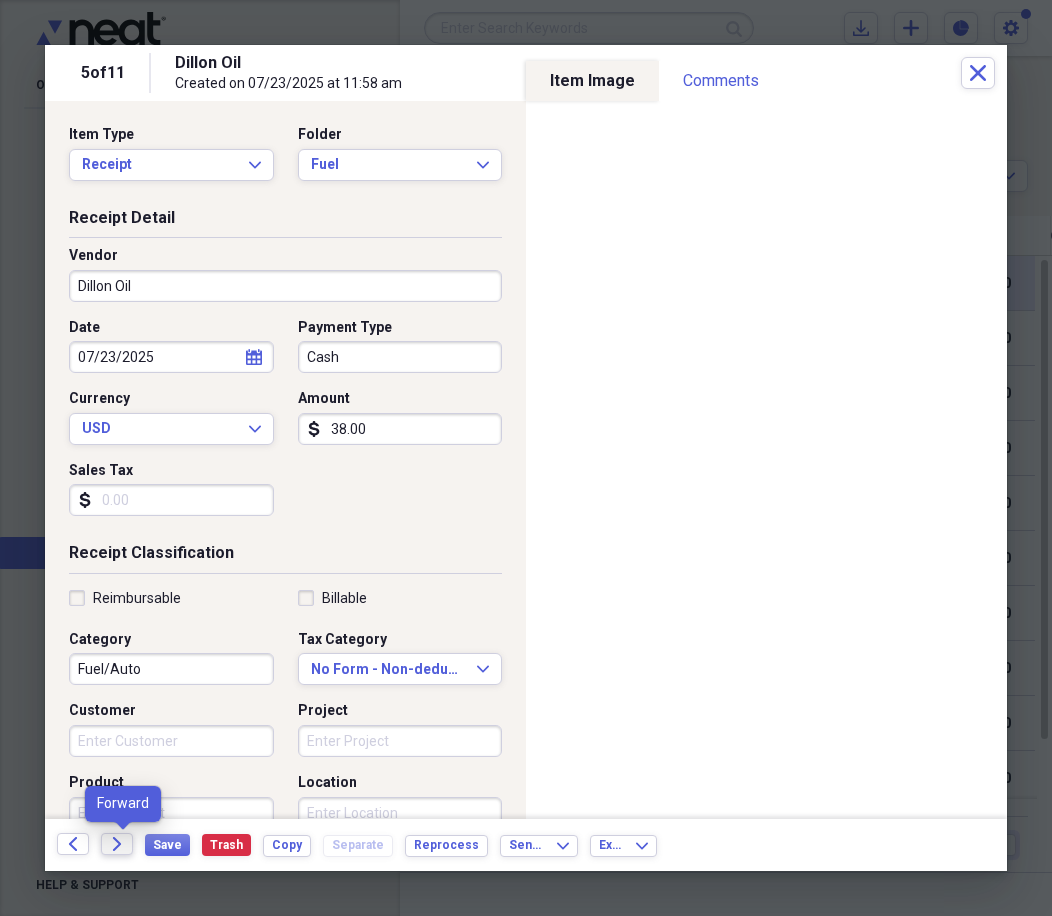 click on "Forward" at bounding box center [117, 844] 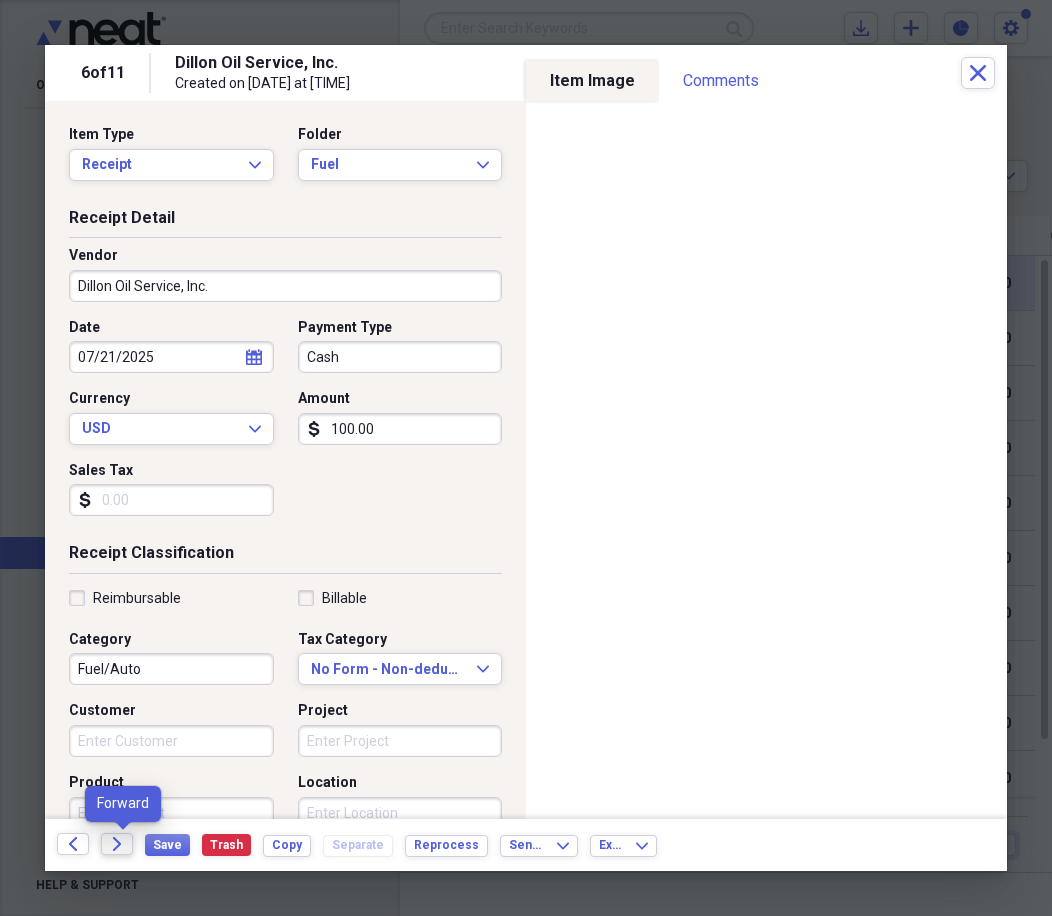 click on "Forward" at bounding box center [117, 844] 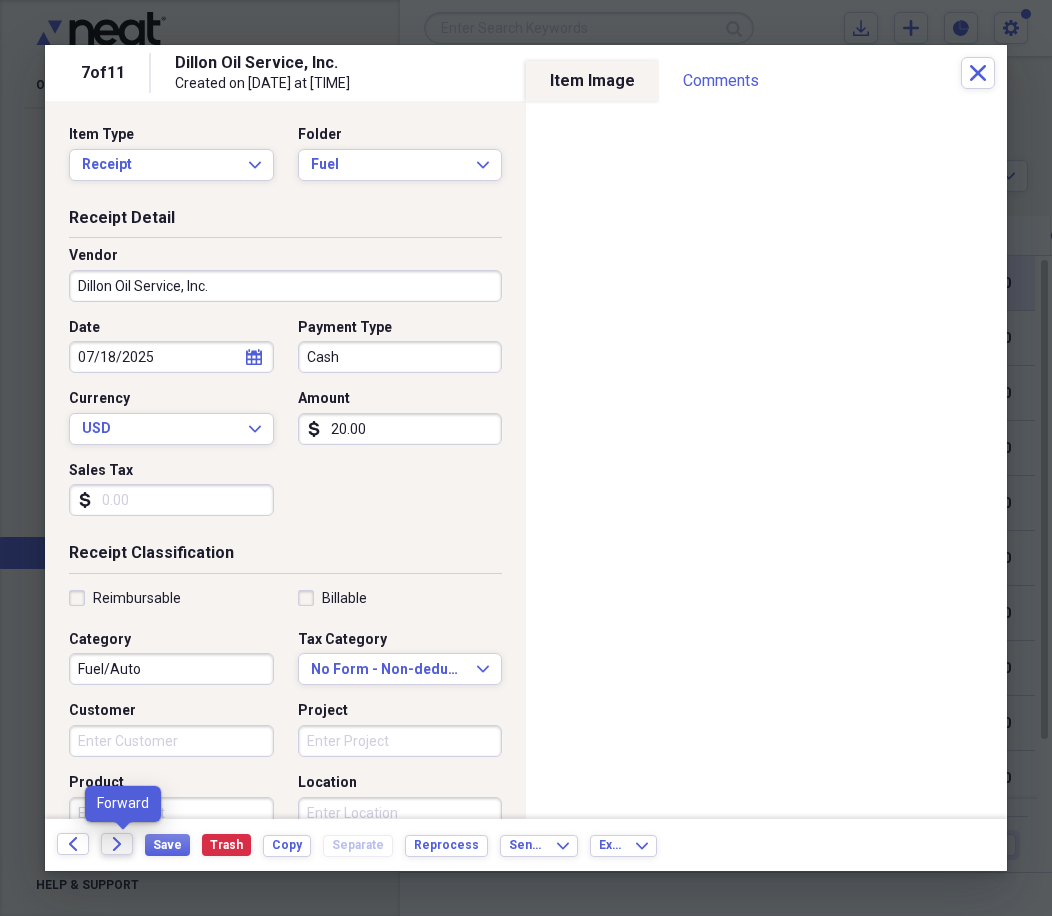 click on "Forward" at bounding box center (117, 844) 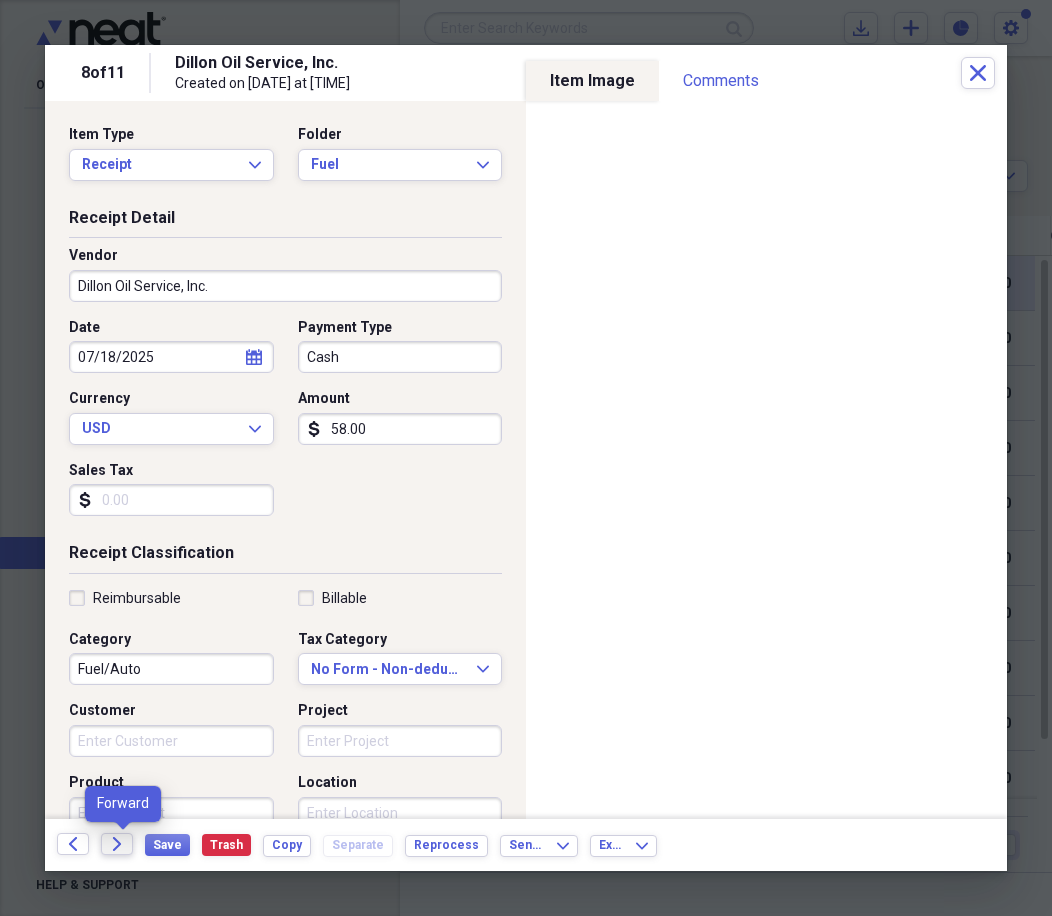 click on "Forward" at bounding box center [117, 844] 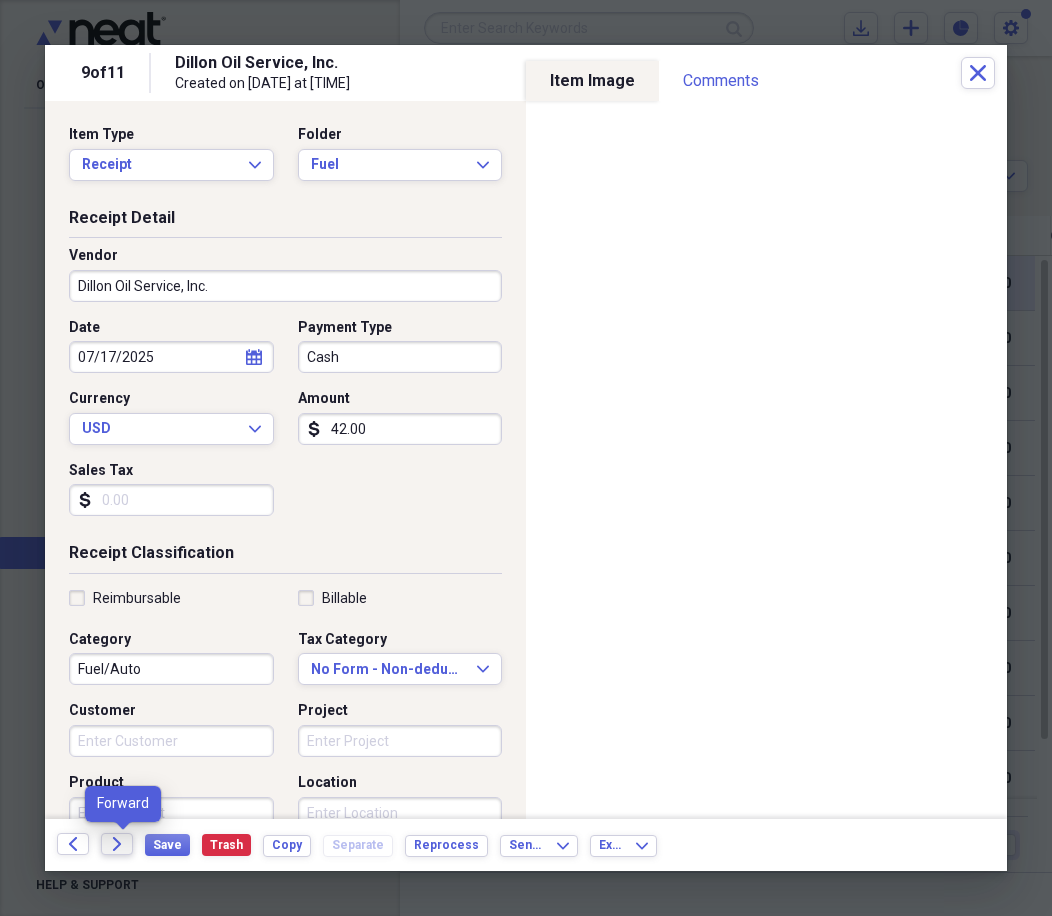 click on "Forward" at bounding box center (117, 844) 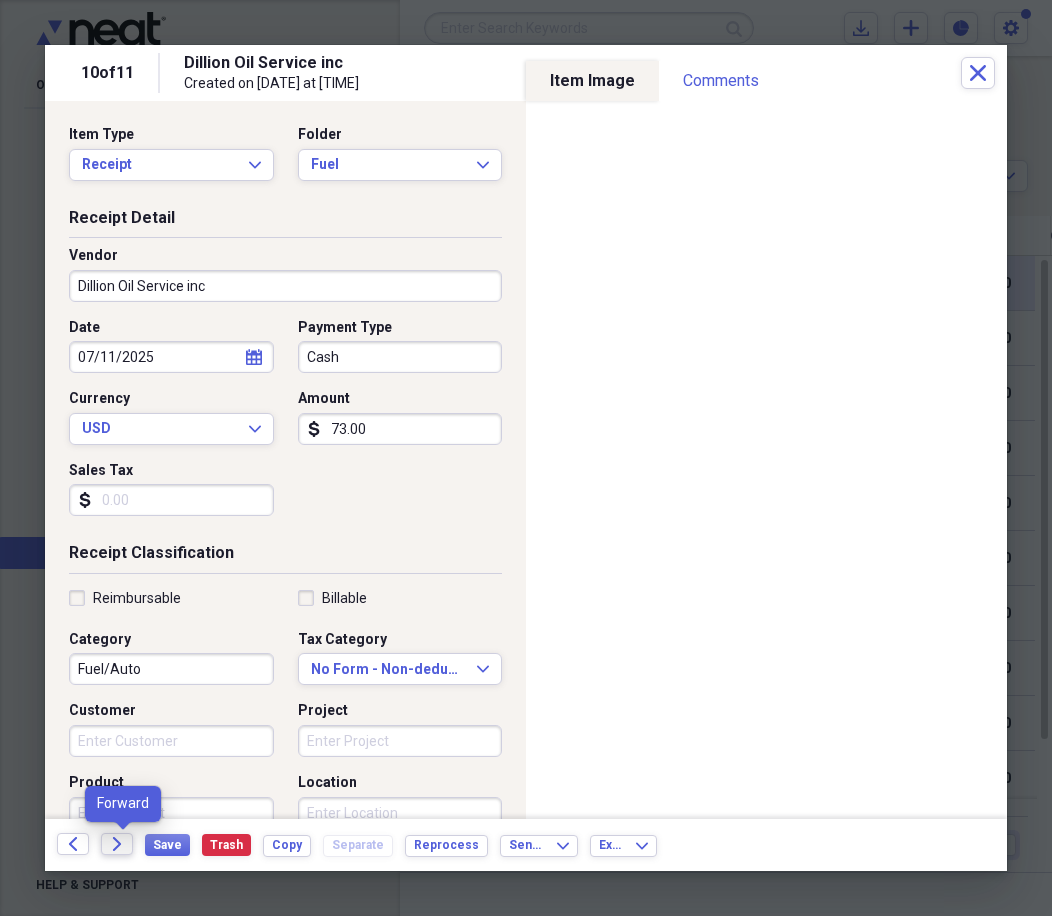 click on "Forward" at bounding box center (117, 844) 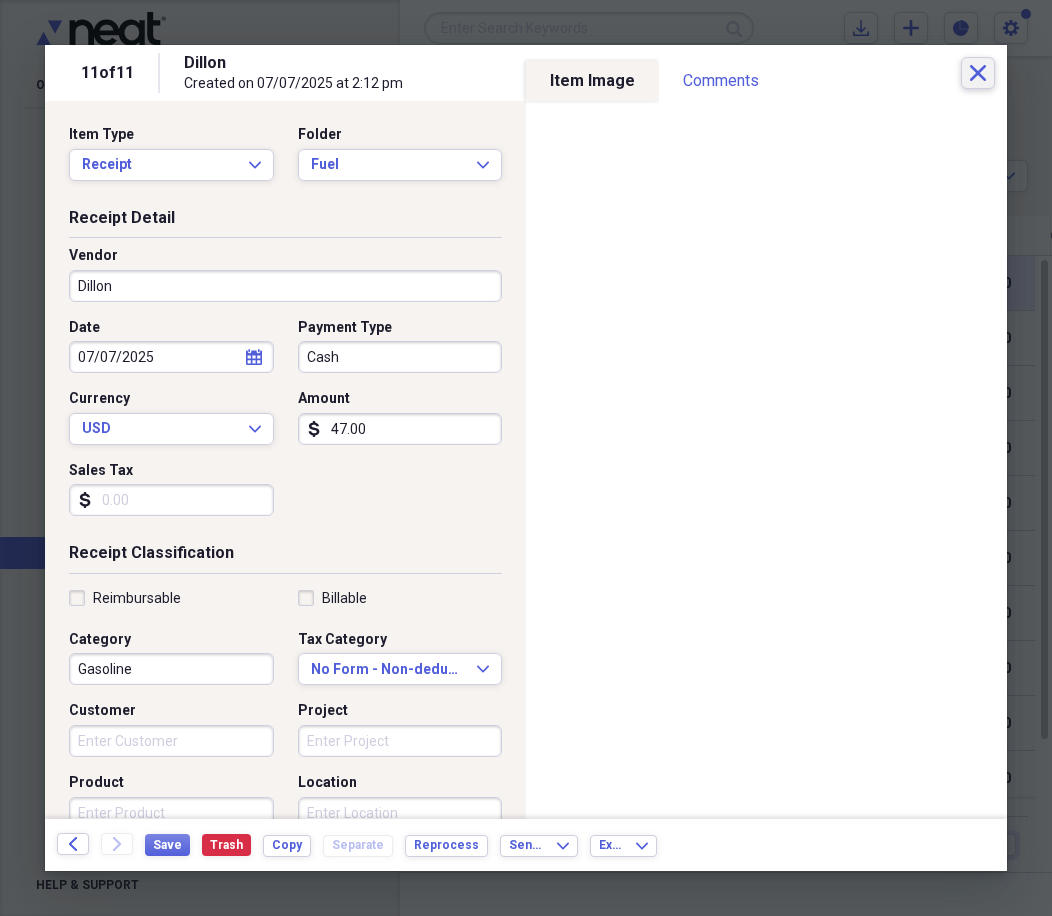 click on "Close" 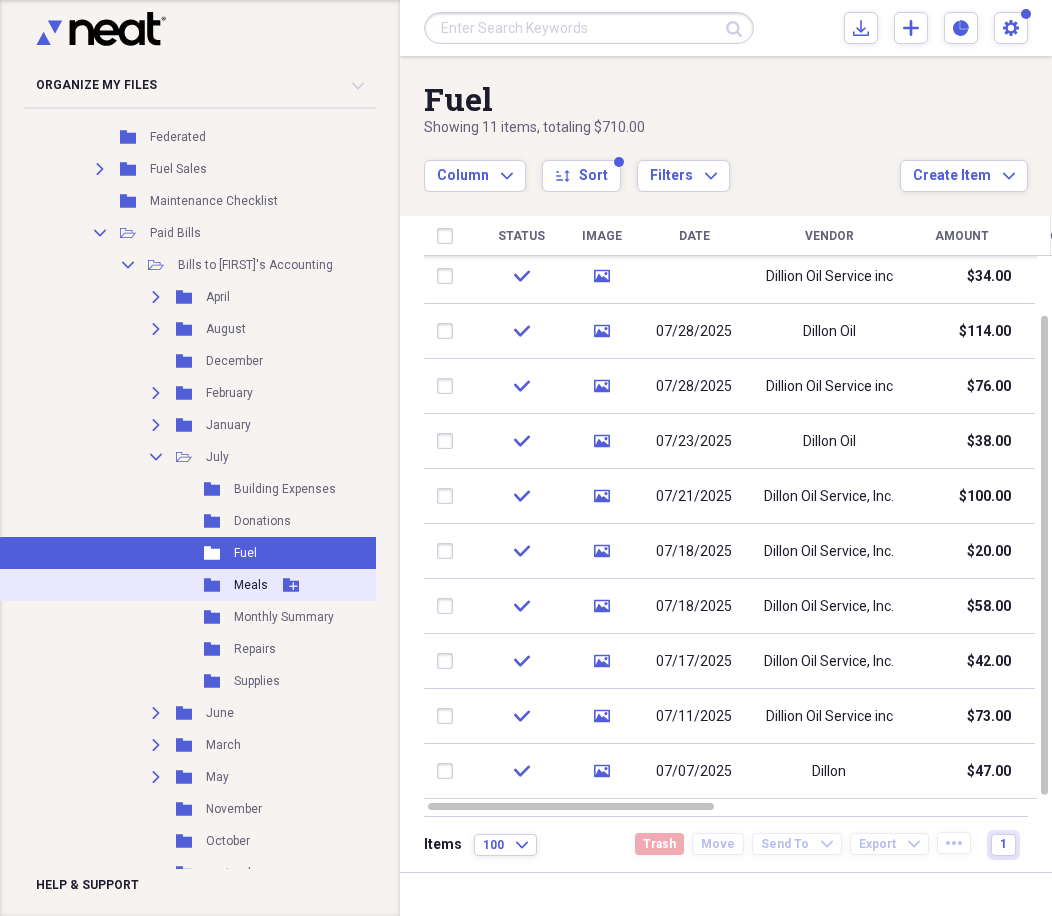 click on "Folder Meals Add Folder" at bounding box center [198, 585] 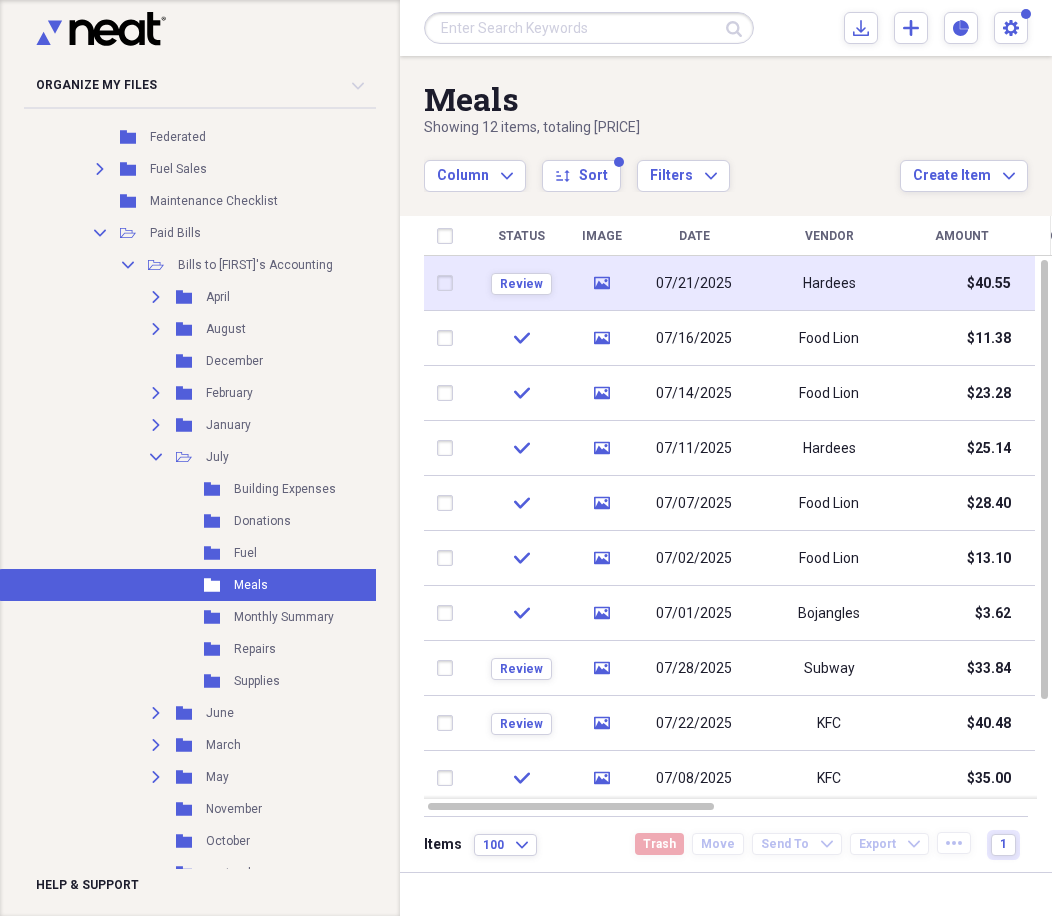 click on "media" at bounding box center (601, 283) 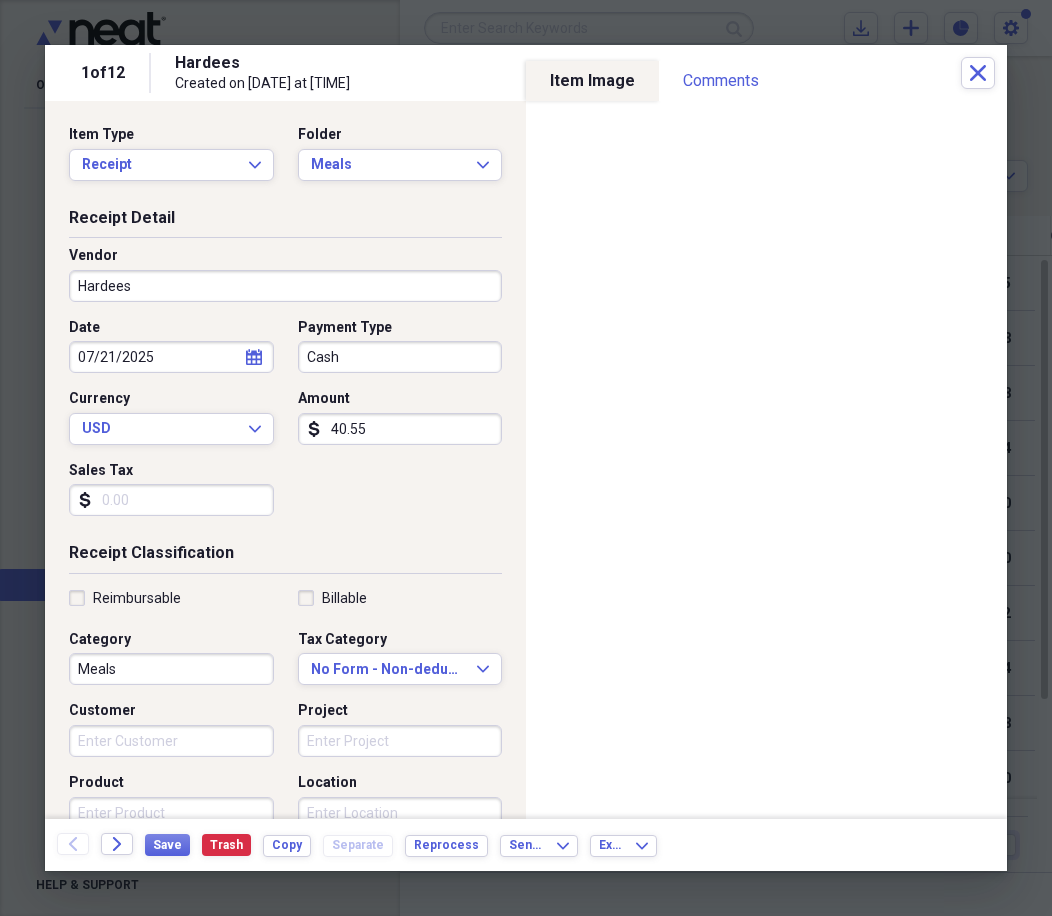 click on "40.55" at bounding box center (400, 429) 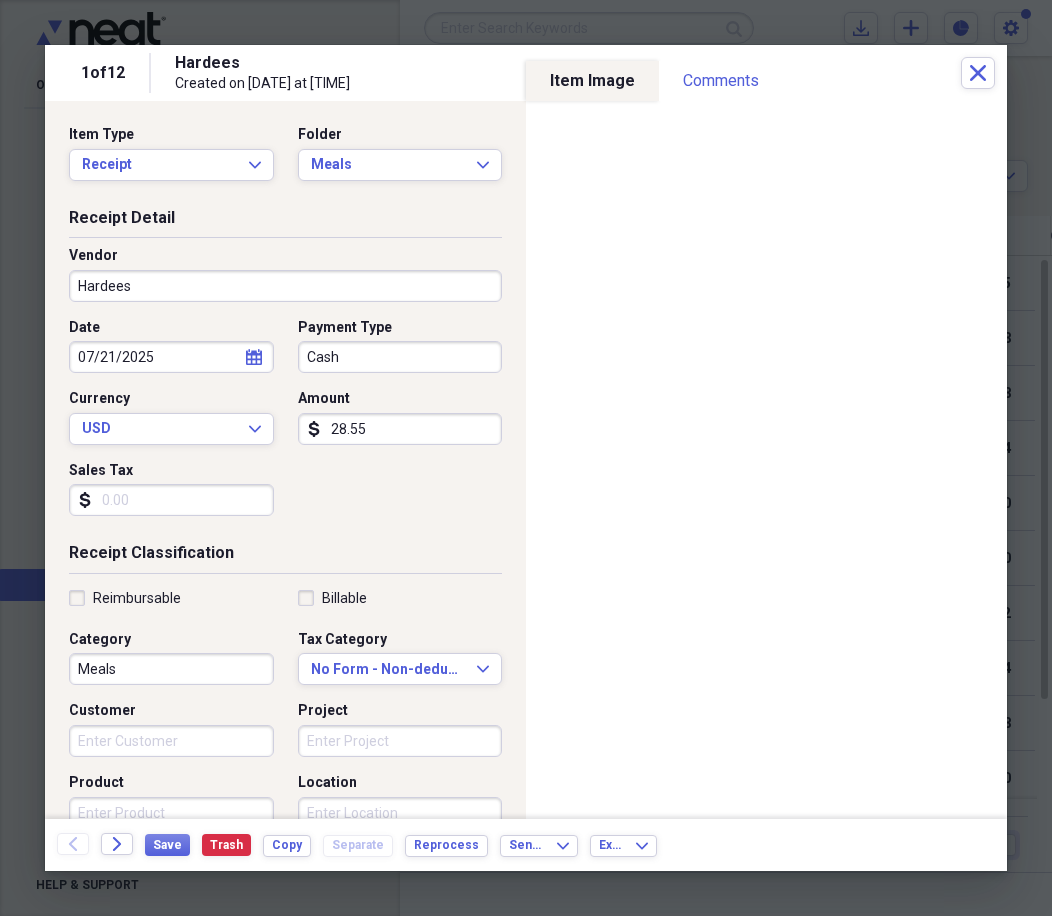 type on "28.55" 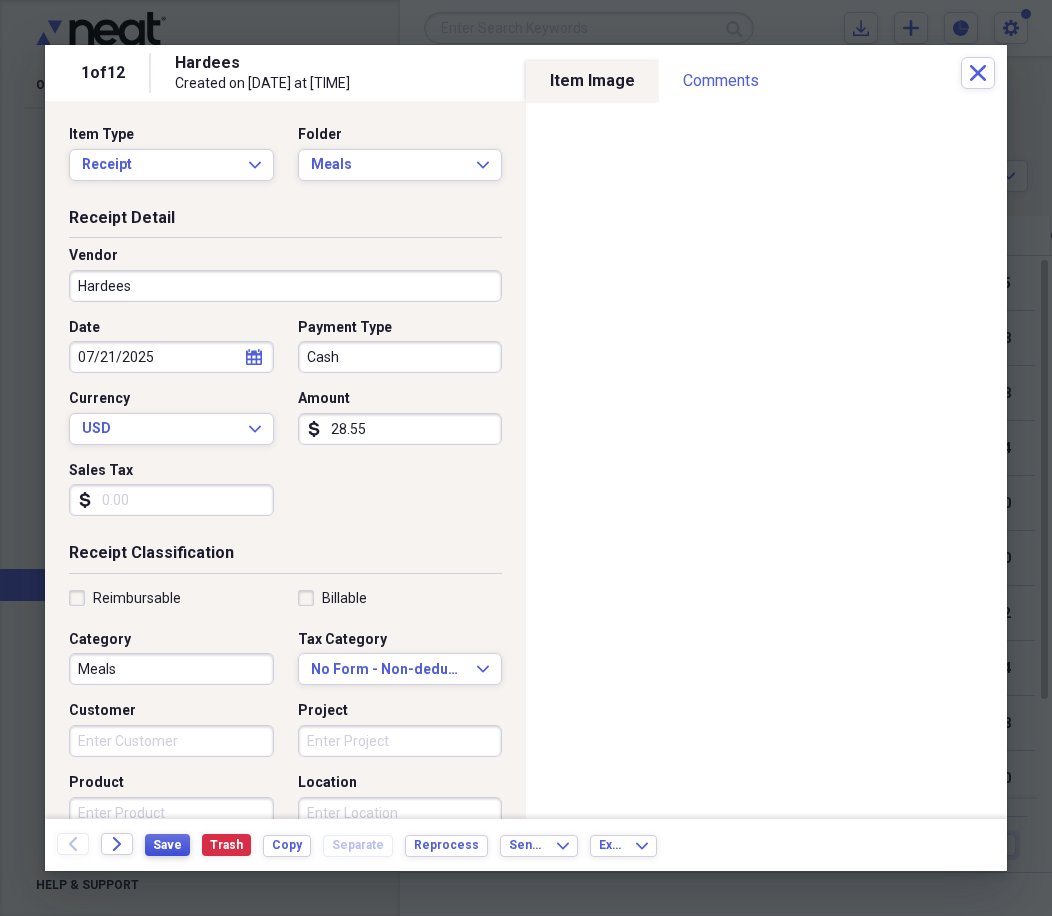 click on "Save" at bounding box center [167, 845] 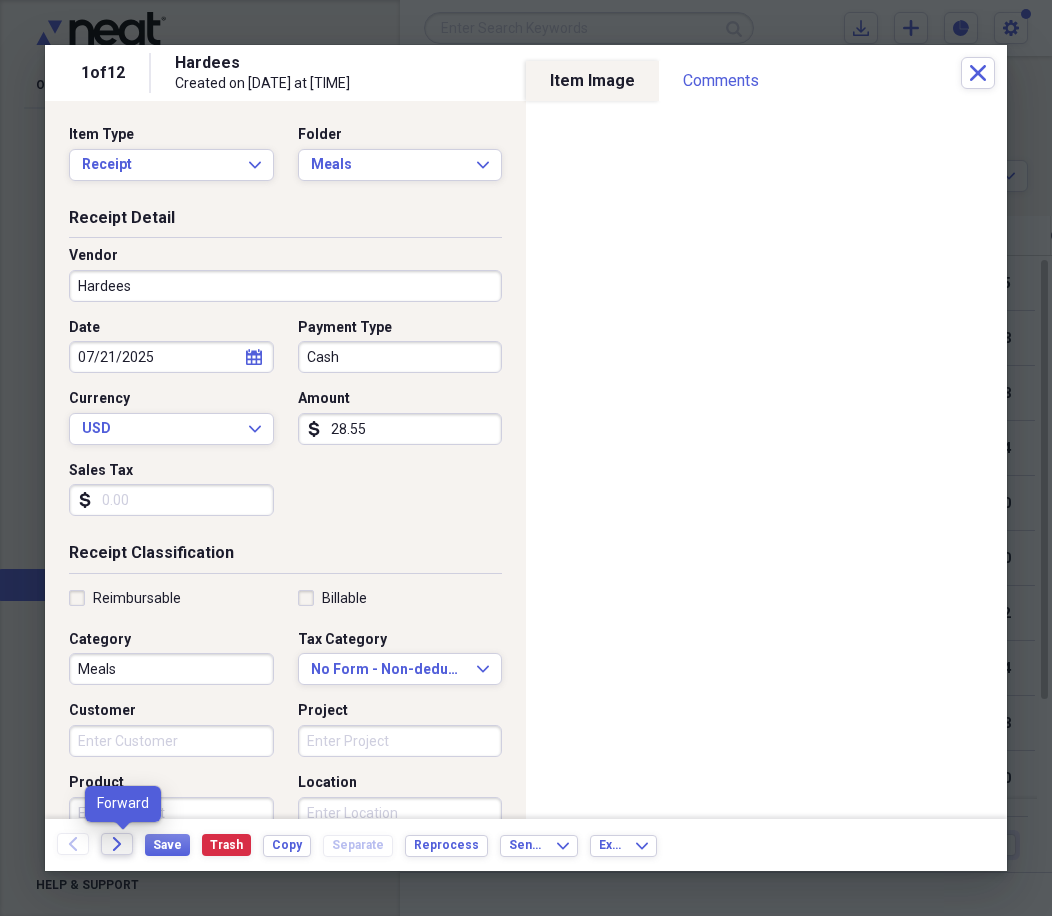 click on "Forward" at bounding box center [117, 844] 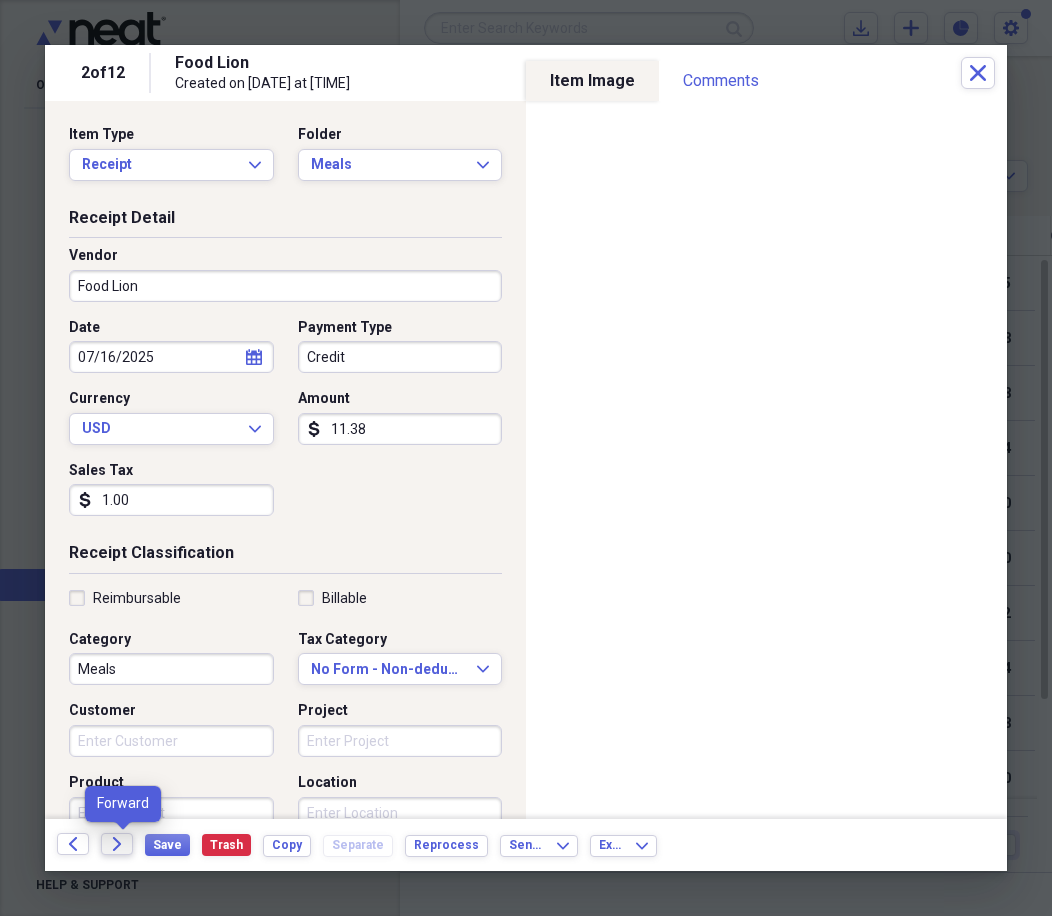 click on "Forward" at bounding box center (117, 844) 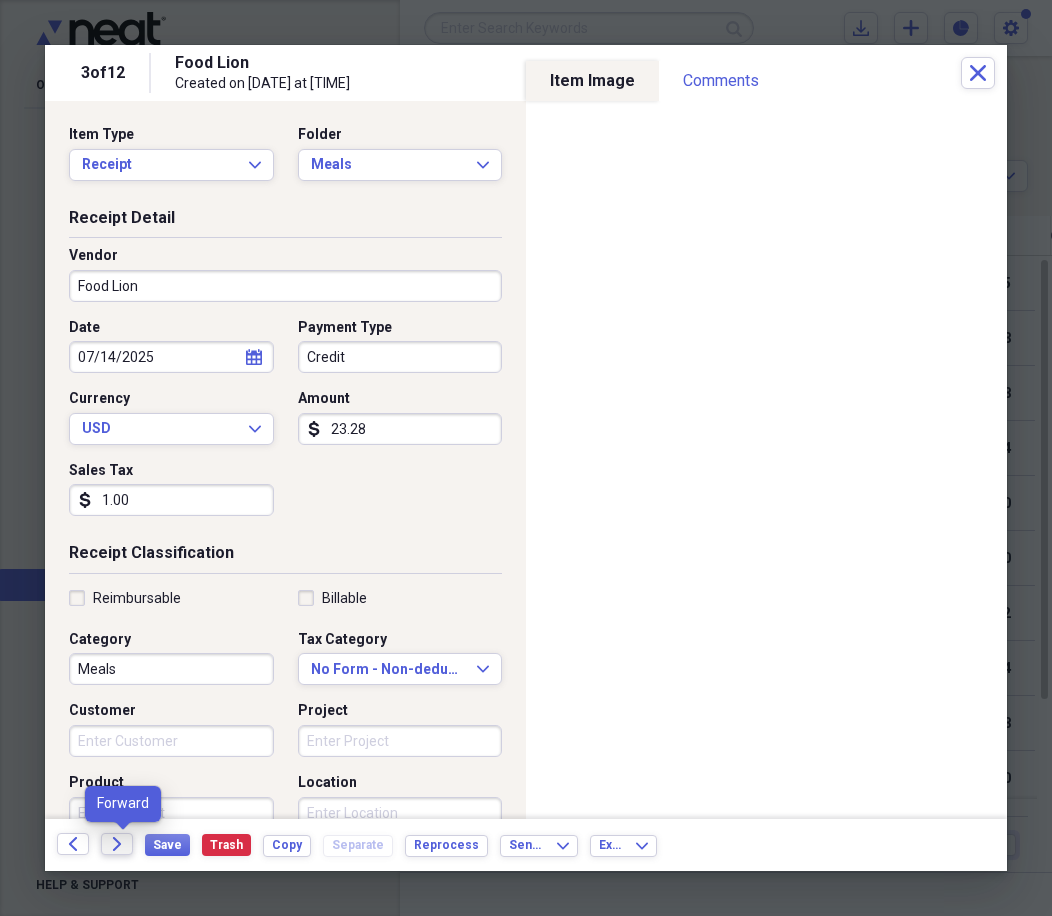 click on "Forward" at bounding box center [117, 844] 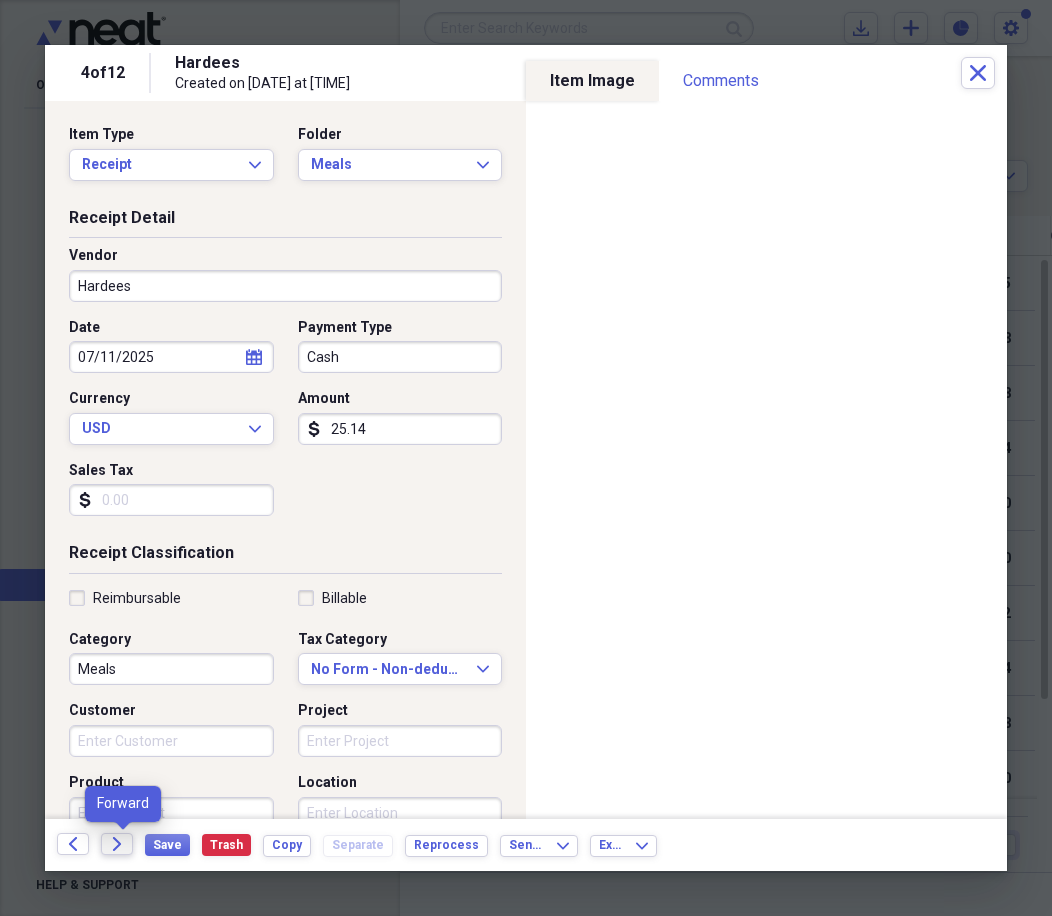 click on "Forward" at bounding box center [117, 844] 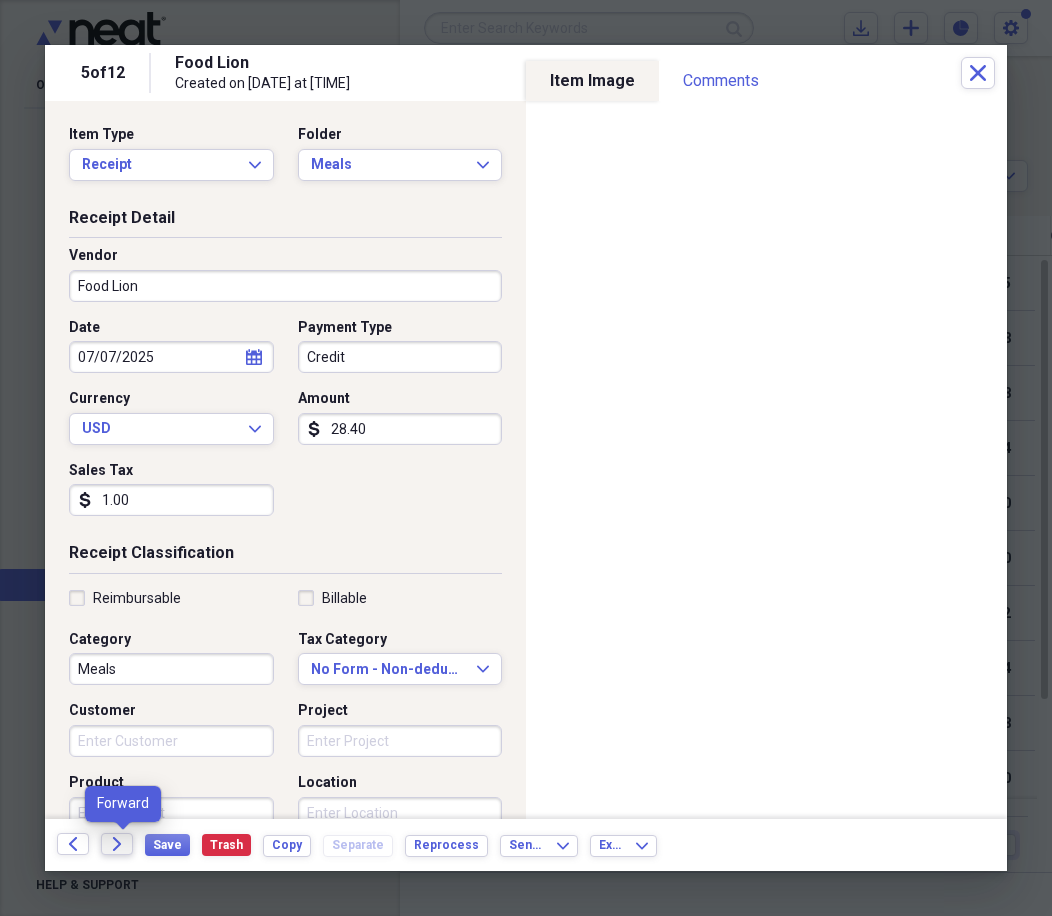 click on "Forward" at bounding box center (117, 844) 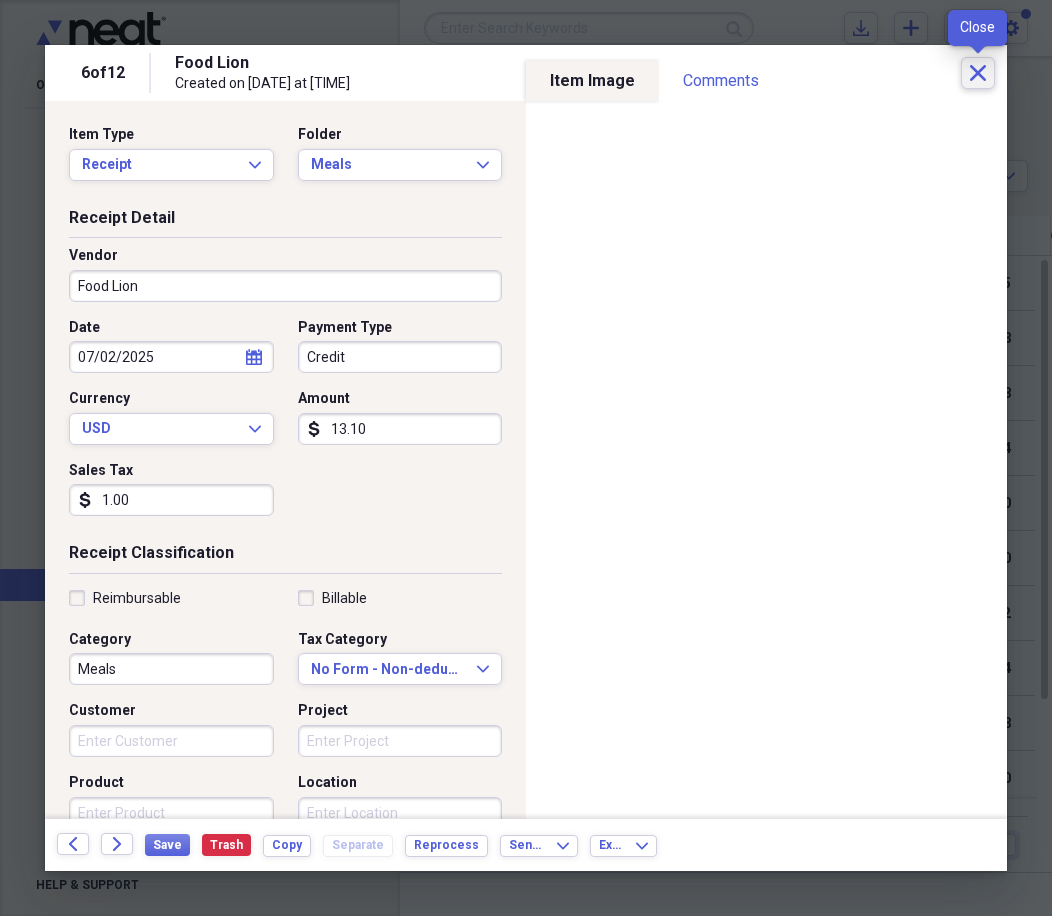 click on "Close" at bounding box center [978, 73] 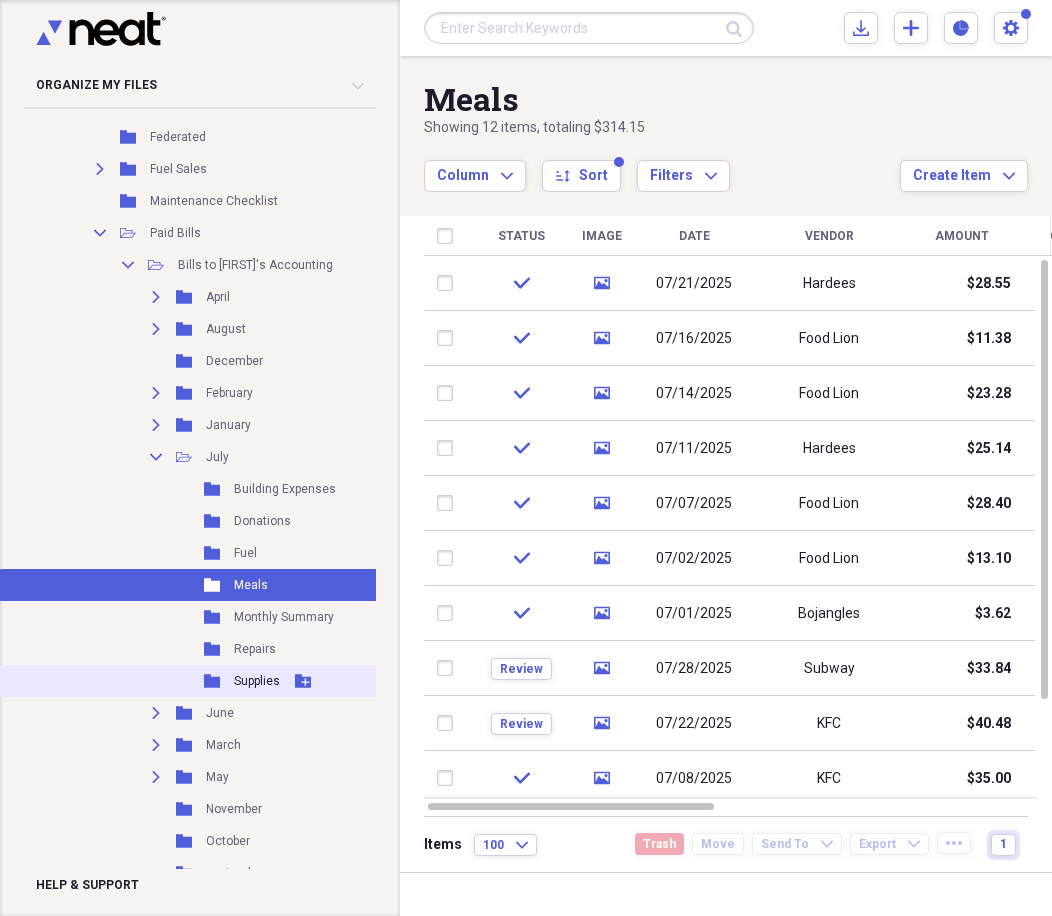 click on "Folder Supplies Add Folder" at bounding box center (198, 681) 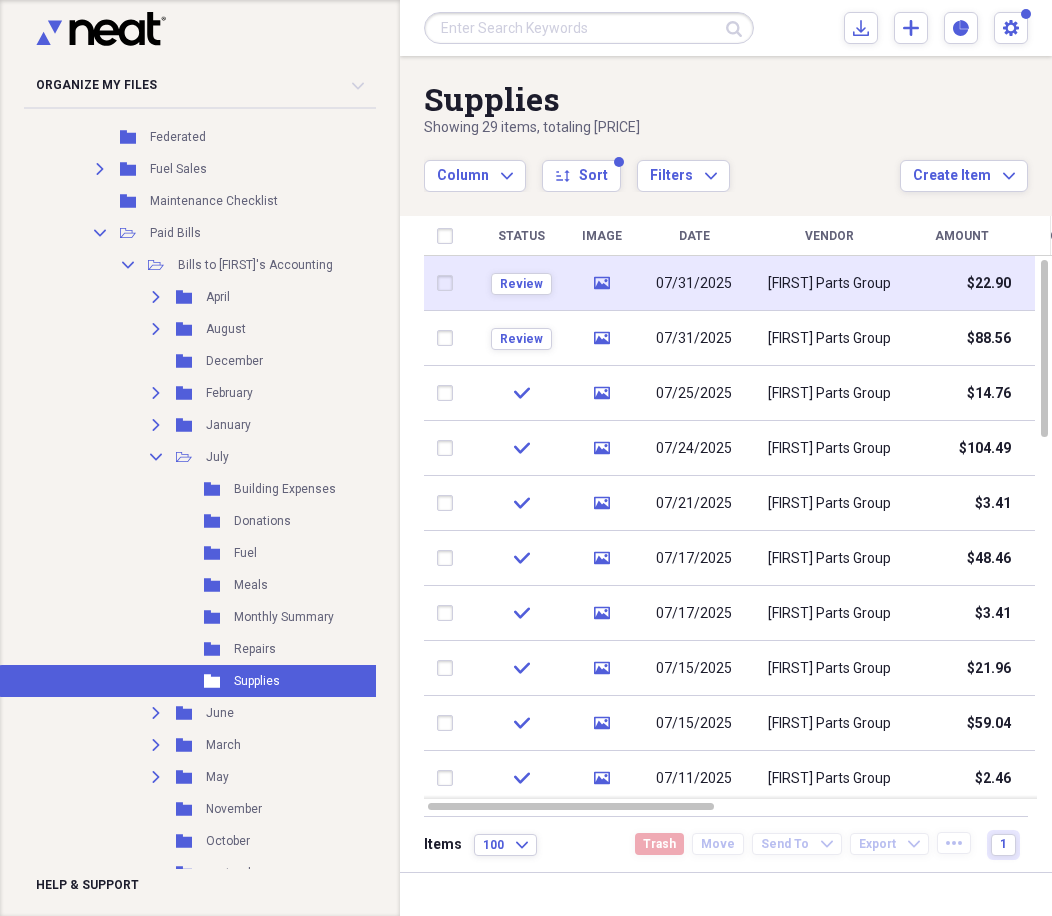 click on "07/31/2025" at bounding box center [694, 284] 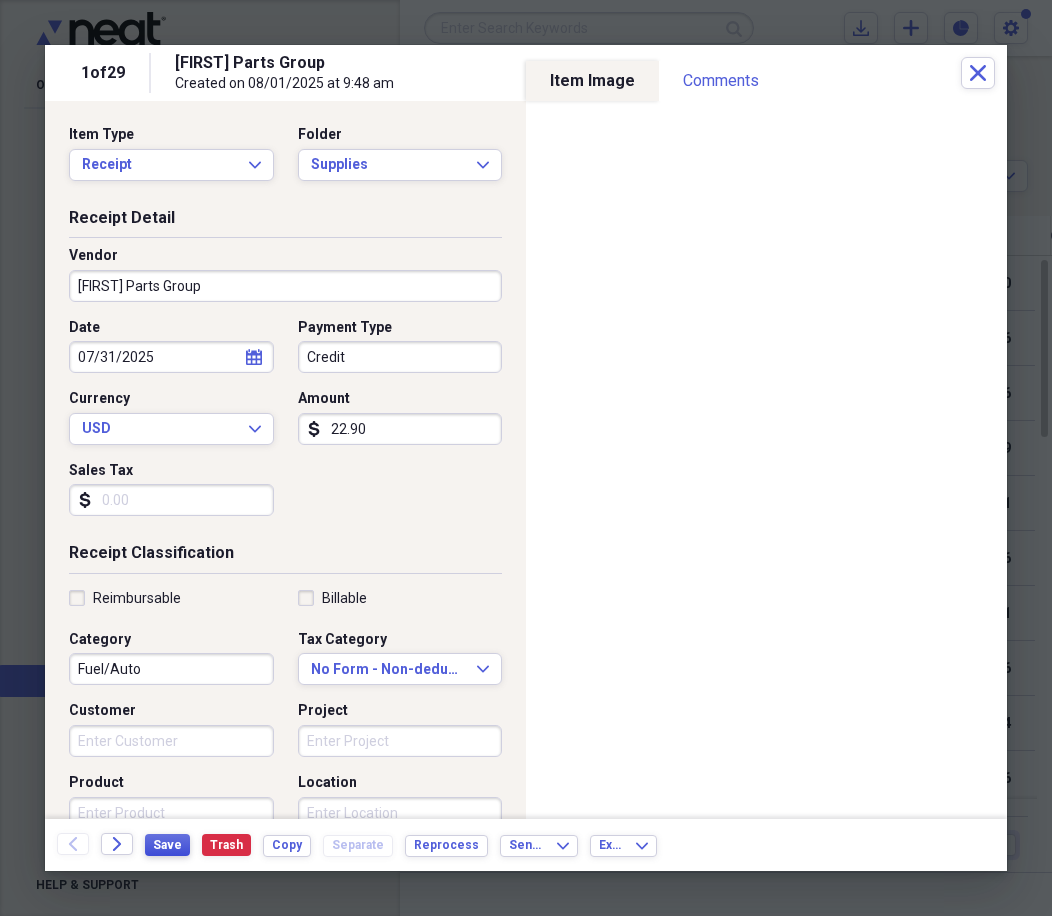 click on "Save" at bounding box center [167, 845] 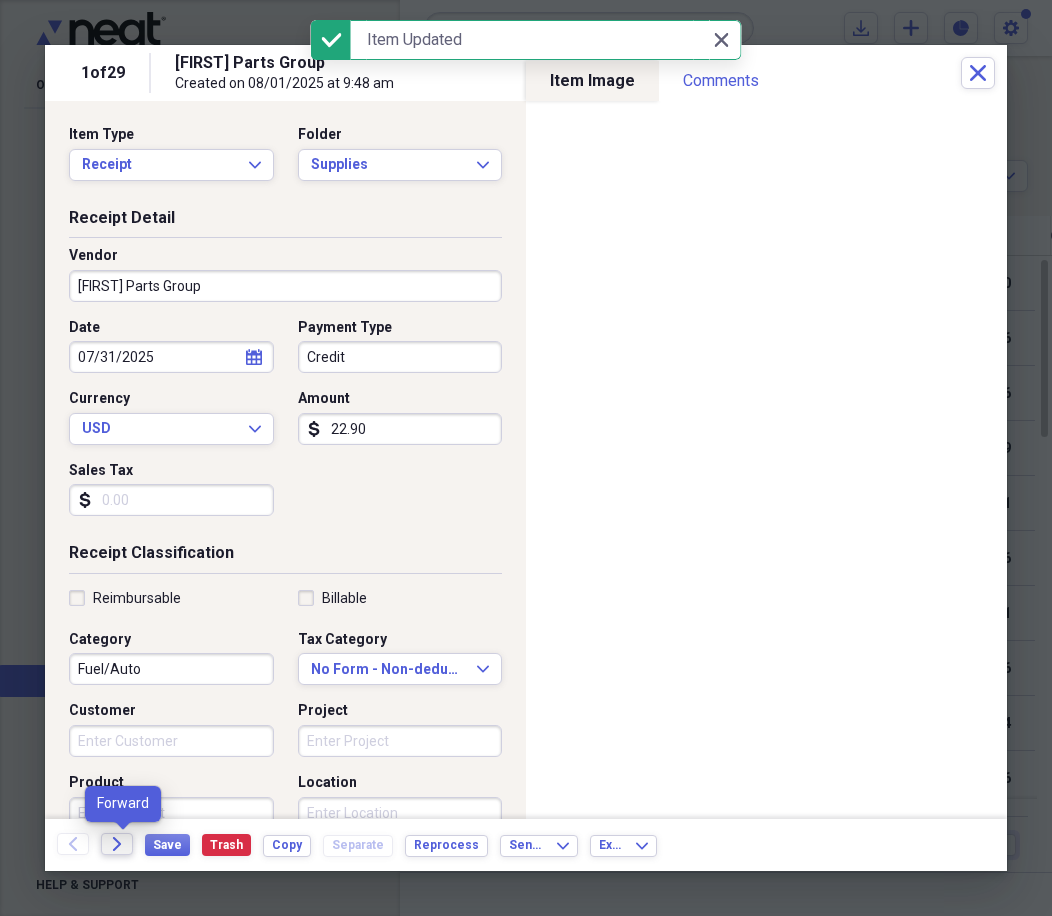 click on "Forward" at bounding box center [117, 844] 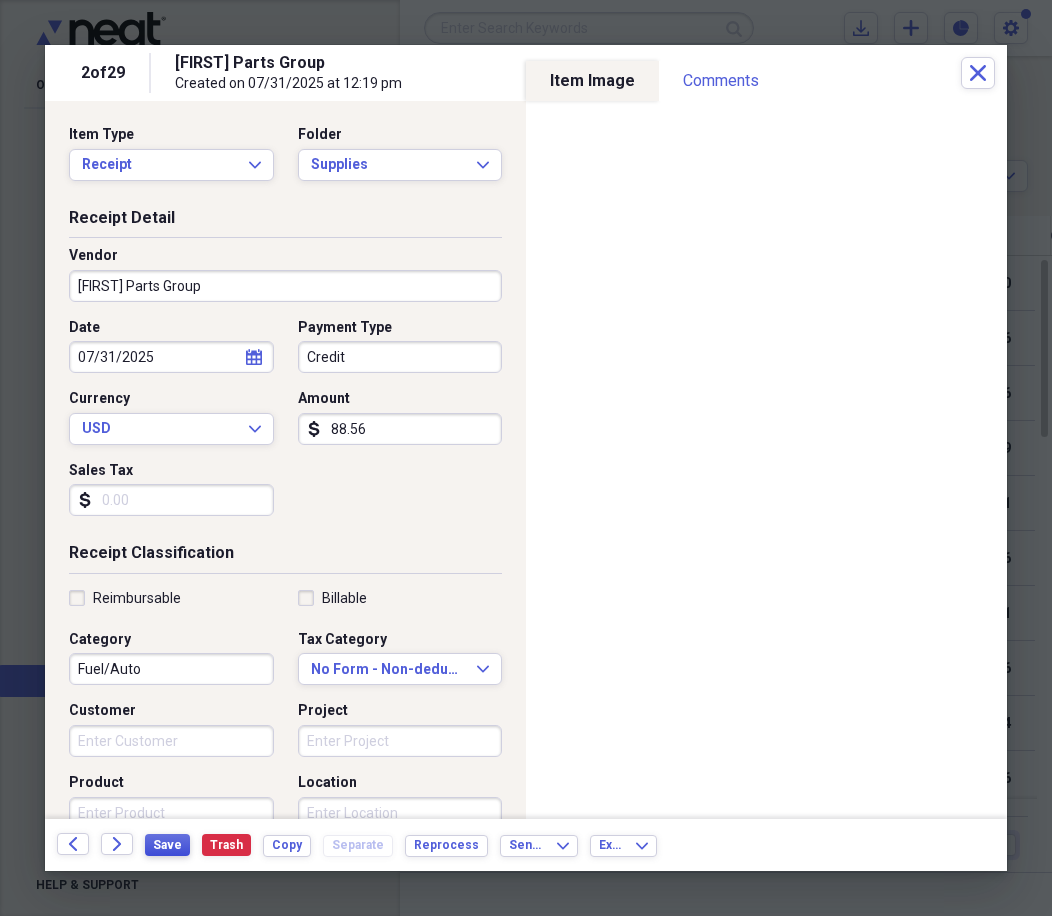 click on "Save" at bounding box center (167, 845) 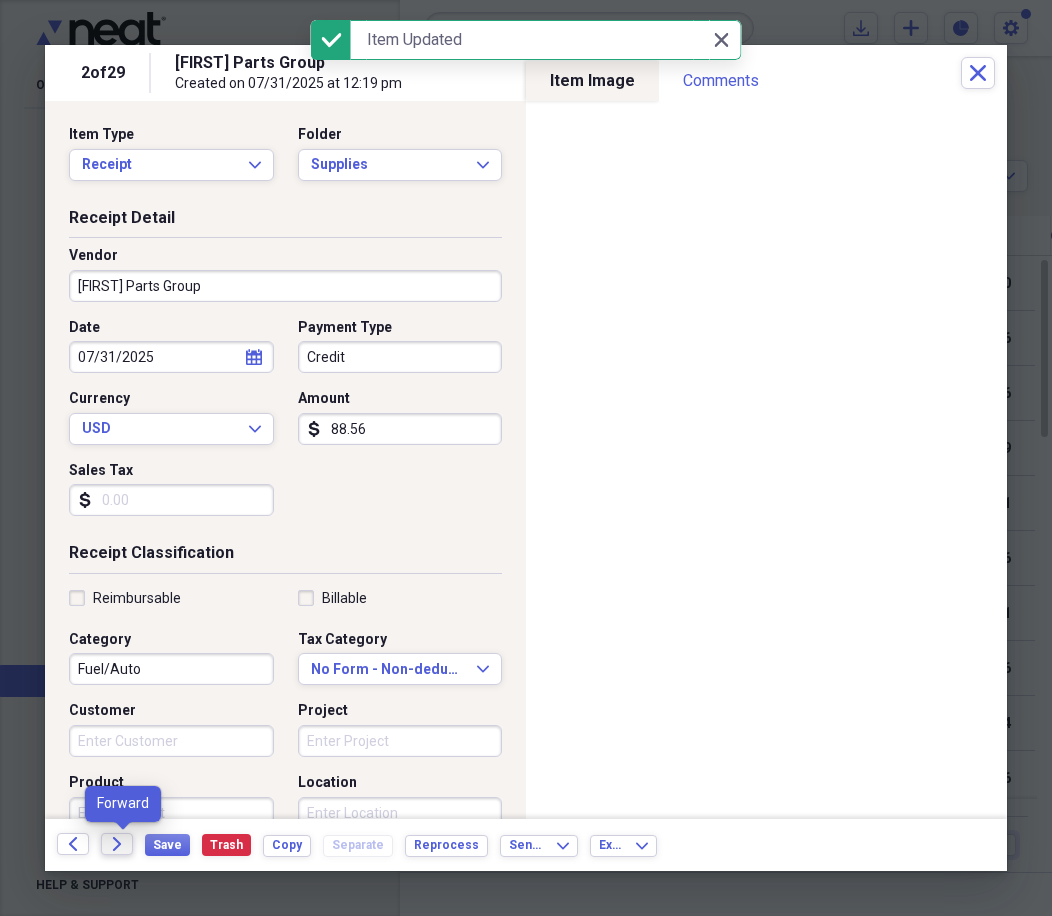 click on "Forward" 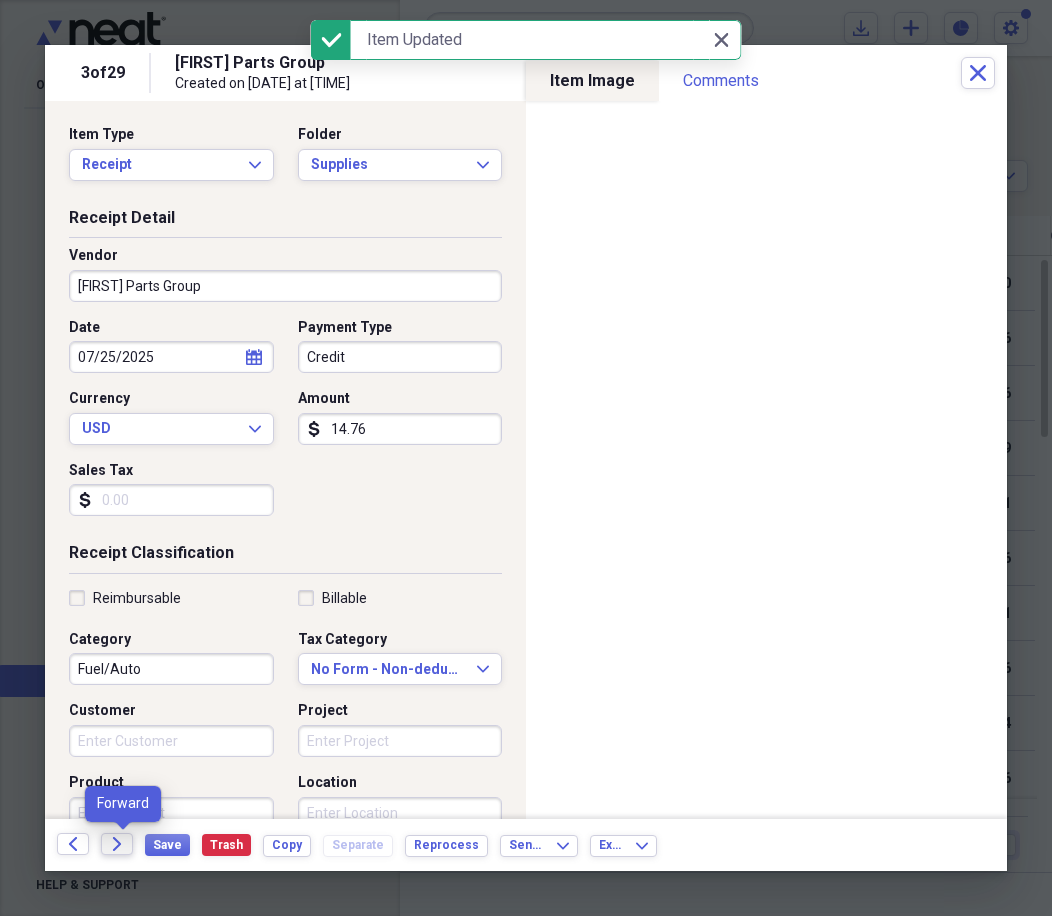 click on "Forward" 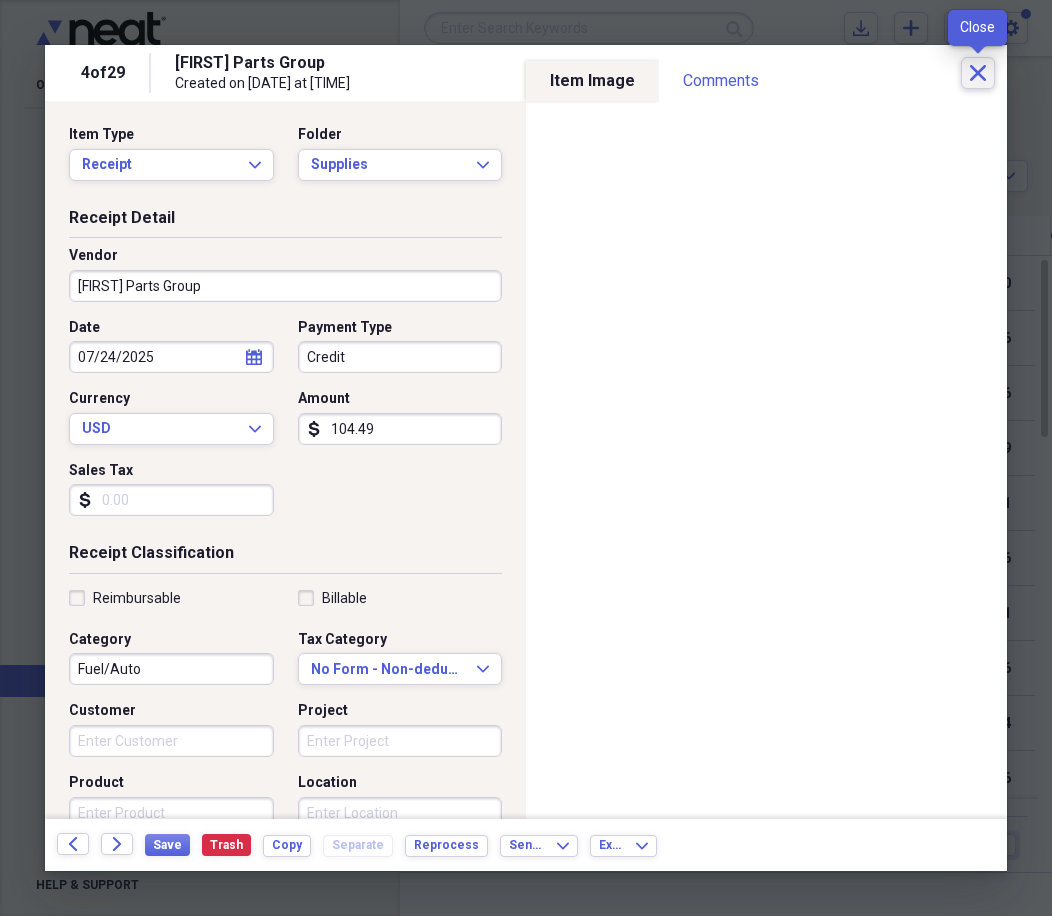 click on "Close" at bounding box center (978, 73) 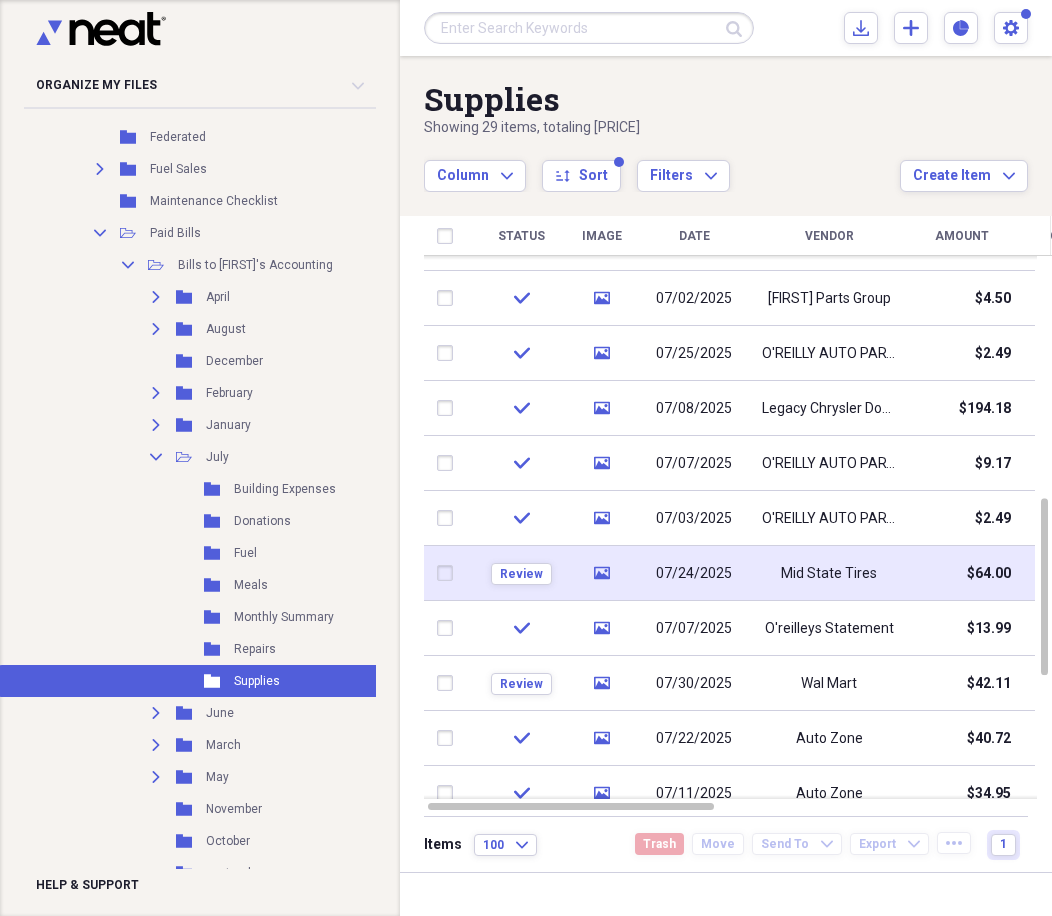 click on "07/24/2025" at bounding box center (694, 573) 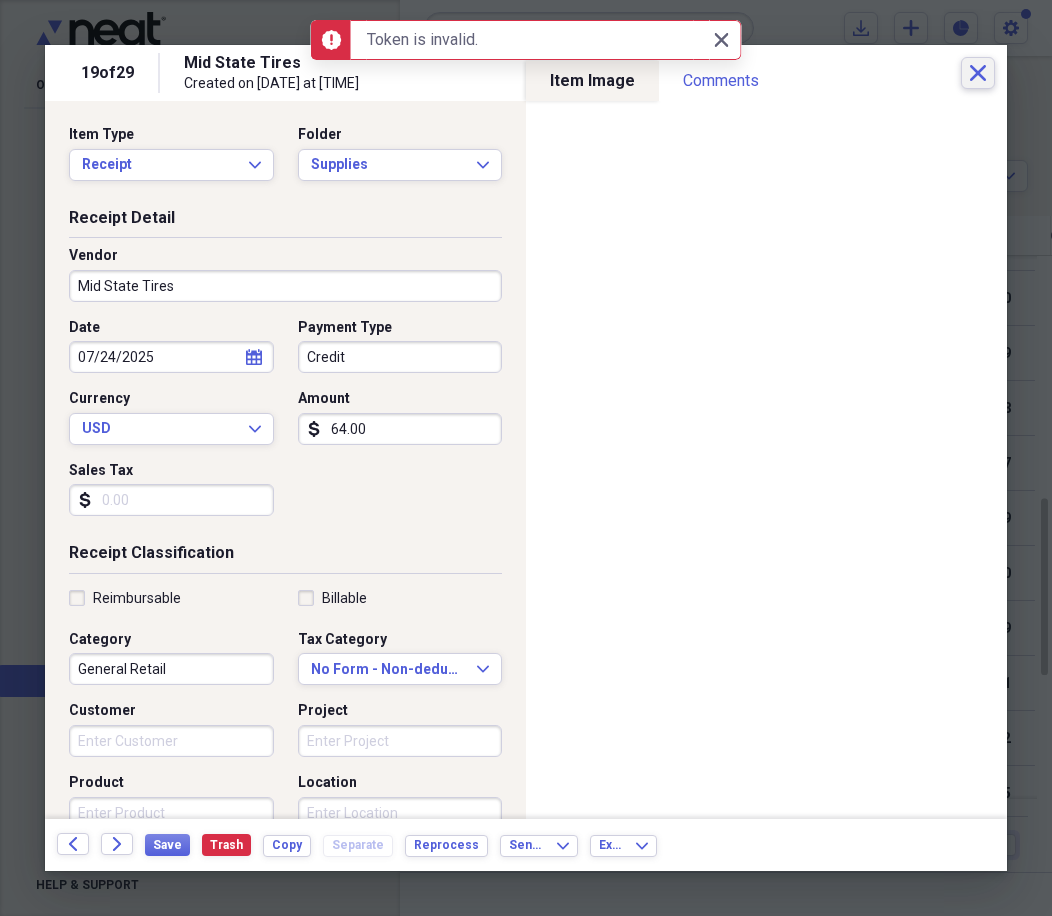 click on "Close" at bounding box center [978, 73] 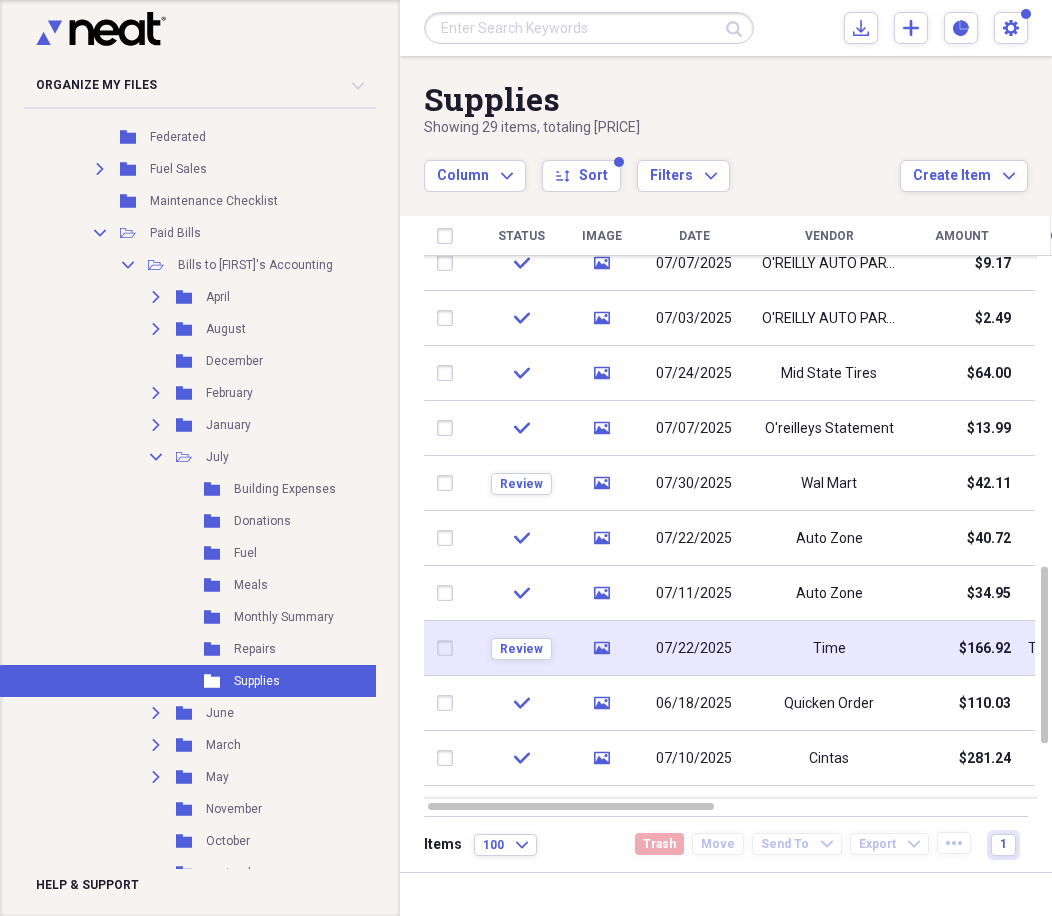 click on "07/22/2025" at bounding box center (694, 649) 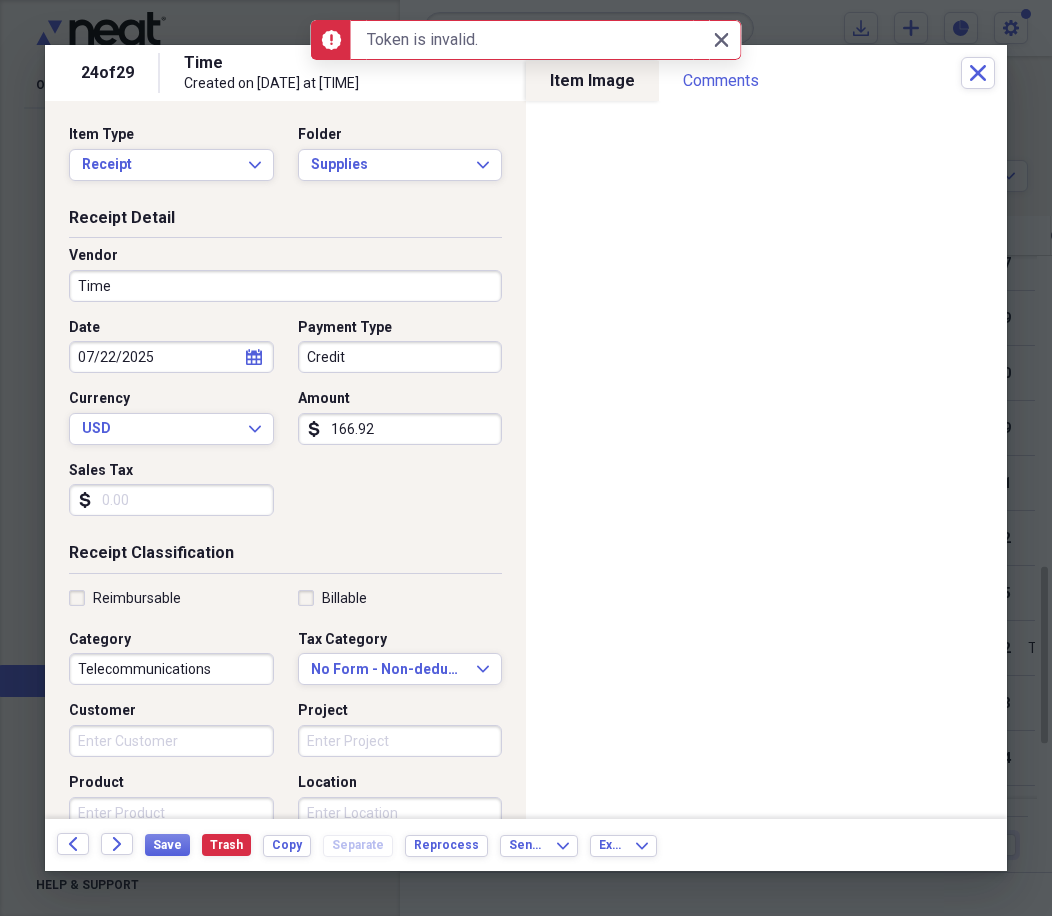 click on "Vendor" at bounding box center (285, 256) 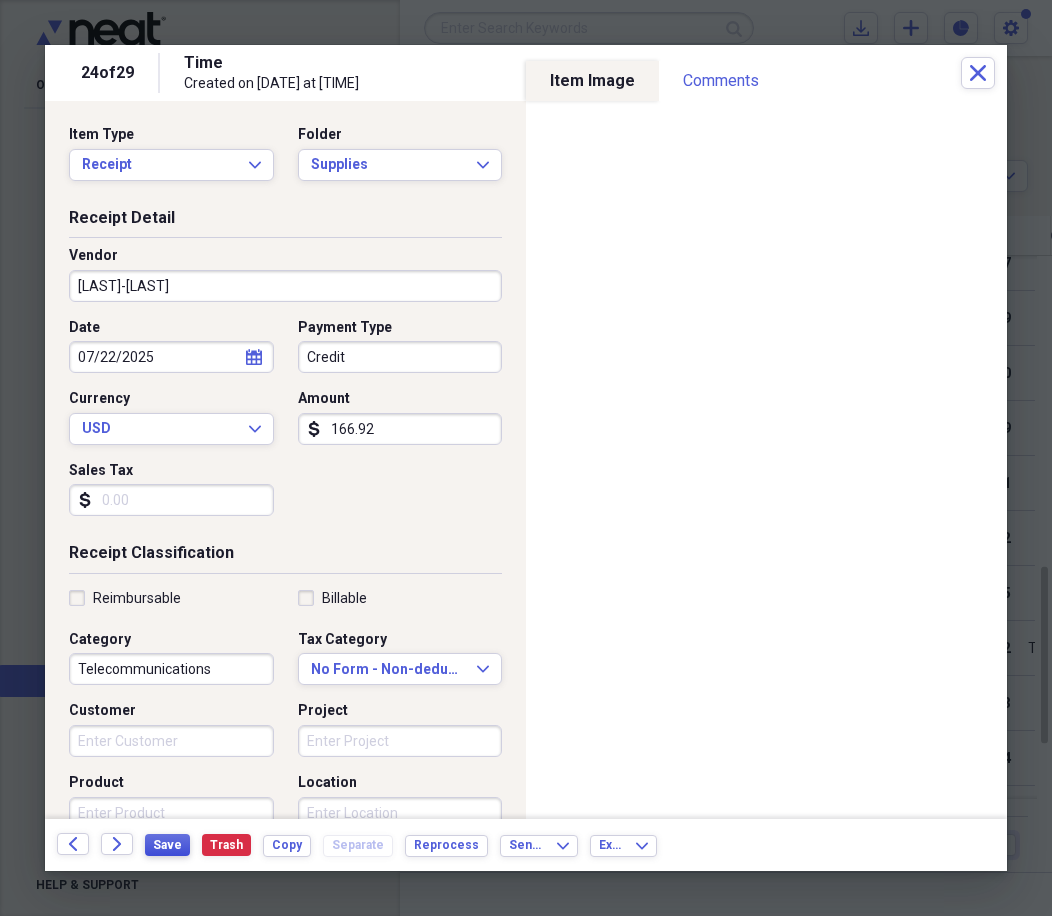type on "[LAST]-[LAST]" 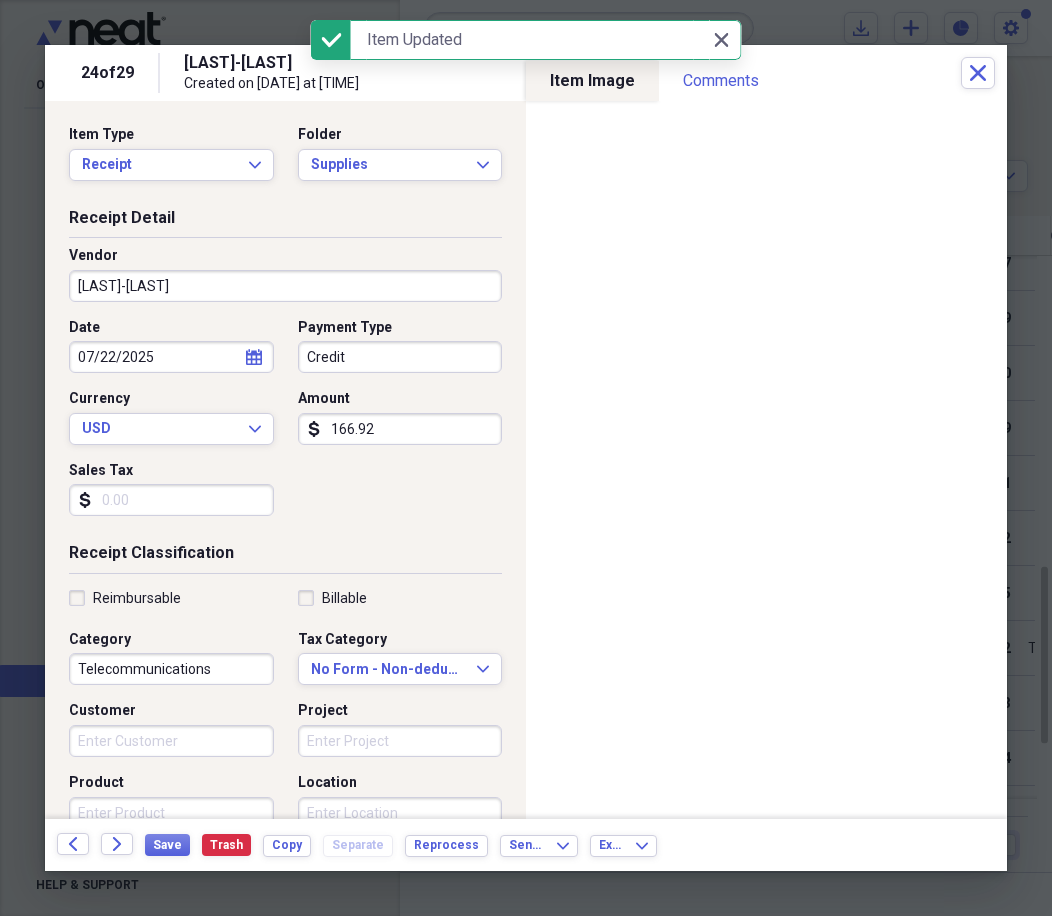 drag, startPoint x: 122, startPoint y: 891, endPoint x: 621, endPoint y: 833, distance: 502.35944 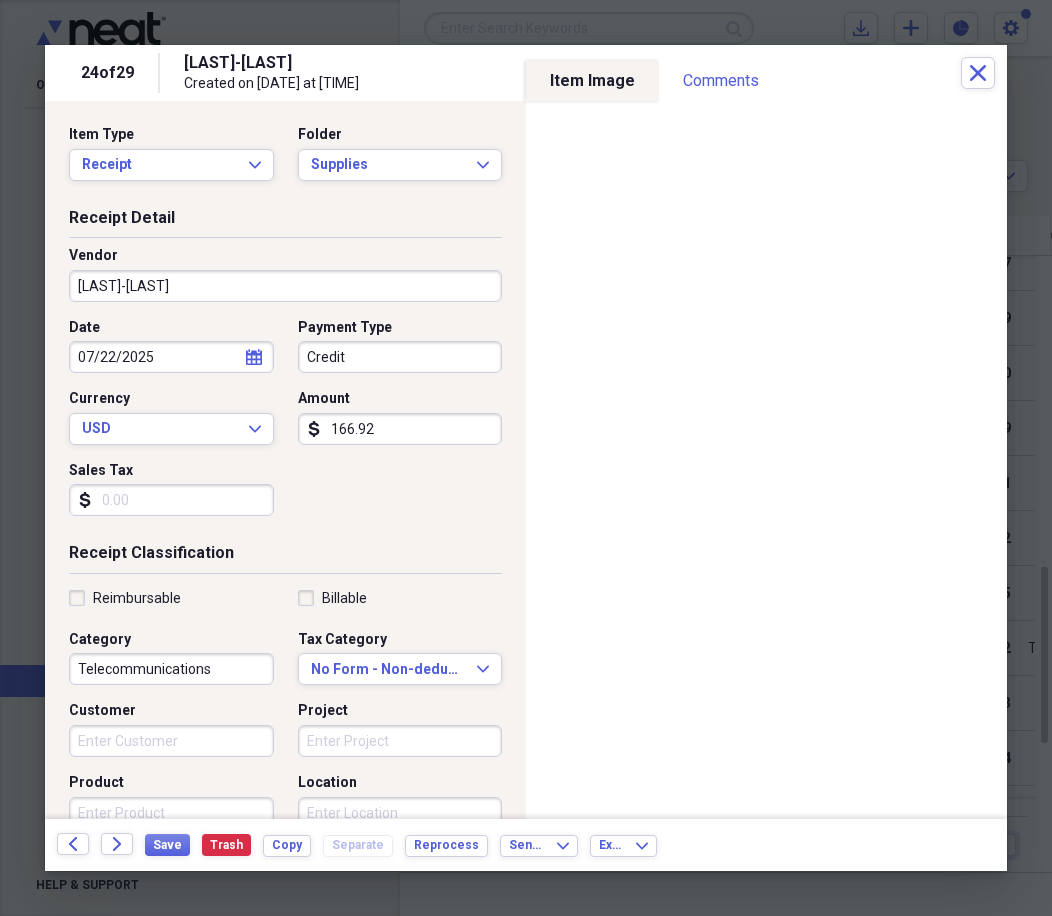 click on "Back Forward Save Trash Copy Separate Reprocess Send To Expand Export Expand" at bounding box center [526, 845] 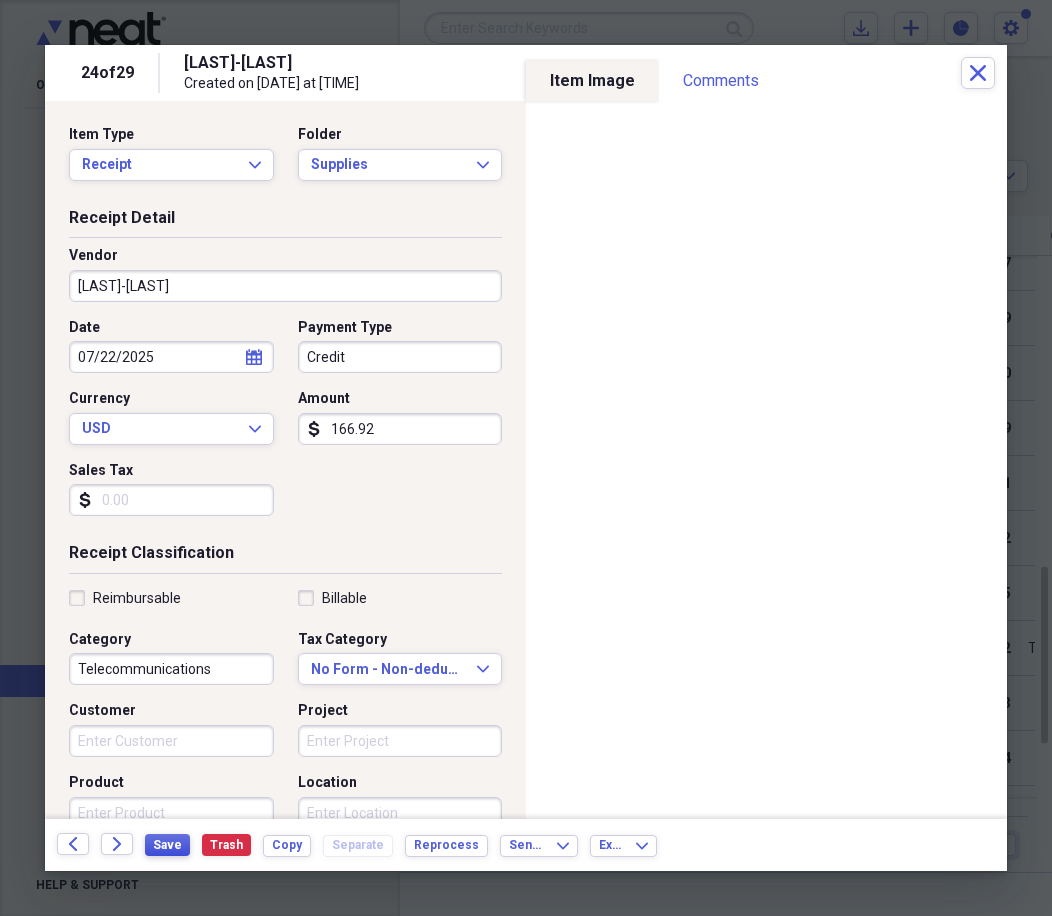 click on "Save" at bounding box center (167, 845) 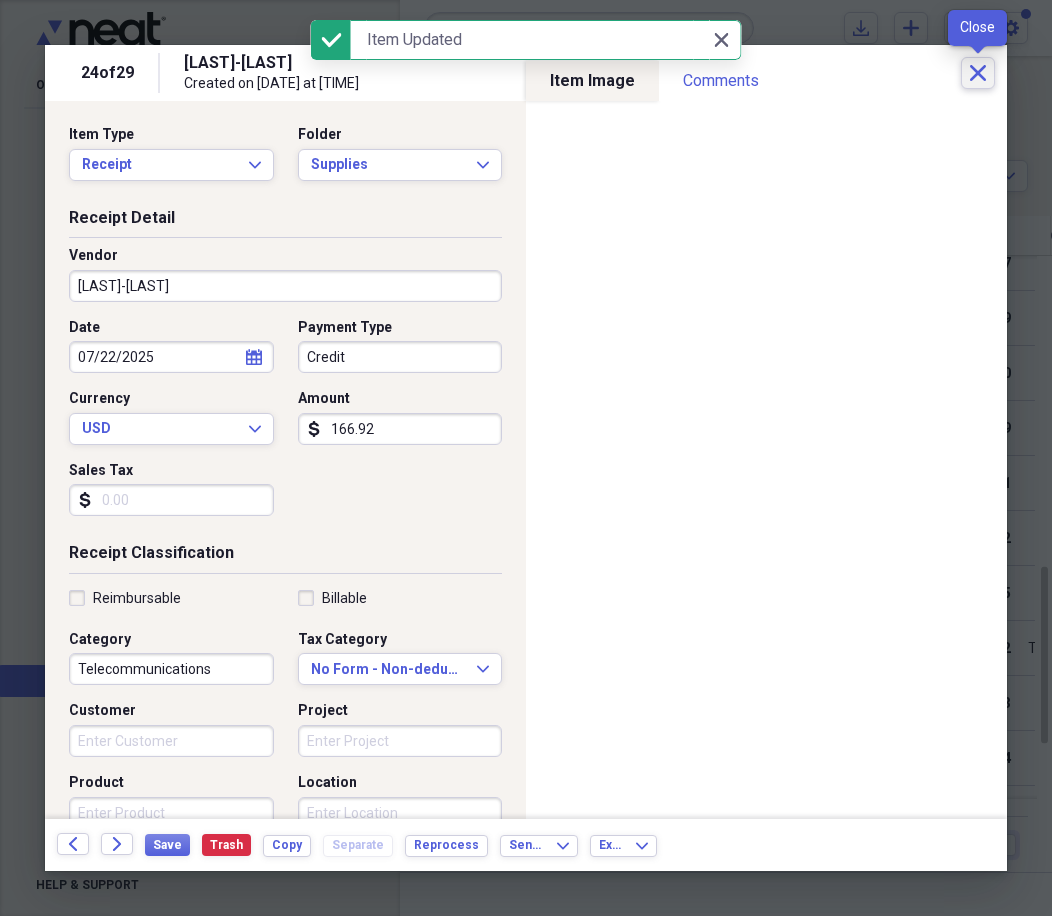 click on "Close" at bounding box center (978, 73) 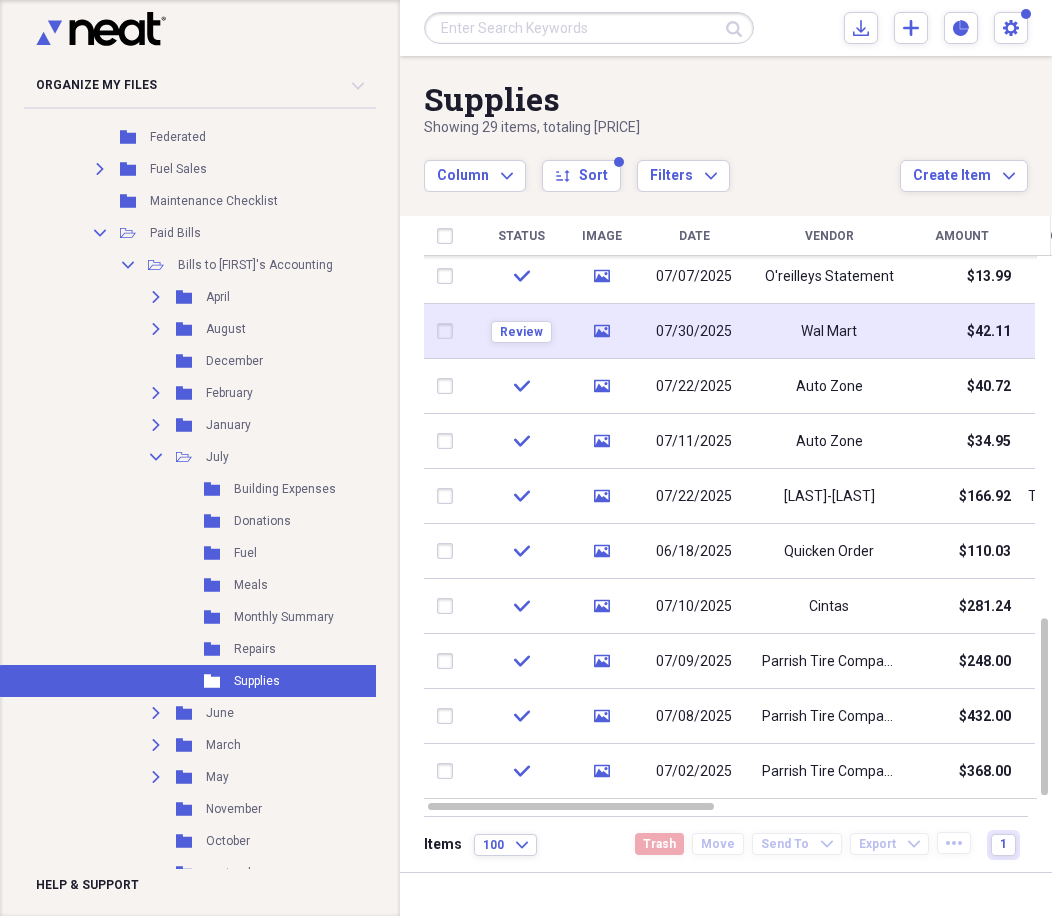 click at bounding box center (449, 331) 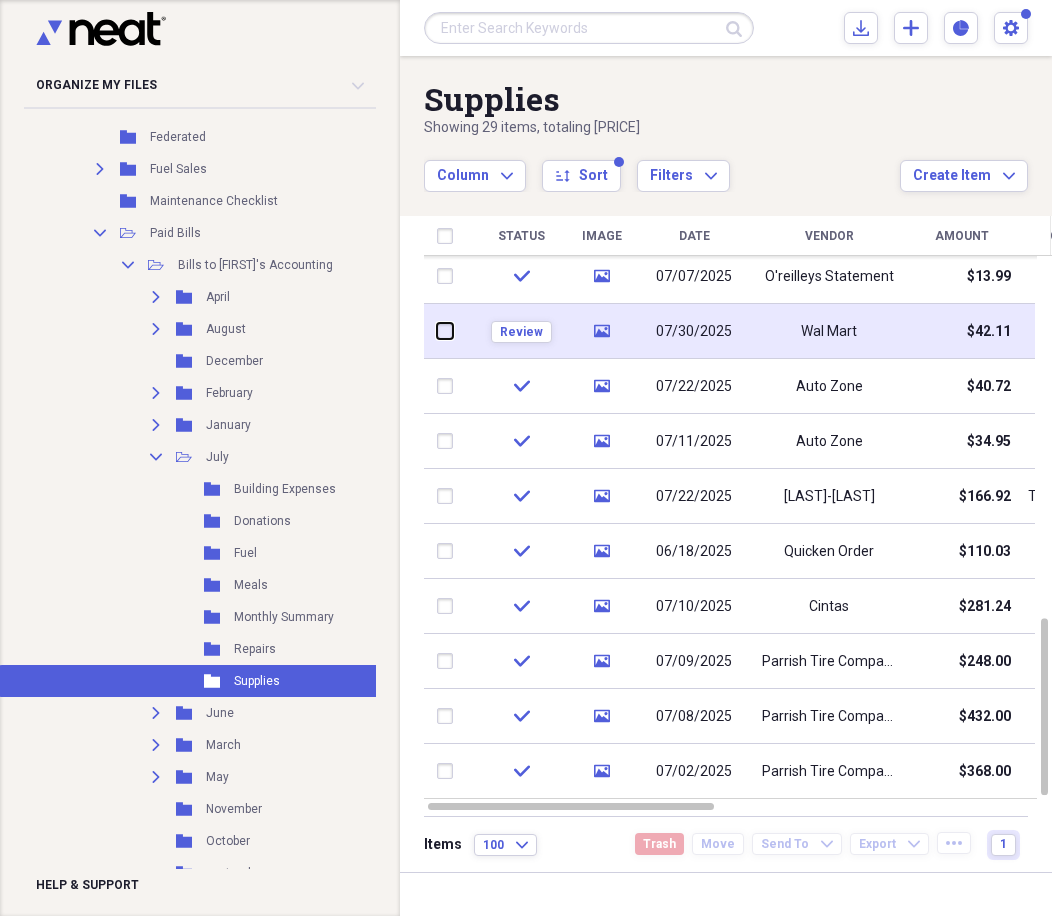 click at bounding box center (437, 331) 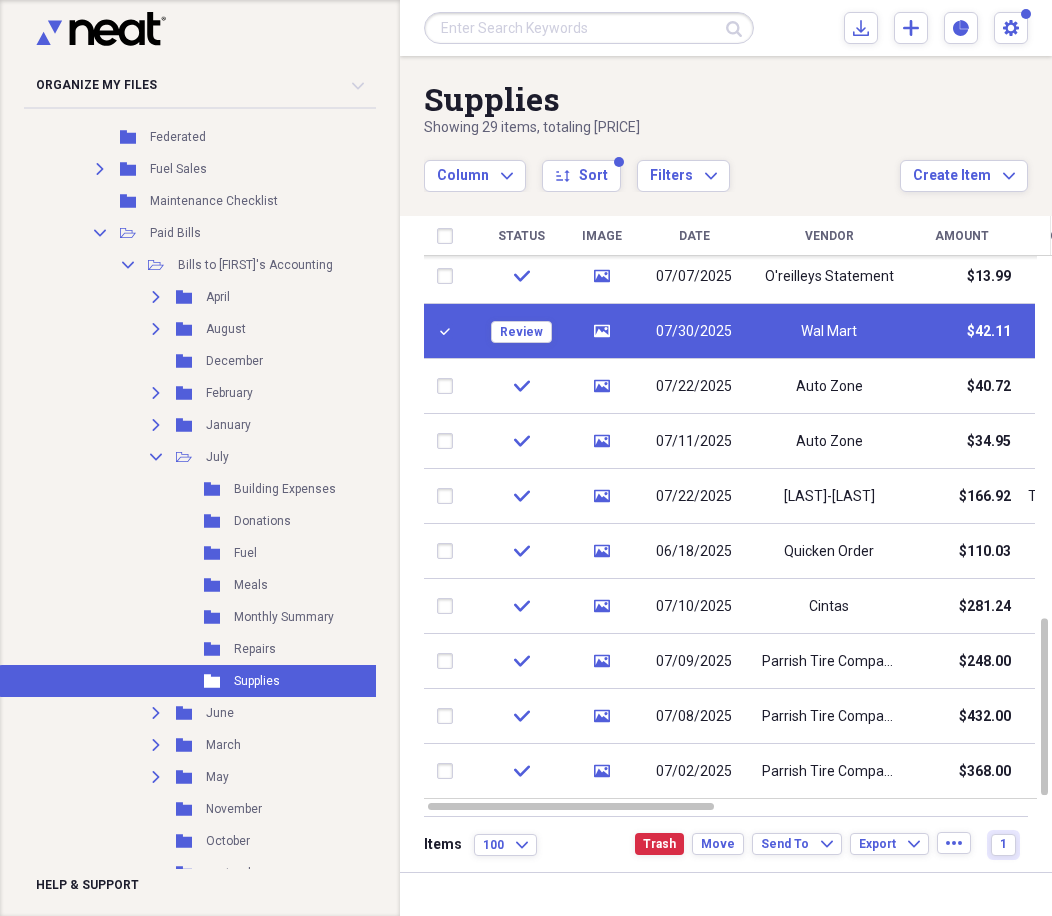 click at bounding box center (449, 331) 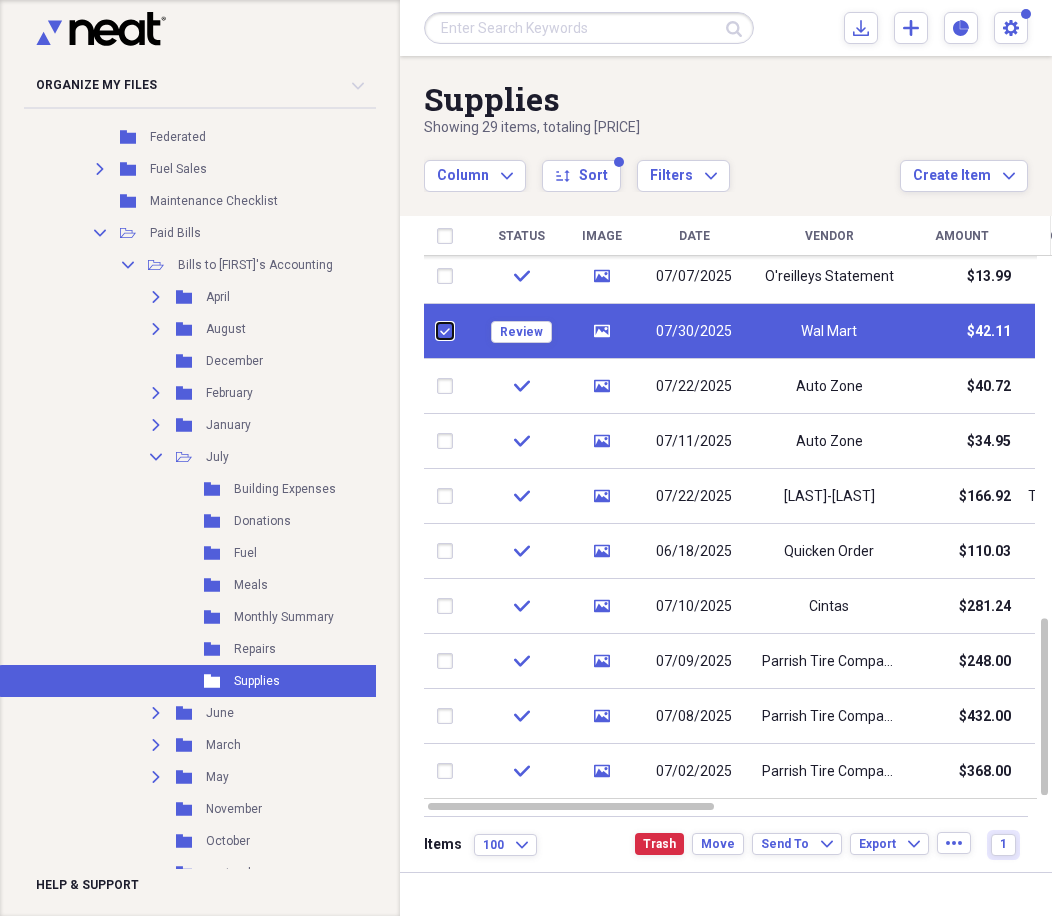 click at bounding box center [437, 331] 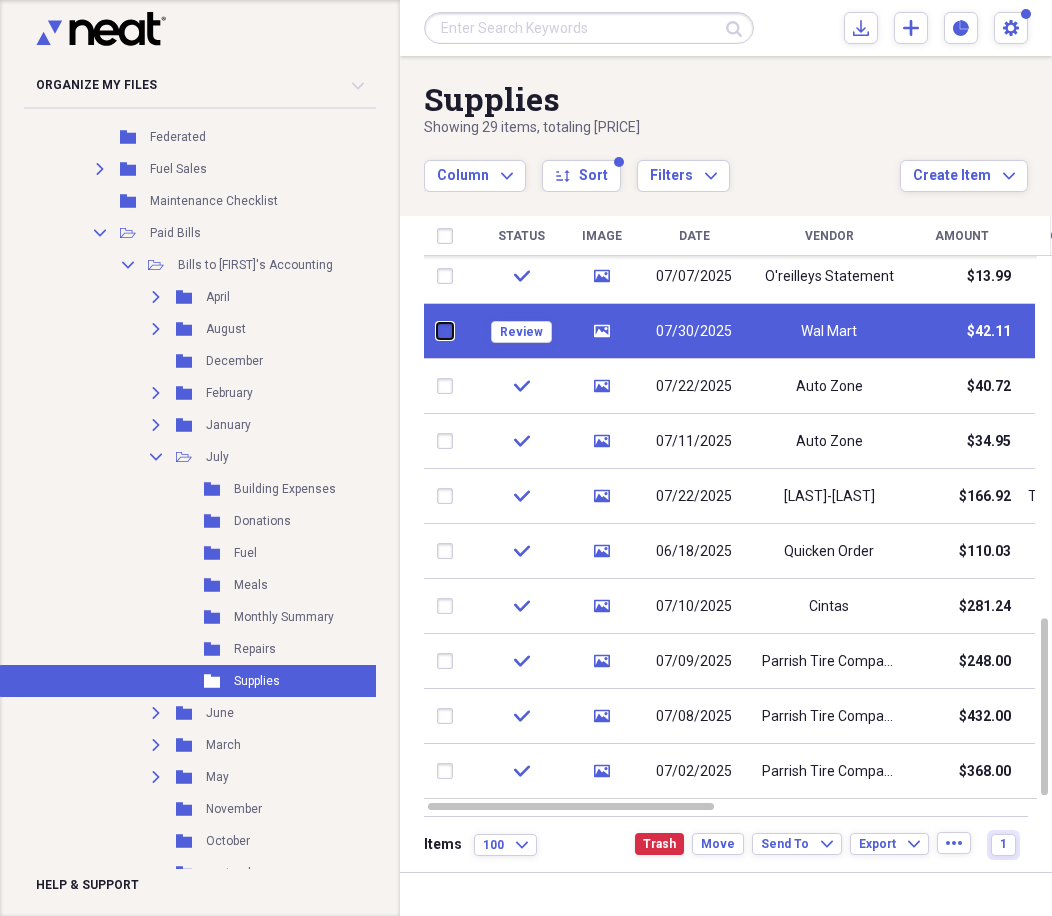 checkbox on "false" 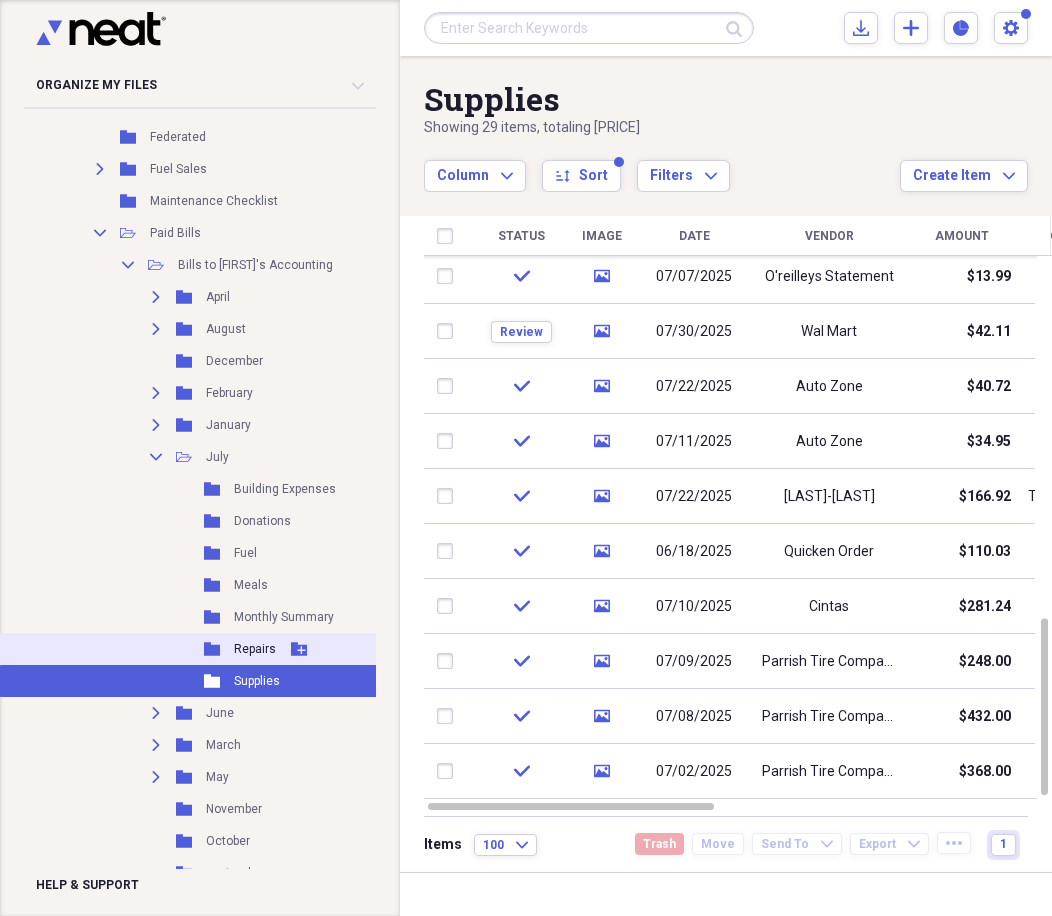 click on "Folder Repairs Add Folder" at bounding box center (198, 649) 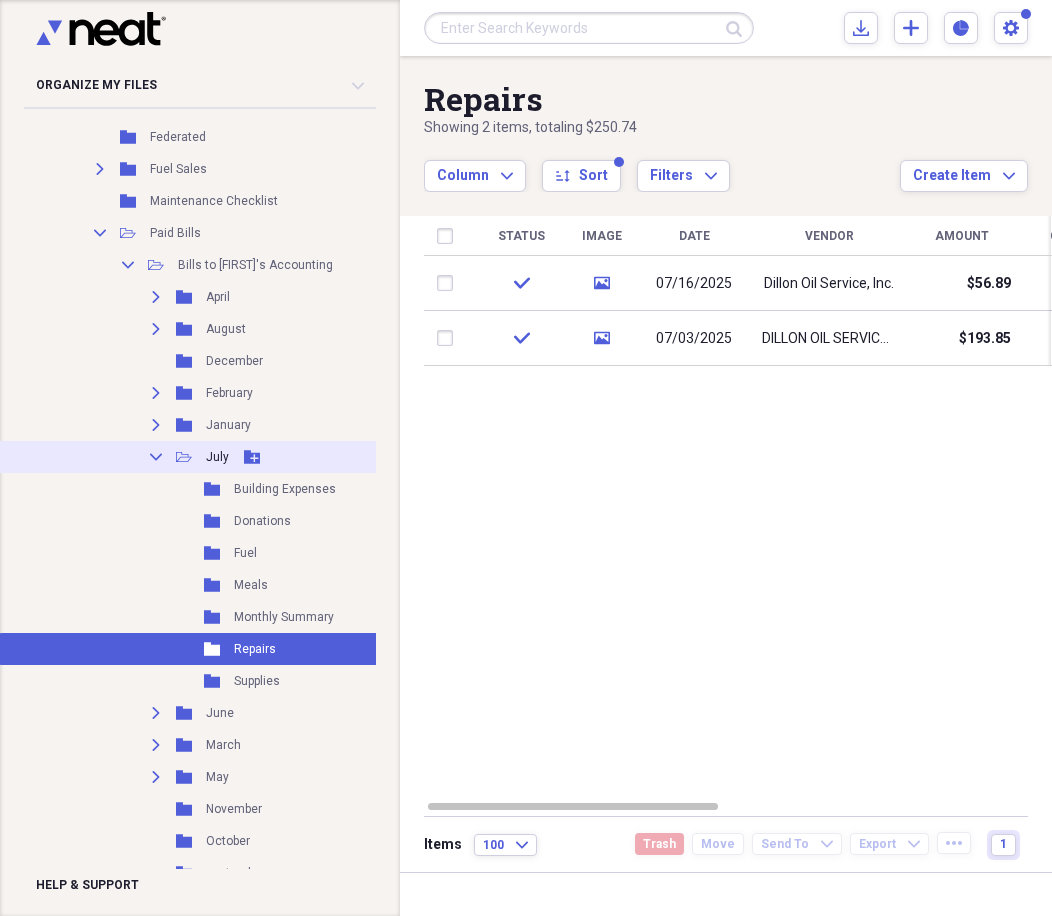 click on "Collapse" at bounding box center [156, 457] 